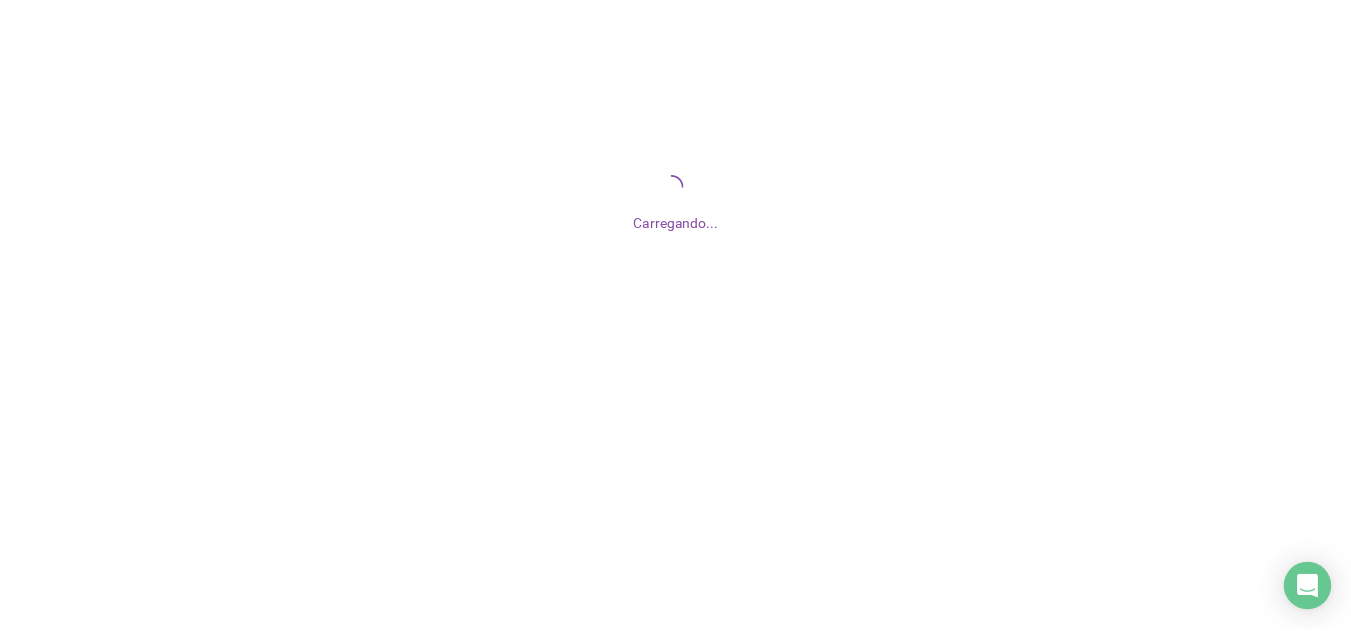 scroll, scrollTop: 0, scrollLeft: 0, axis: both 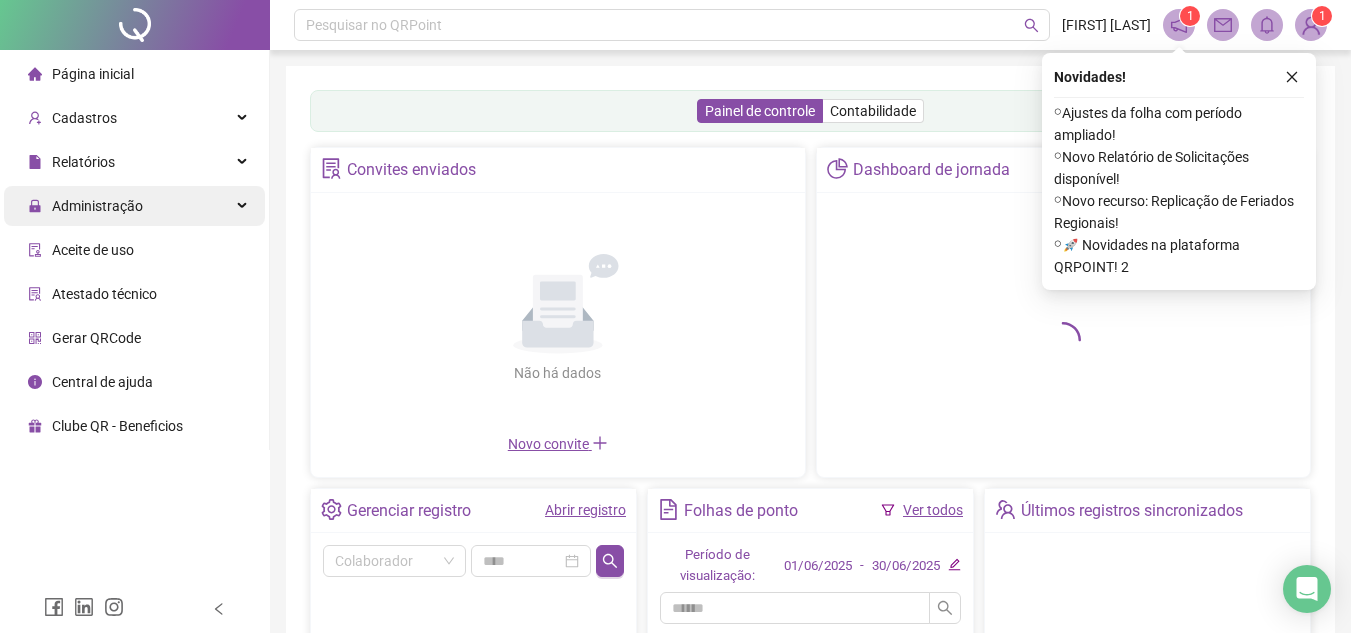 click on "Administração" at bounding box center (134, 206) 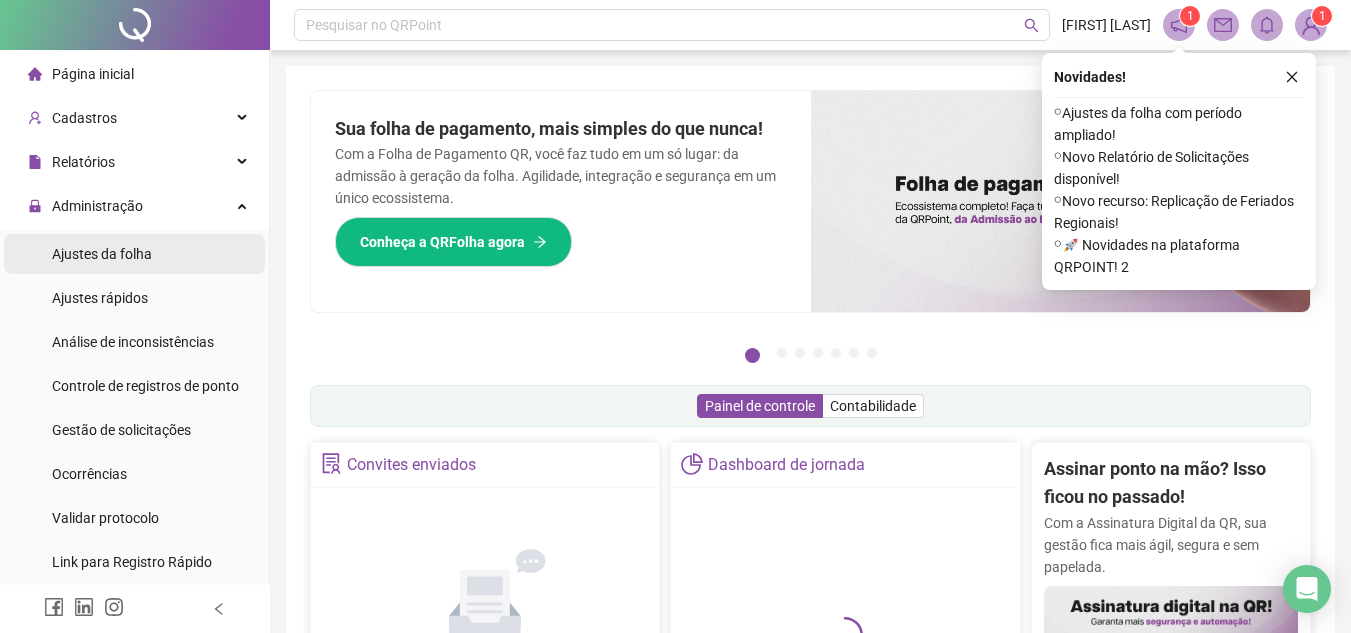click on "Ajustes da folha" at bounding box center [102, 254] 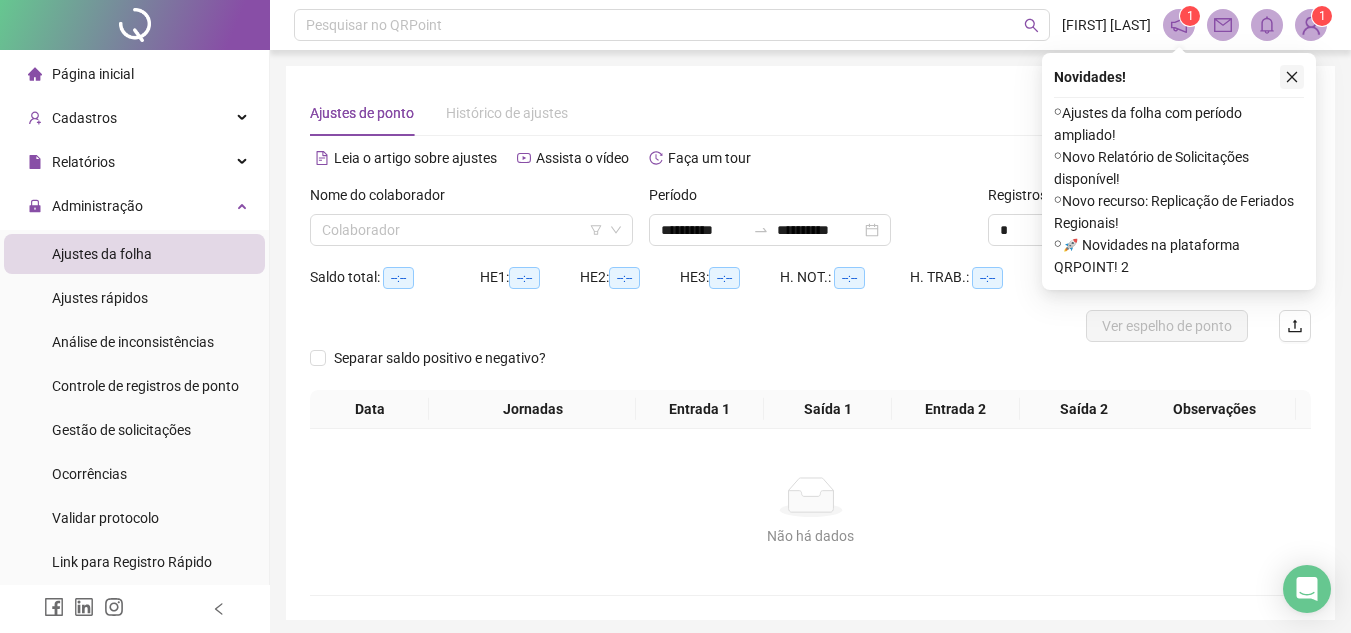 click 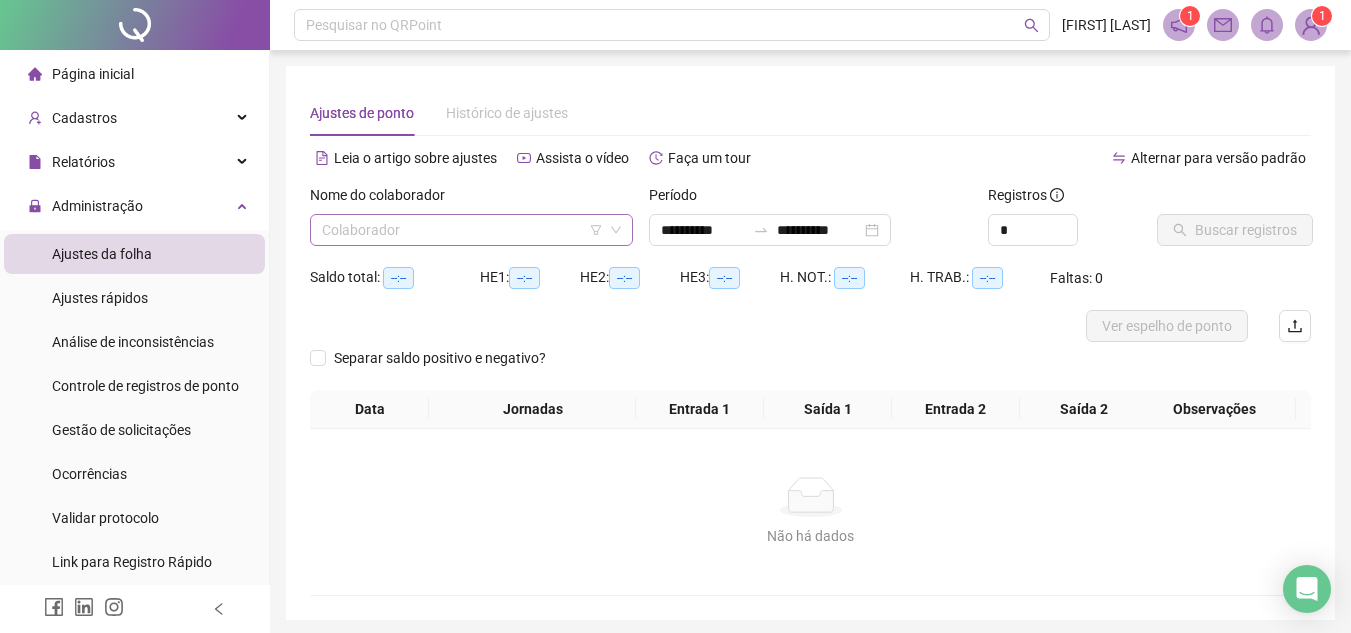 click at bounding box center [465, 230] 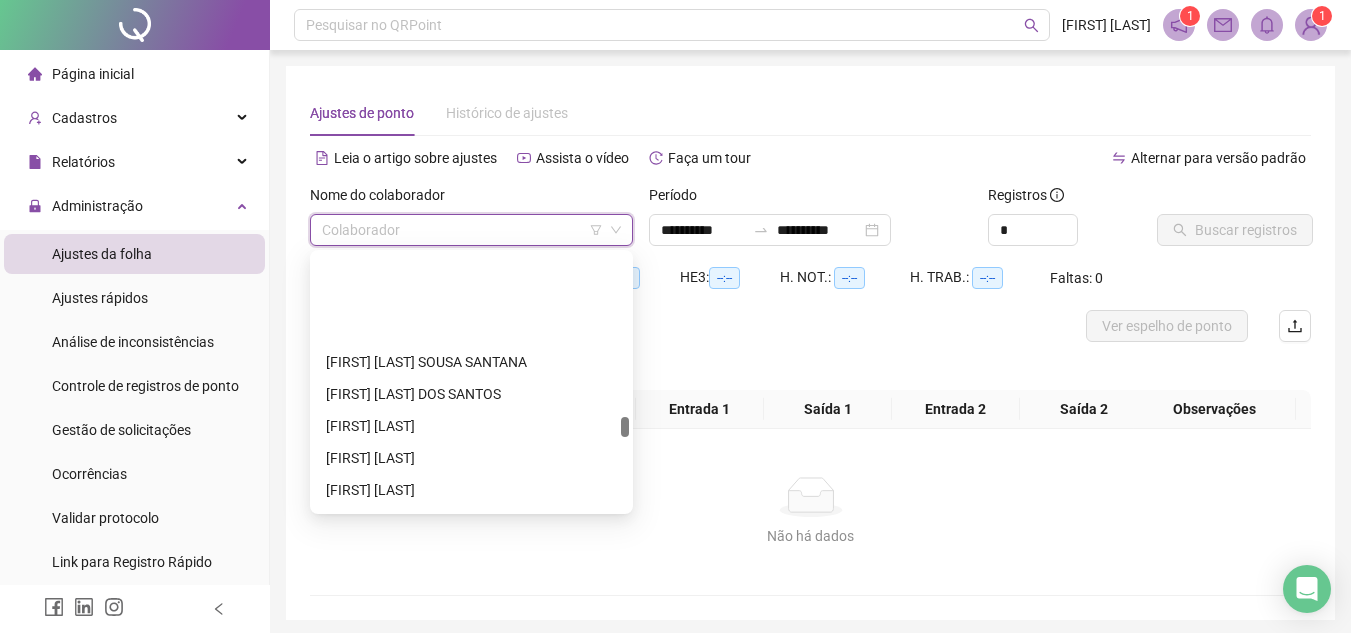 scroll, scrollTop: 2600, scrollLeft: 0, axis: vertical 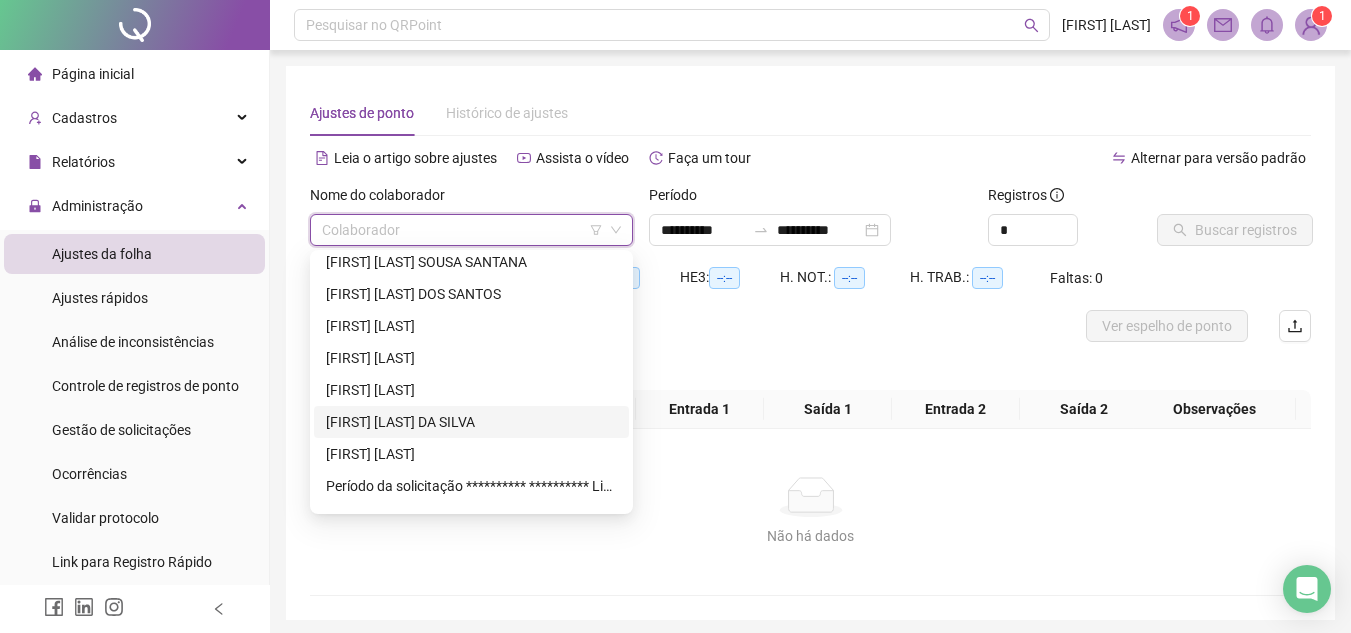 click on "[FIRST] [LAST] DA SILVA" at bounding box center (471, 422) 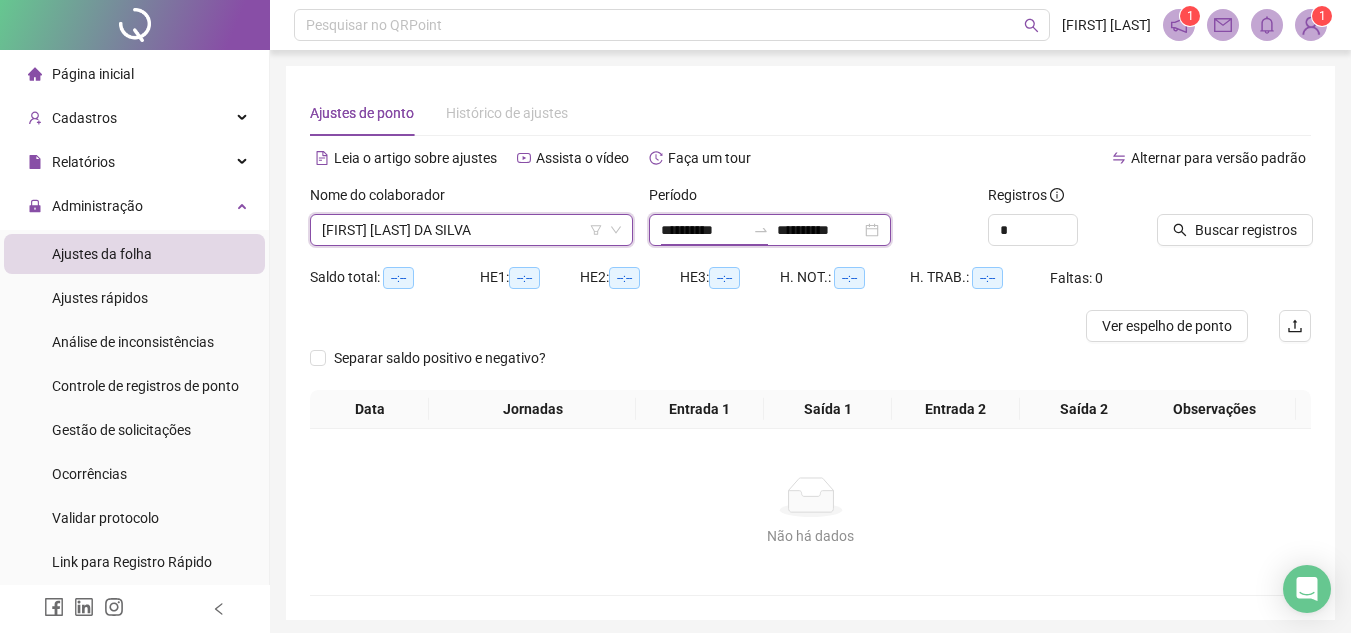 click on "**********" at bounding box center (703, 230) 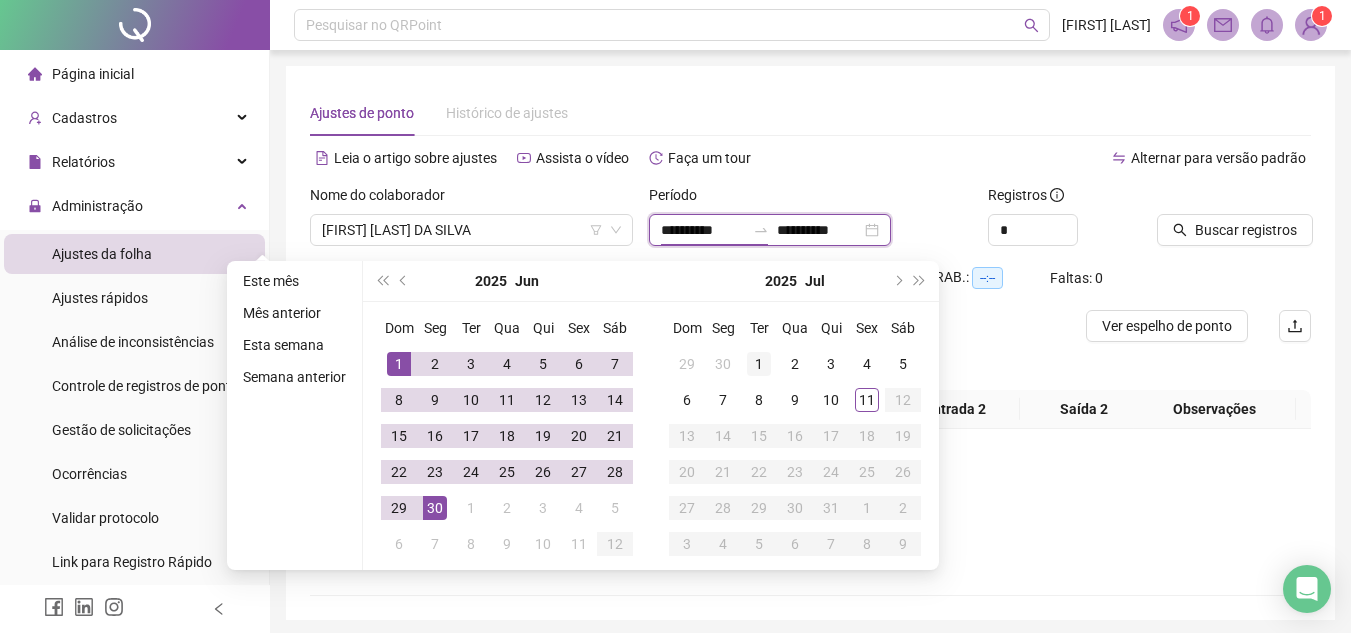 type on "**********" 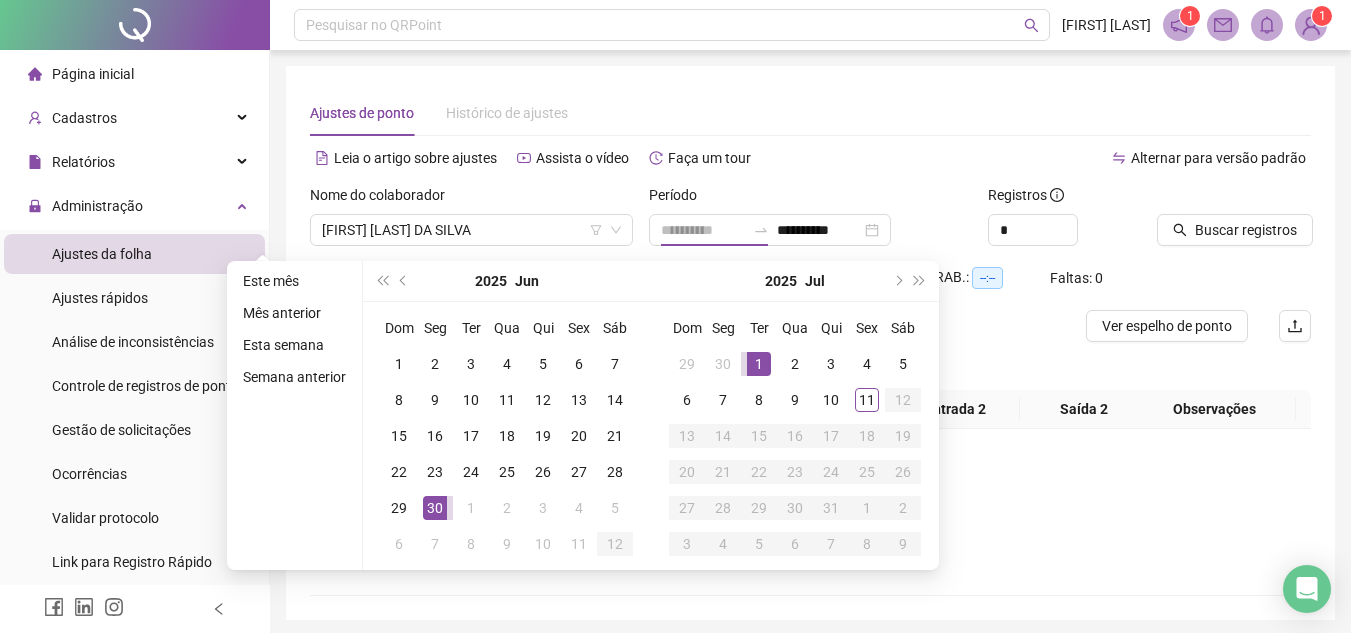 click on "1" at bounding box center [759, 364] 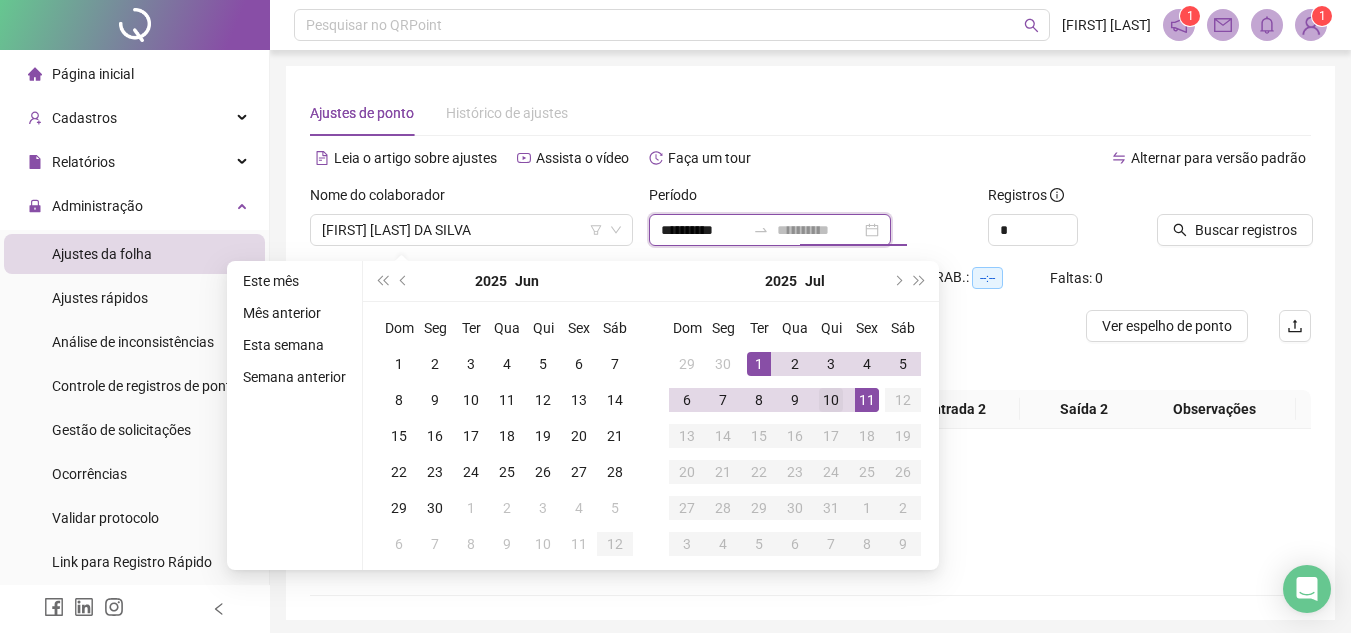 type on "**********" 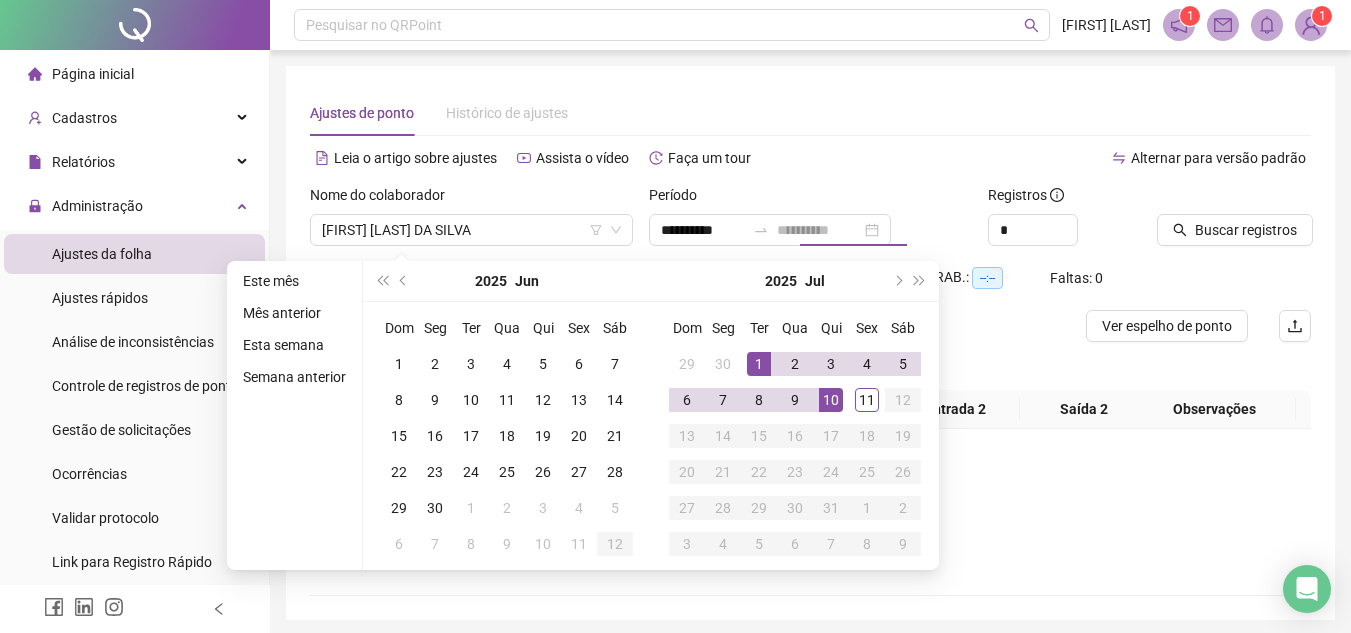 click on "10" at bounding box center [831, 400] 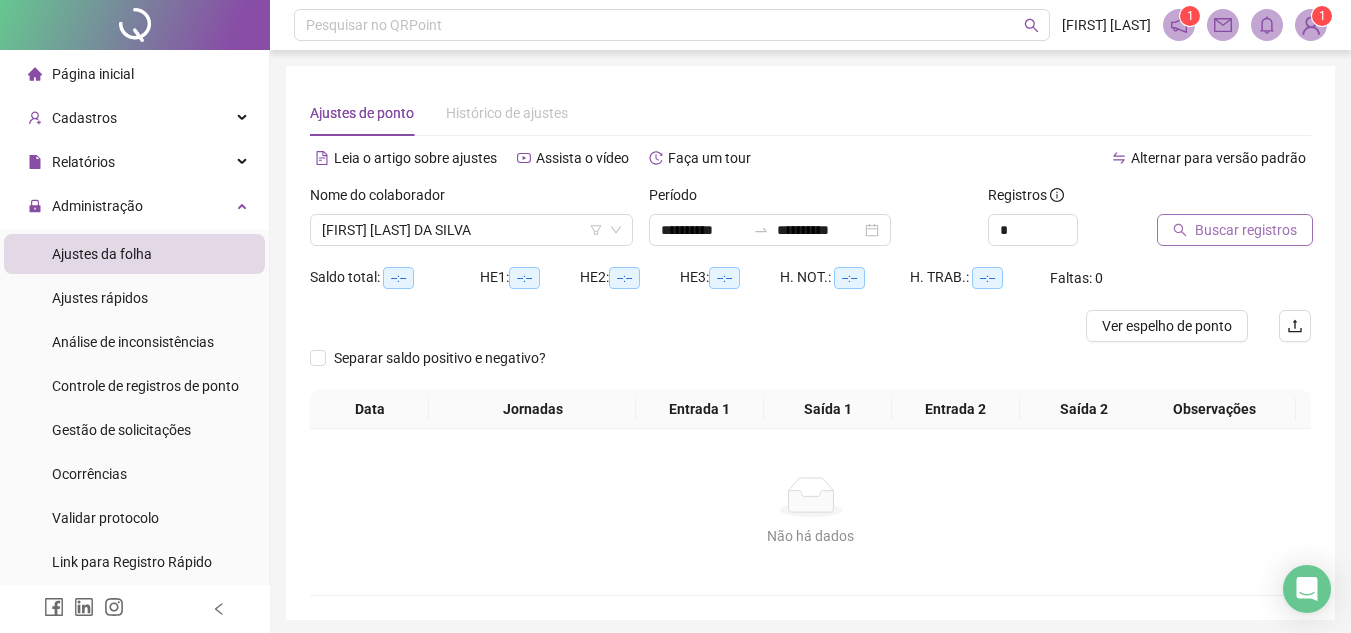 click on "Buscar registros" at bounding box center (1246, 230) 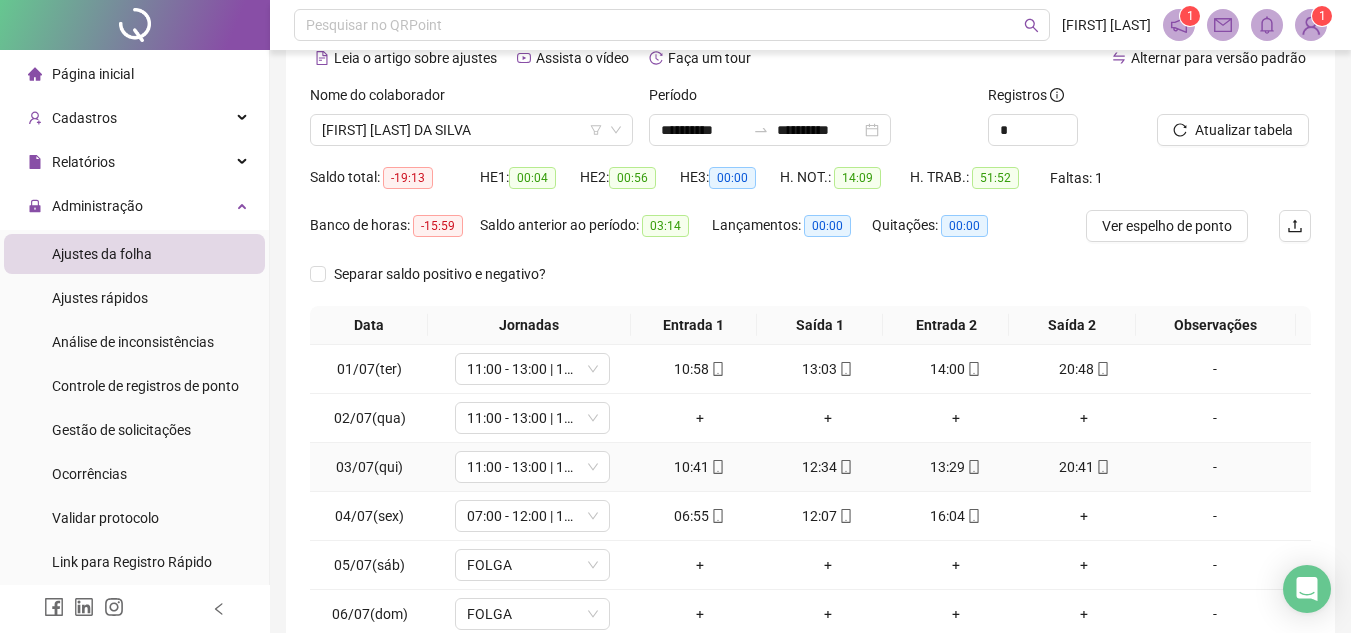 scroll, scrollTop: 200, scrollLeft: 0, axis: vertical 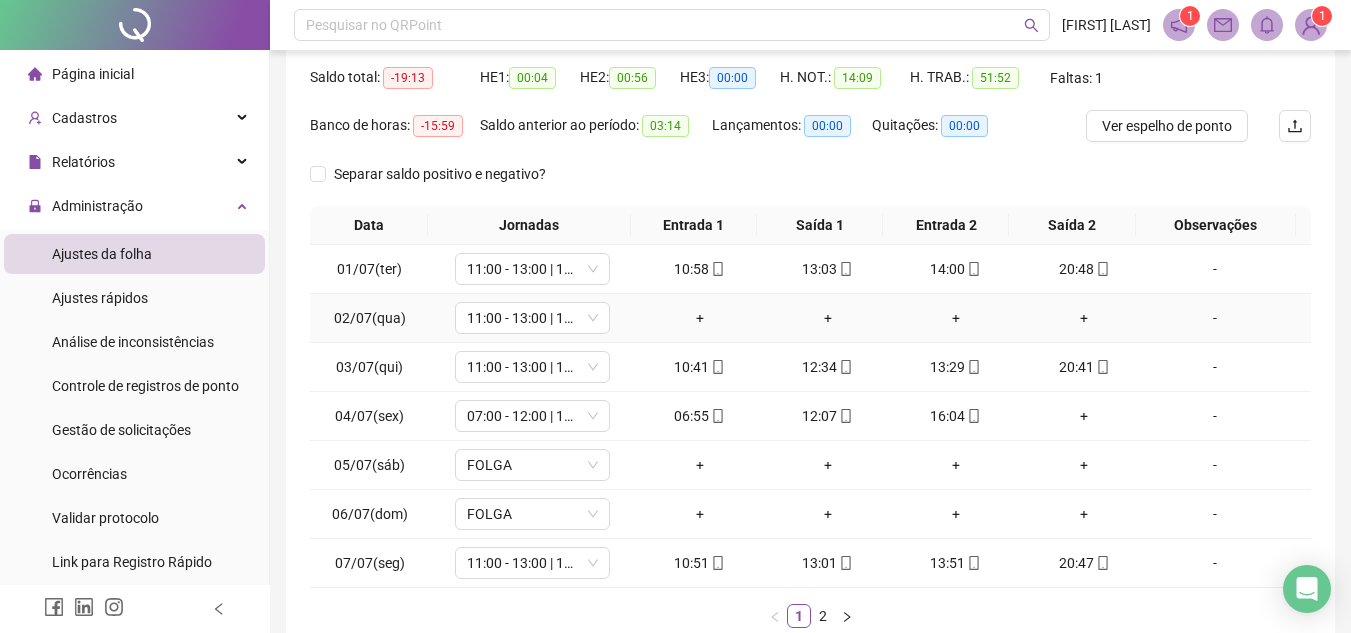 click on "-" at bounding box center [1215, 318] 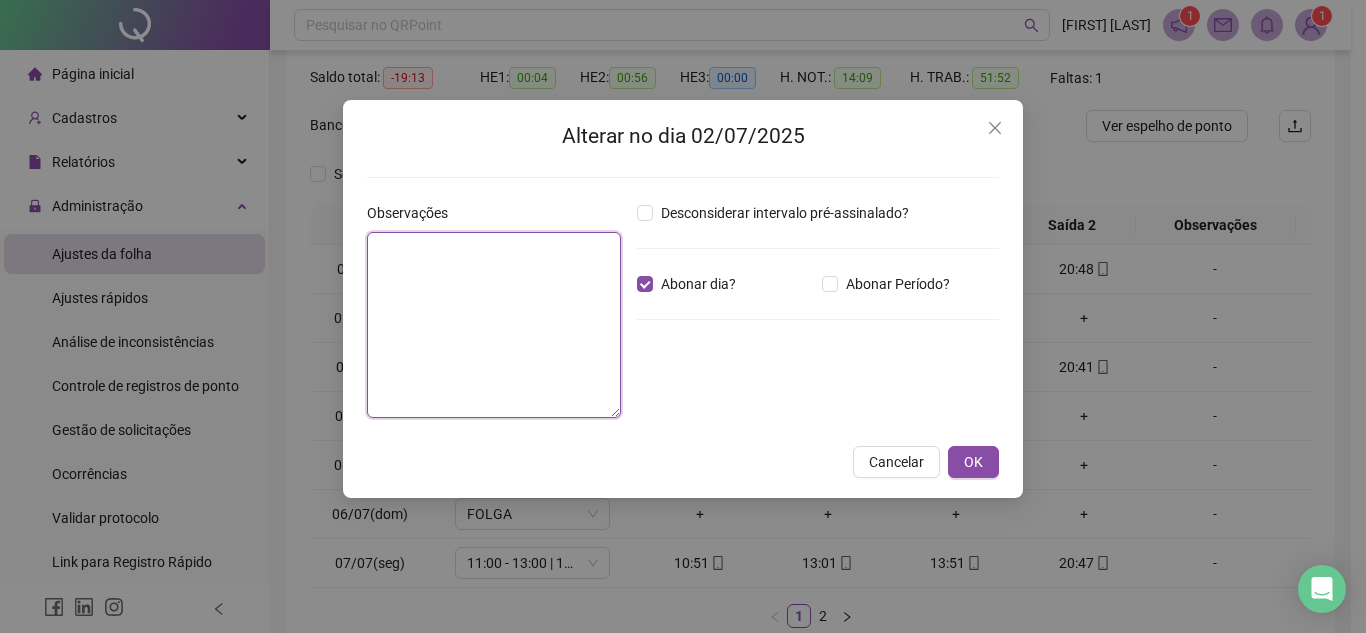 click at bounding box center (494, 325) 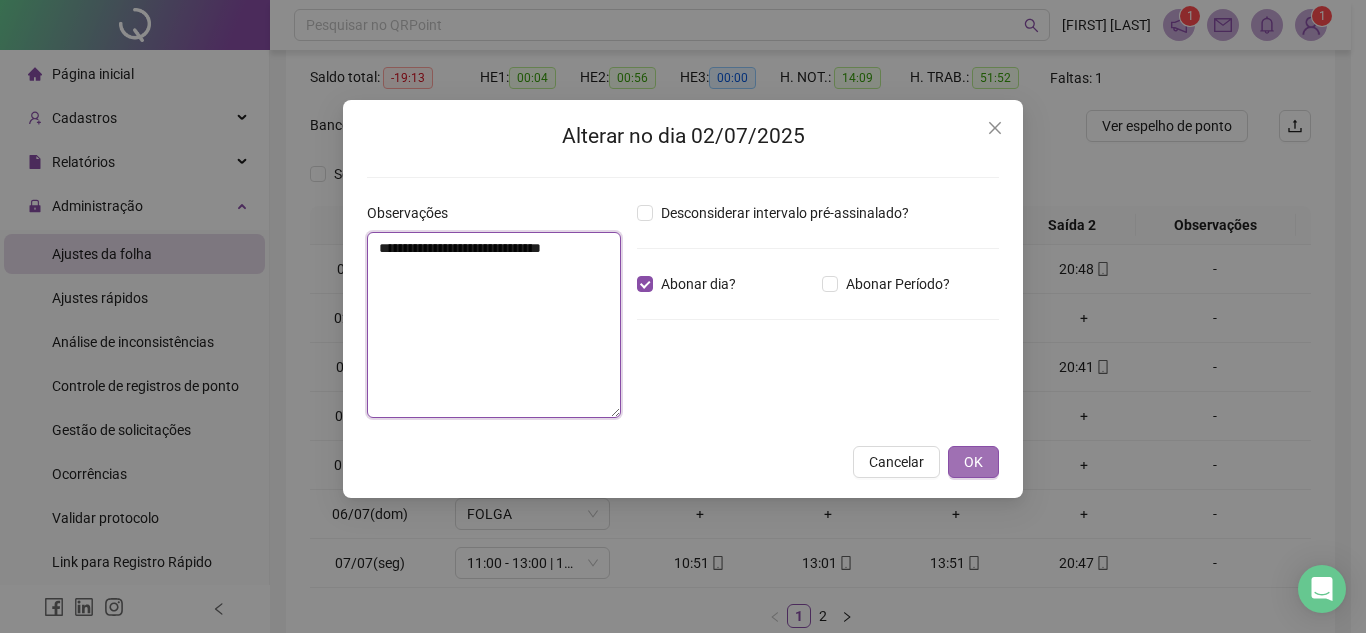 type on "**********" 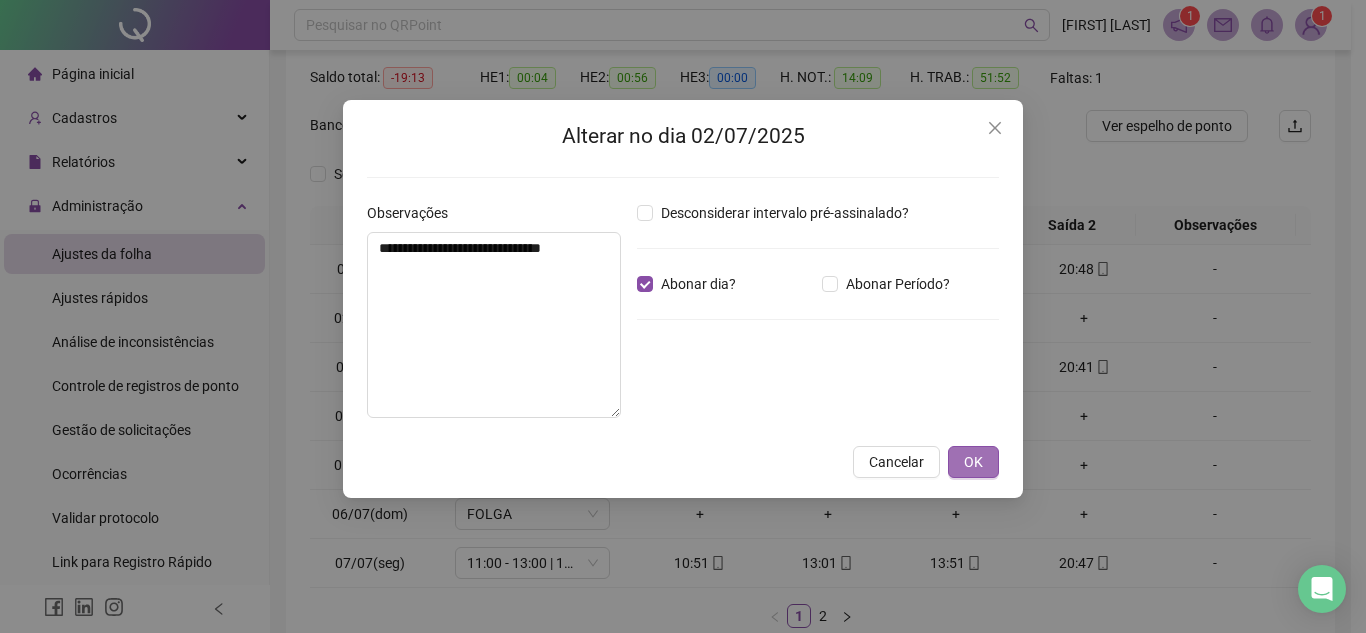 click on "OK" at bounding box center (973, 462) 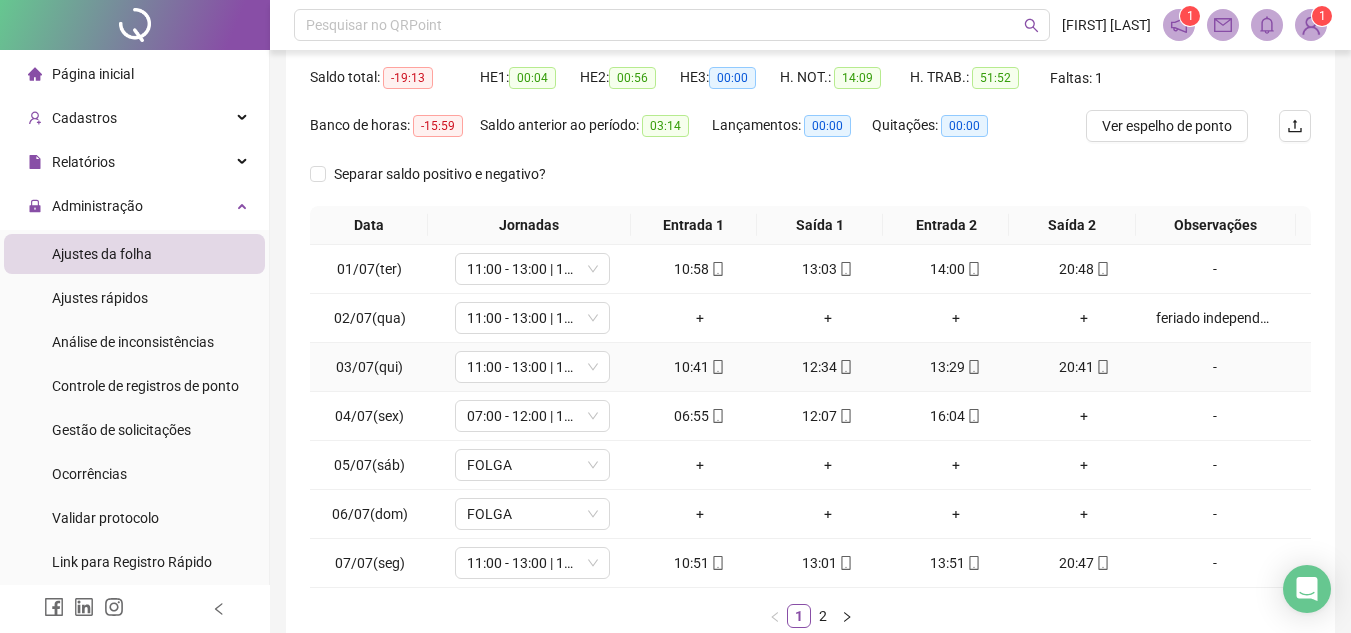 scroll, scrollTop: 0, scrollLeft: 0, axis: both 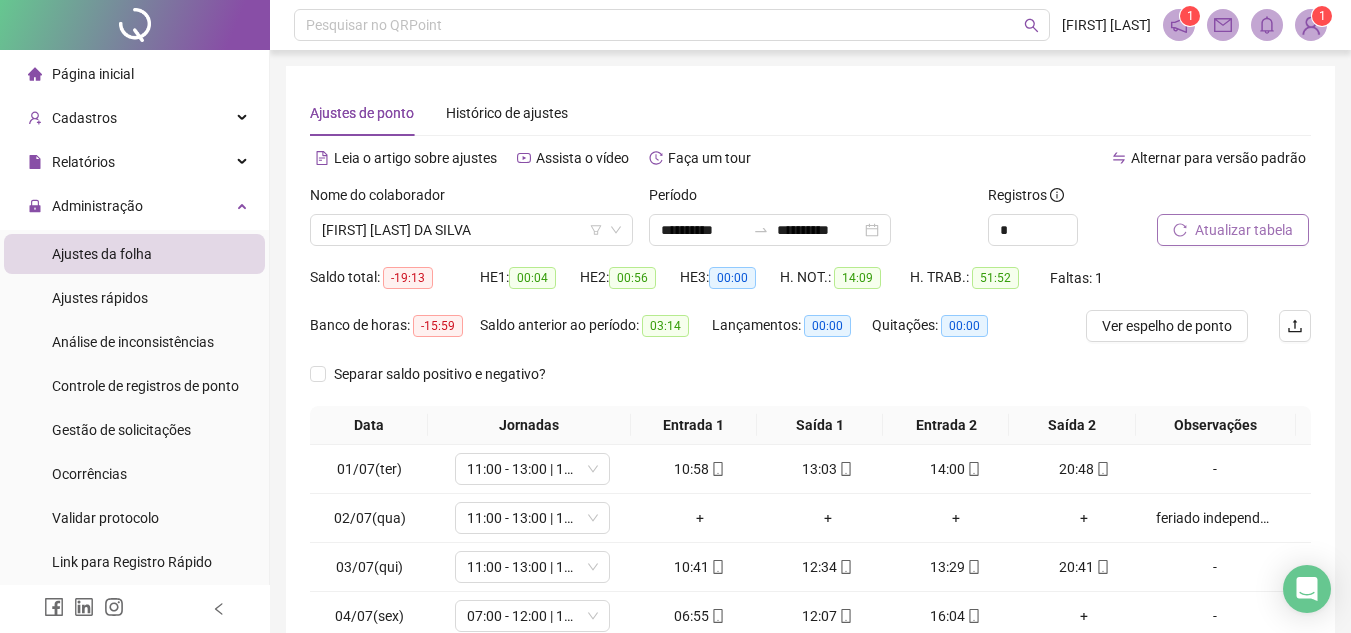 click on "Atualizar tabela" at bounding box center (1244, 230) 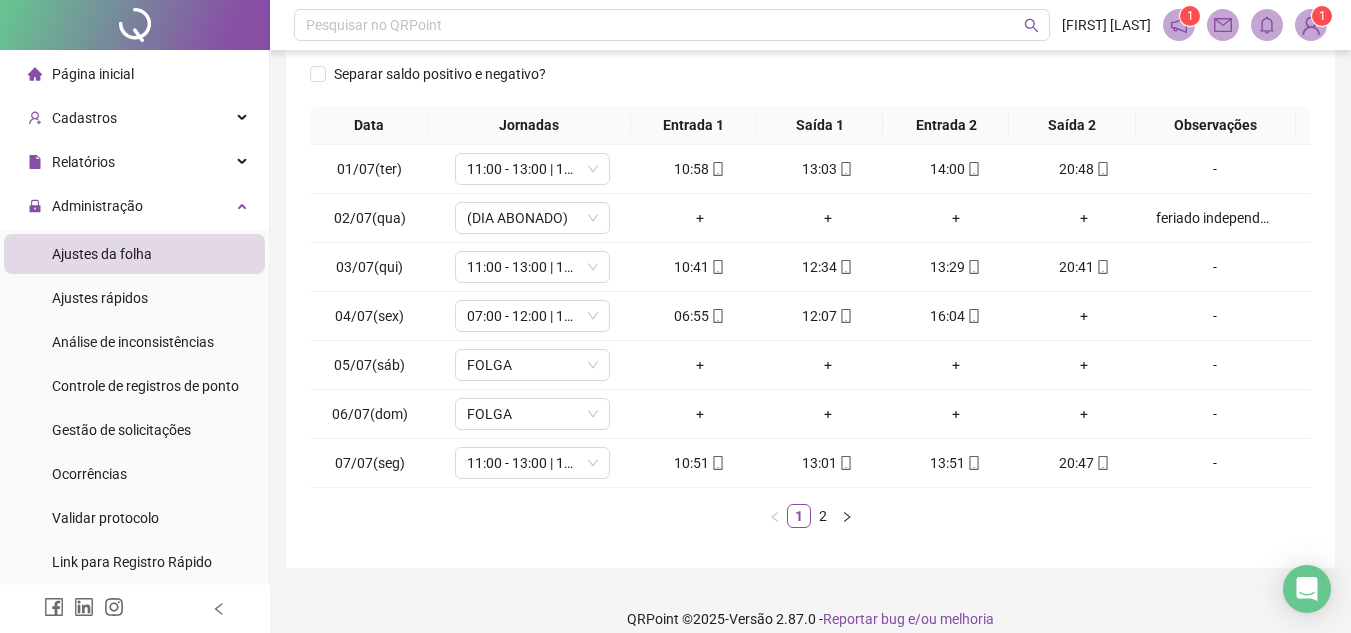 scroll, scrollTop: 321, scrollLeft: 0, axis: vertical 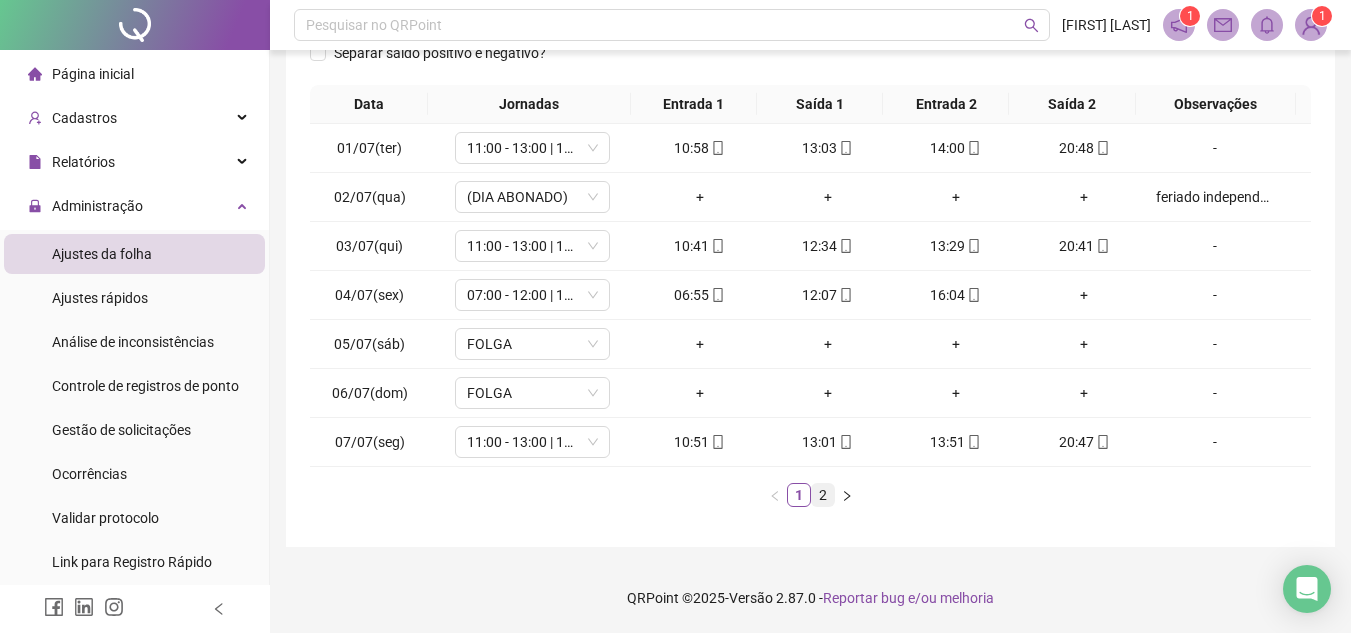 click on "2" at bounding box center [823, 495] 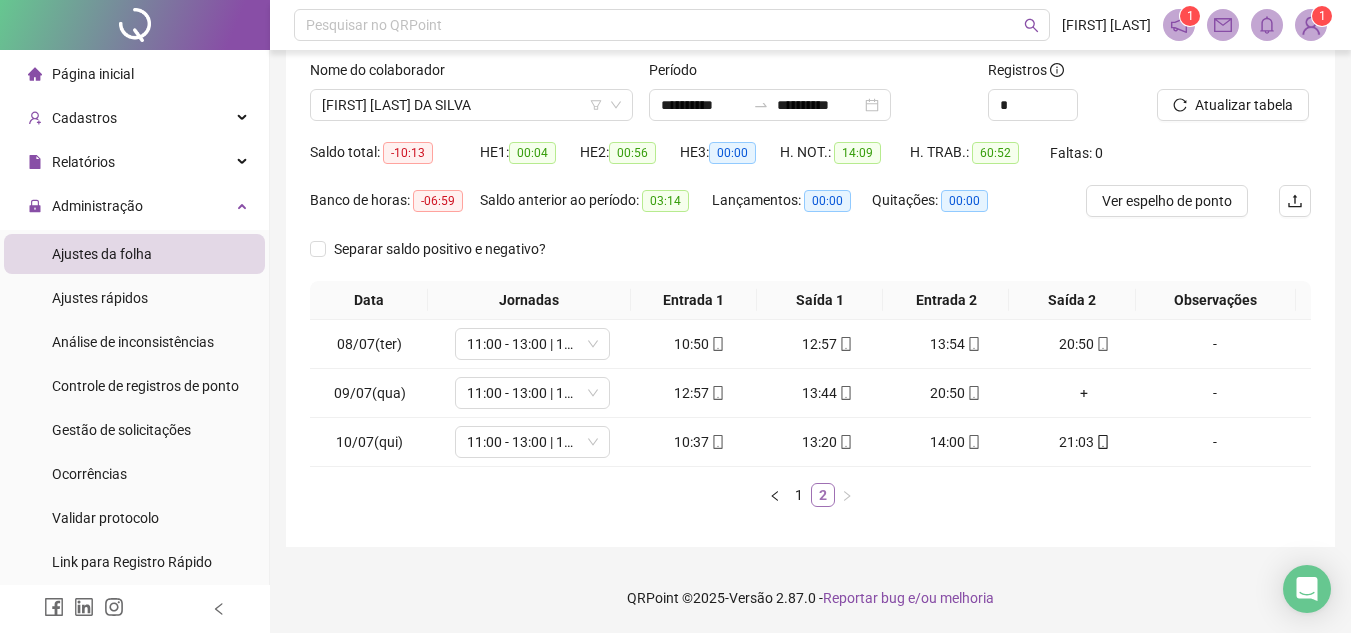 scroll, scrollTop: 125, scrollLeft: 0, axis: vertical 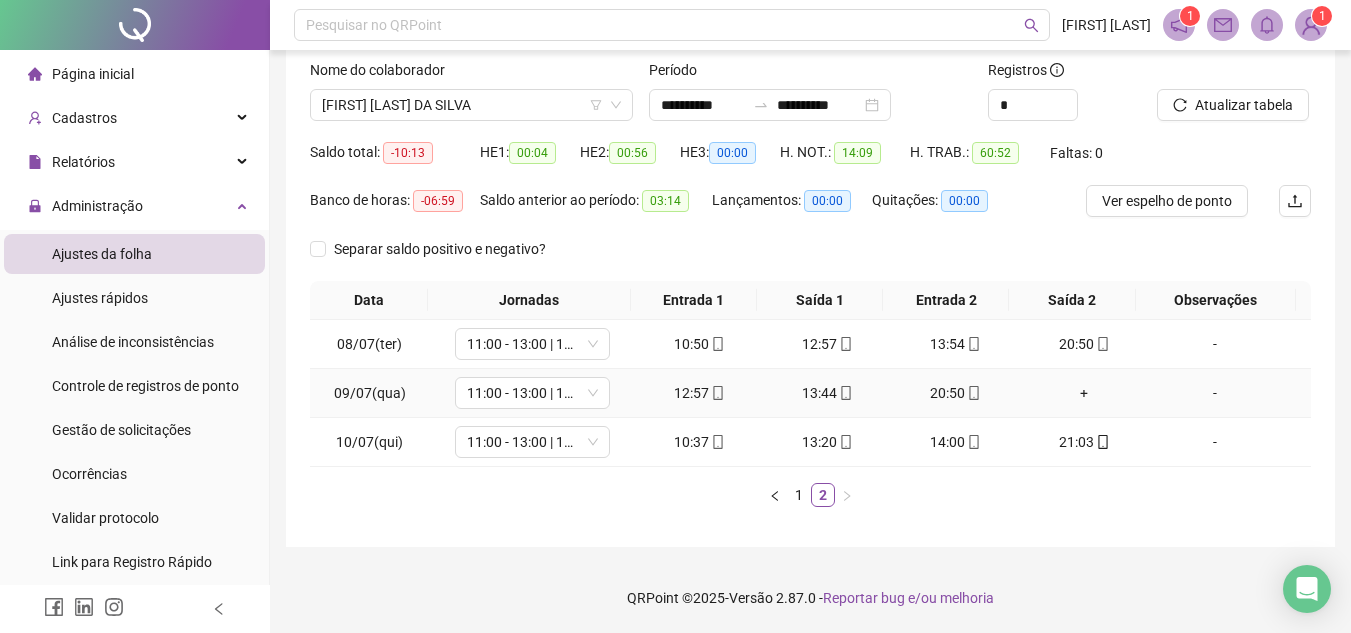 click on "+" at bounding box center (1084, 393) 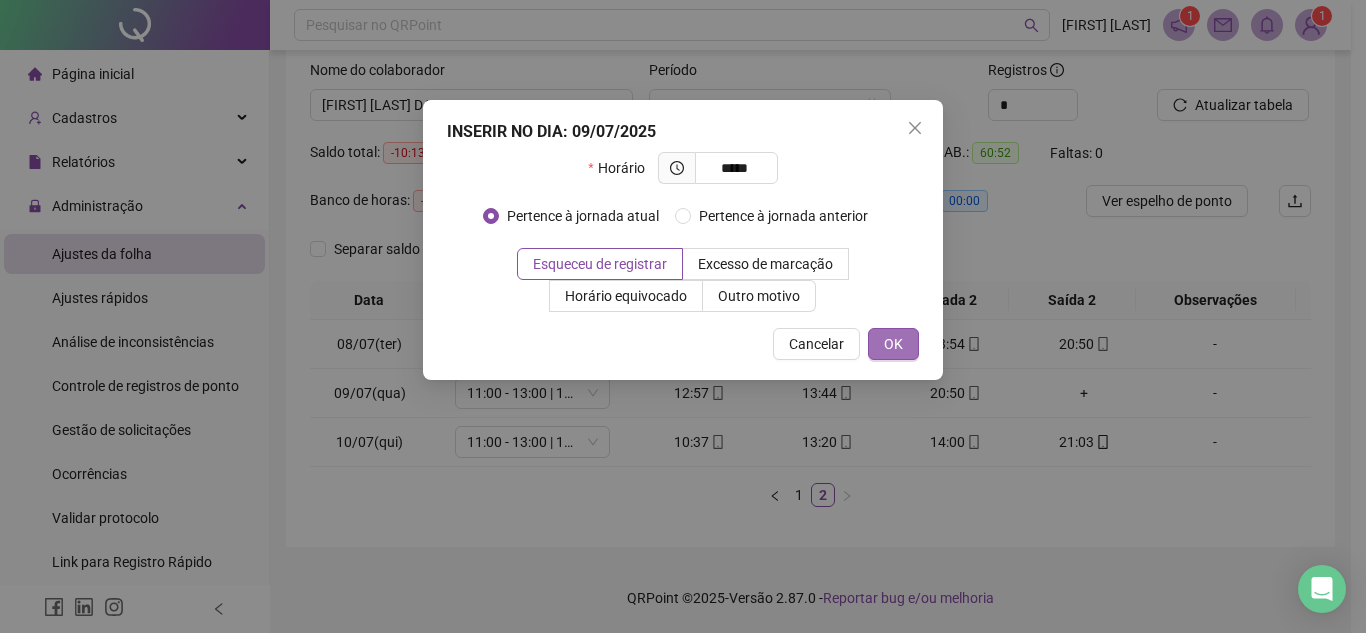 type on "*****" 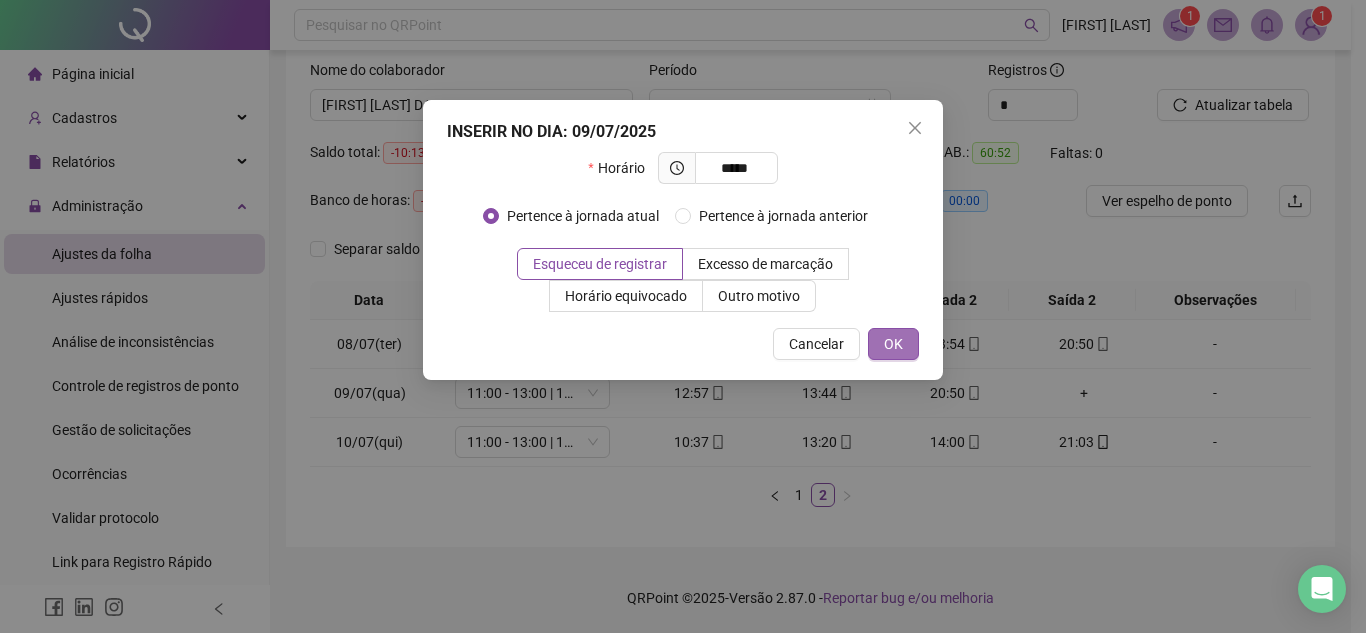 click on "OK" at bounding box center (893, 344) 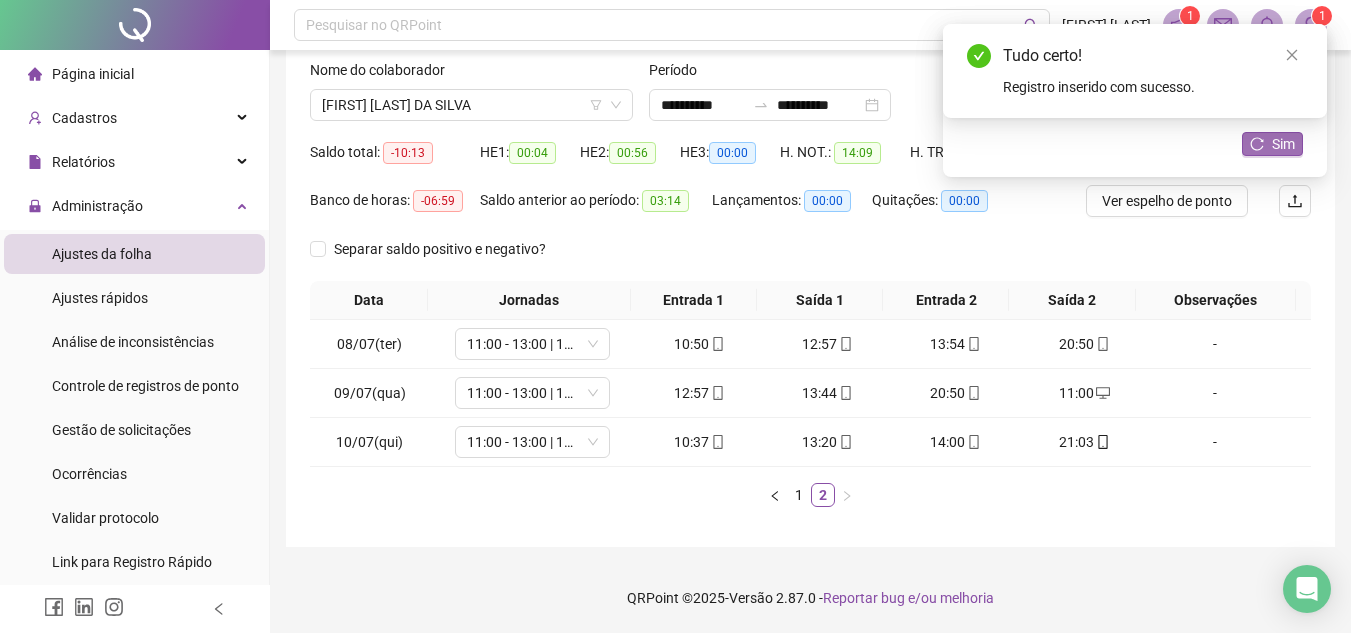click on "Sim" at bounding box center [1283, 144] 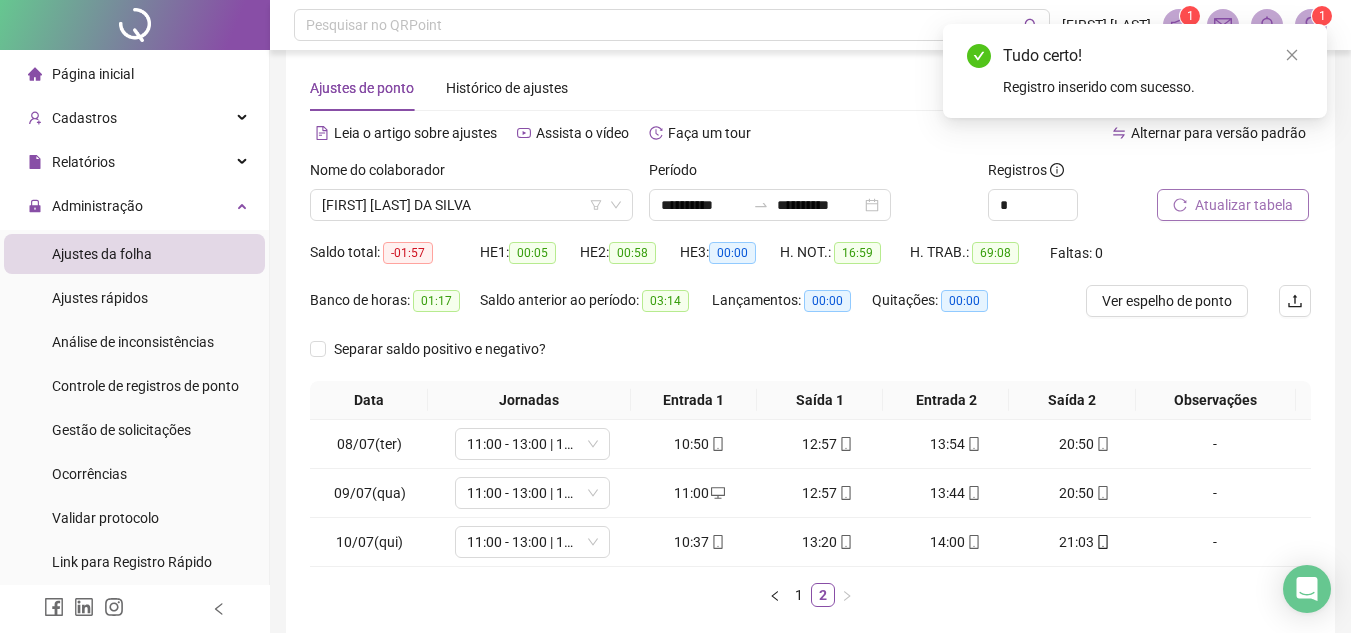 scroll, scrollTop: 0, scrollLeft: 0, axis: both 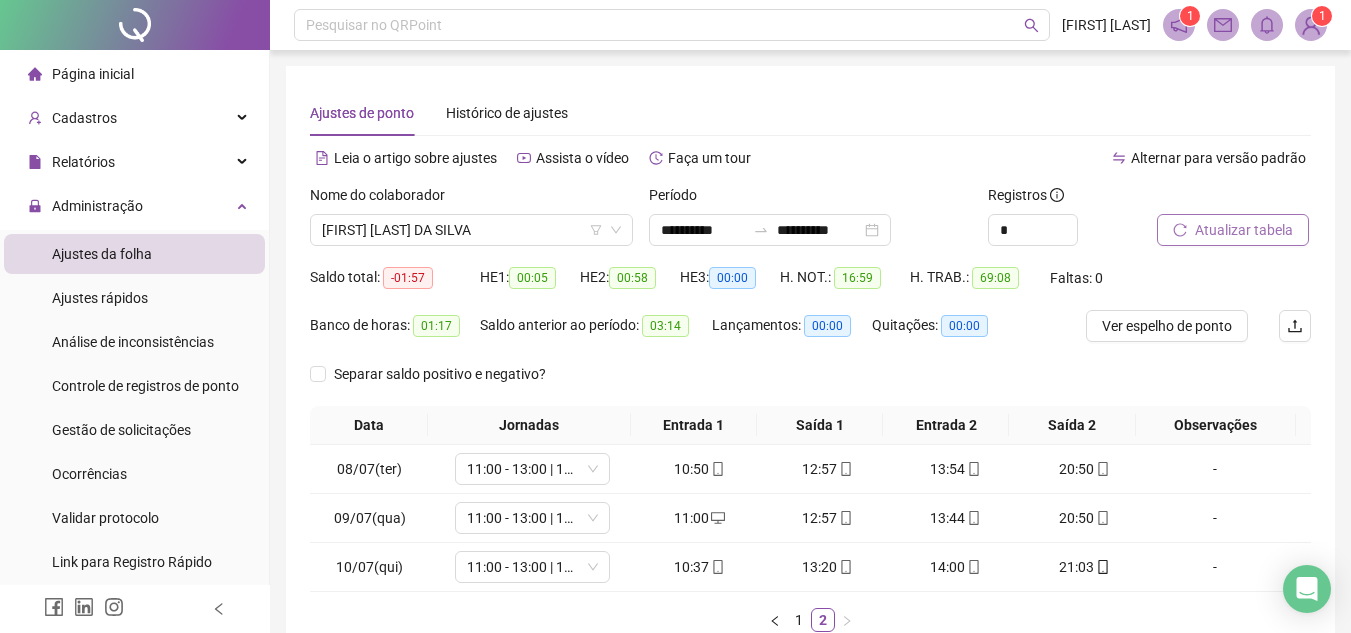click on "Atualizar tabela" at bounding box center [1244, 230] 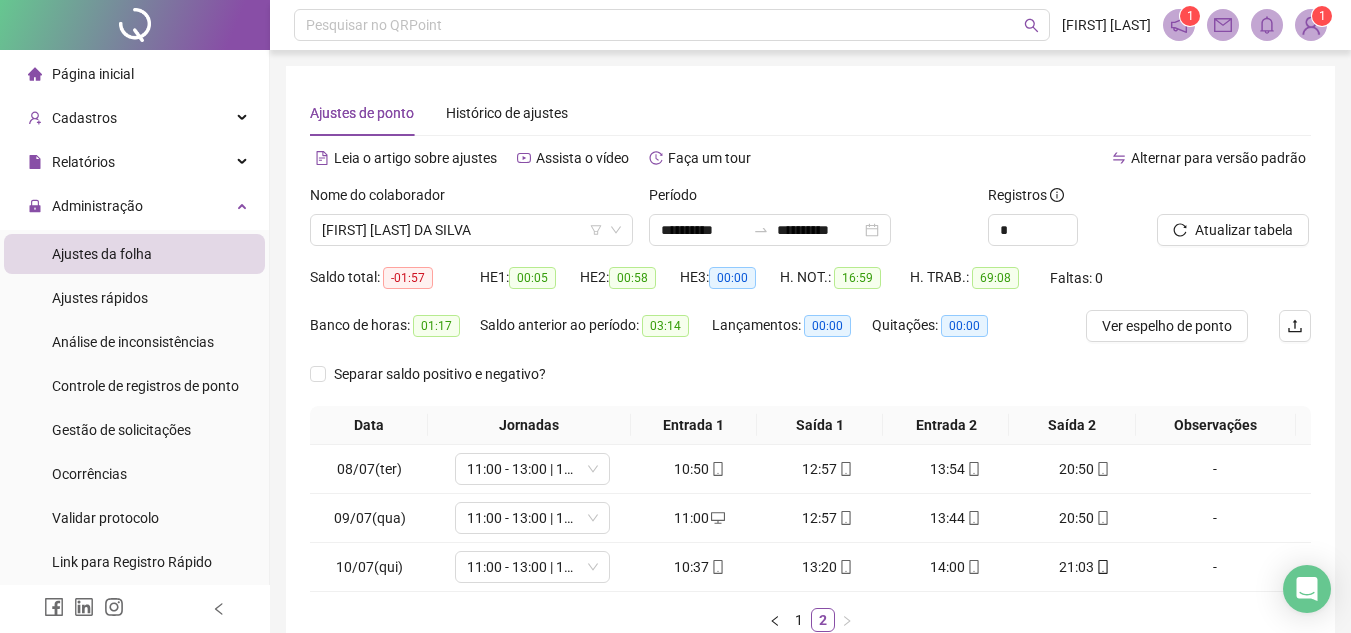 scroll, scrollTop: 125, scrollLeft: 0, axis: vertical 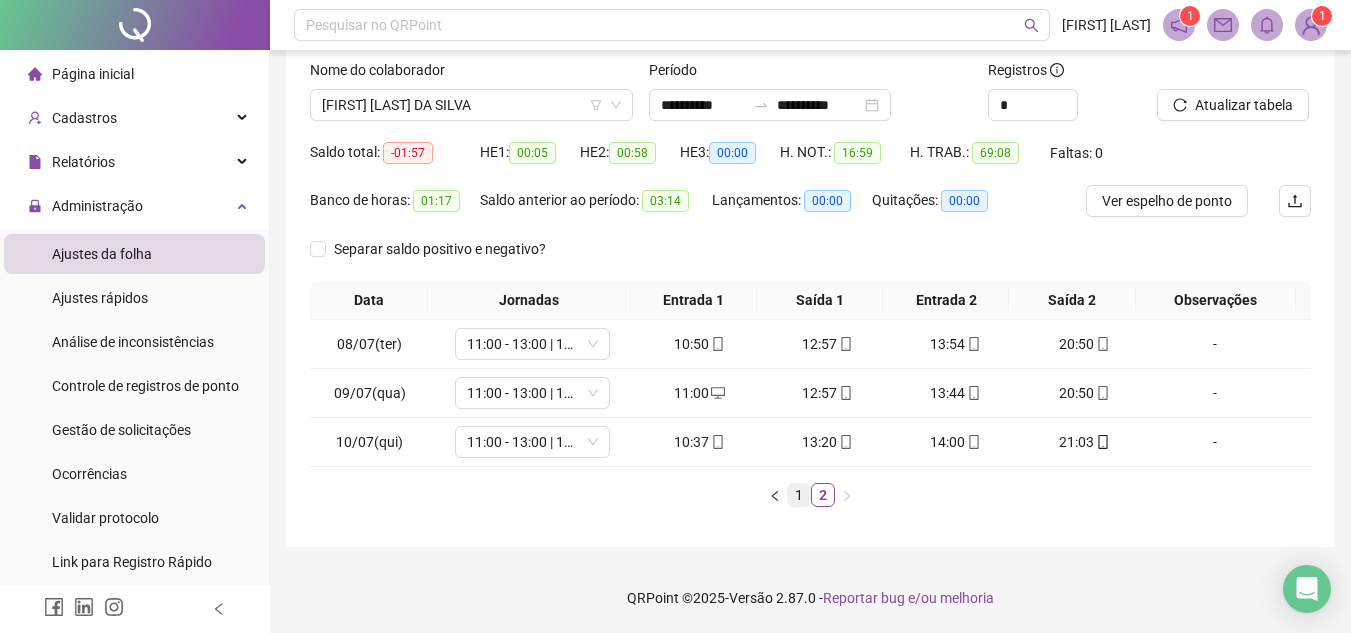 click on "1" at bounding box center [799, 495] 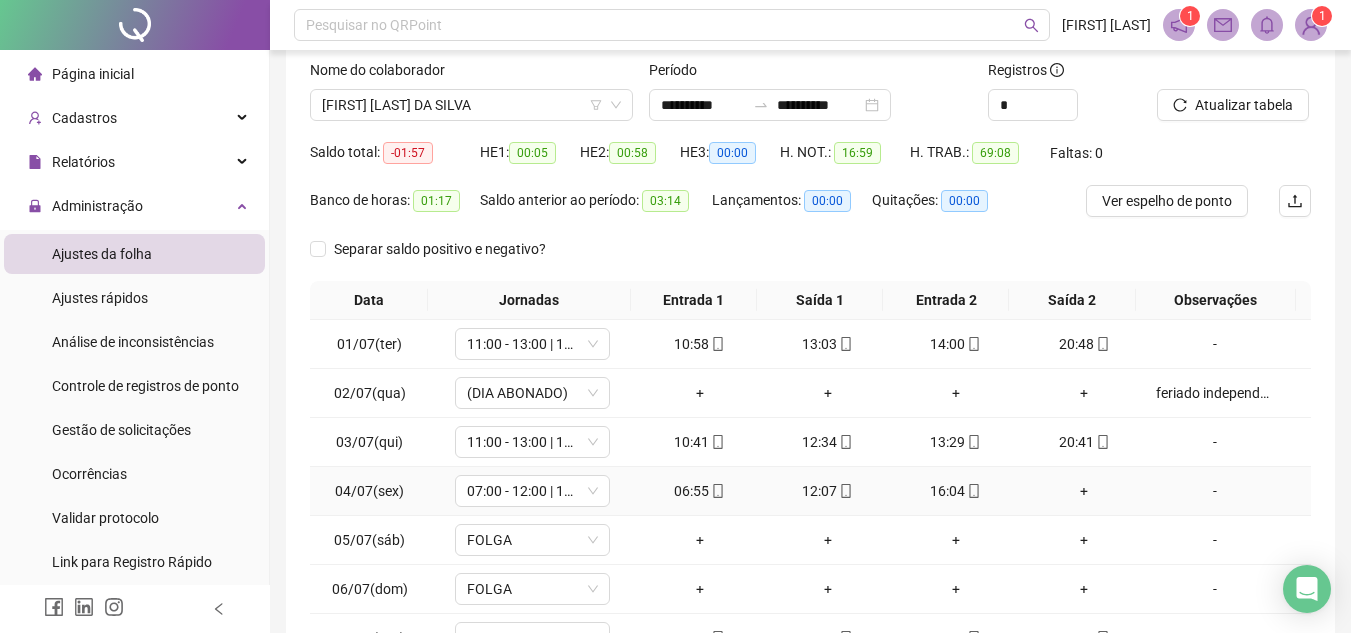 click on "+" at bounding box center (1084, 491) 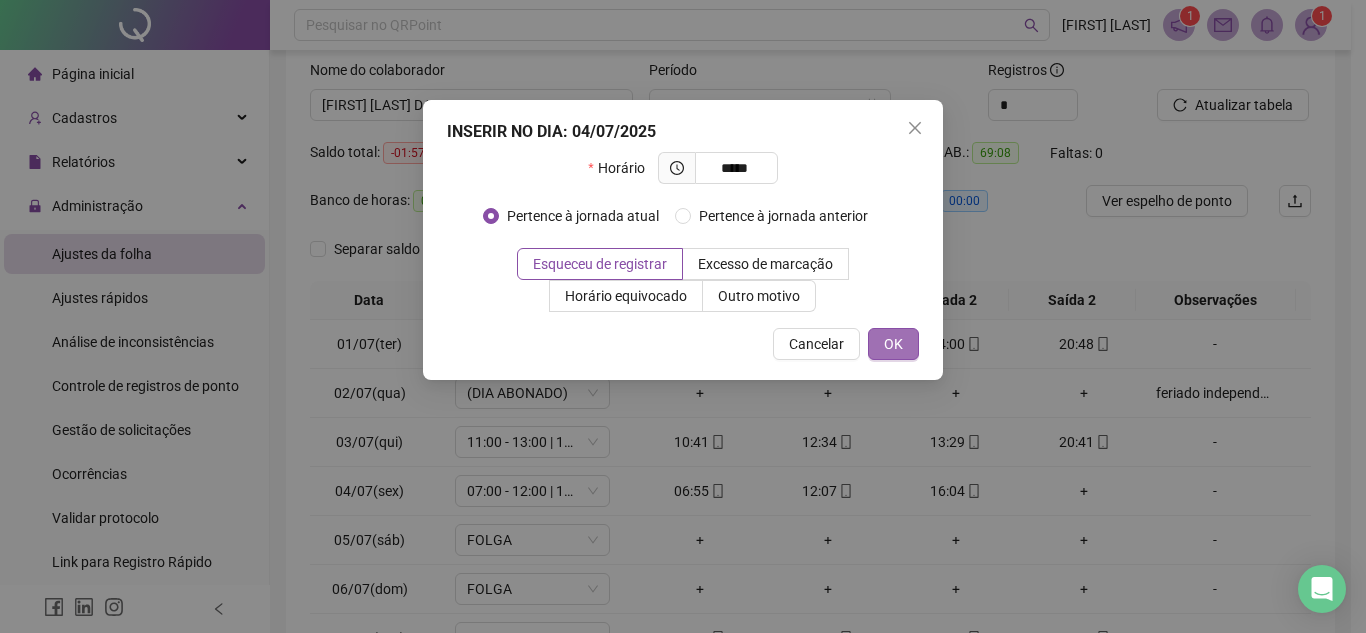 type on "*****" 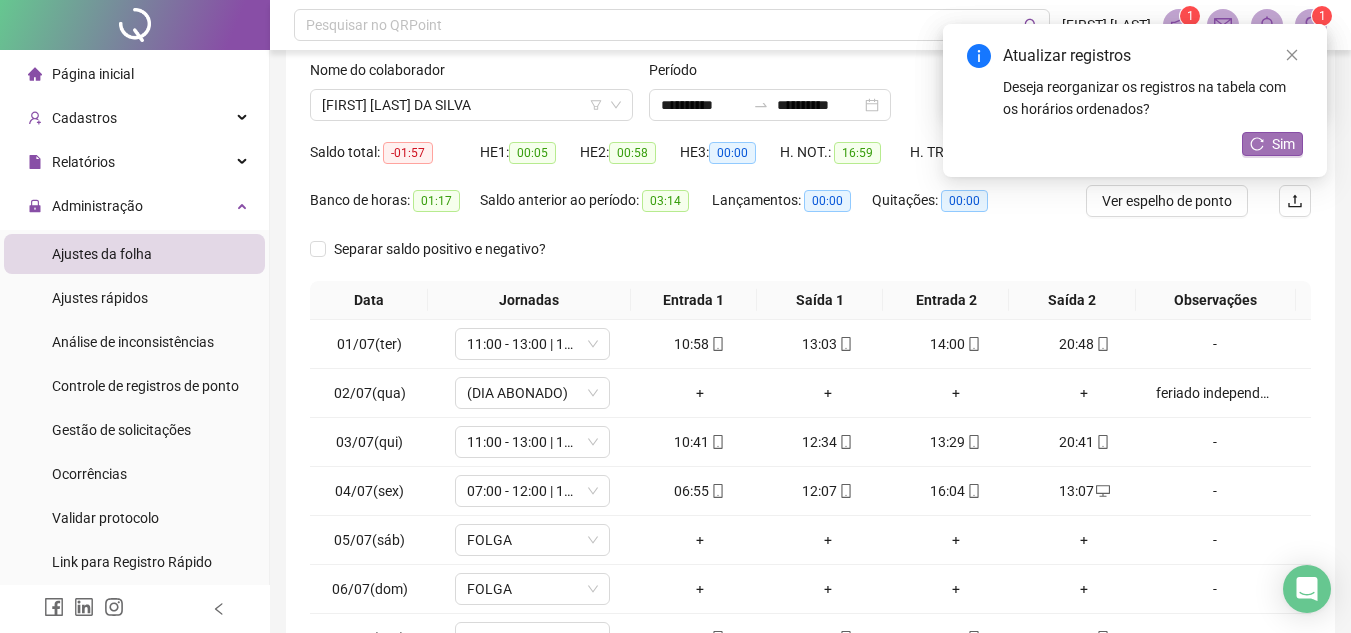 click 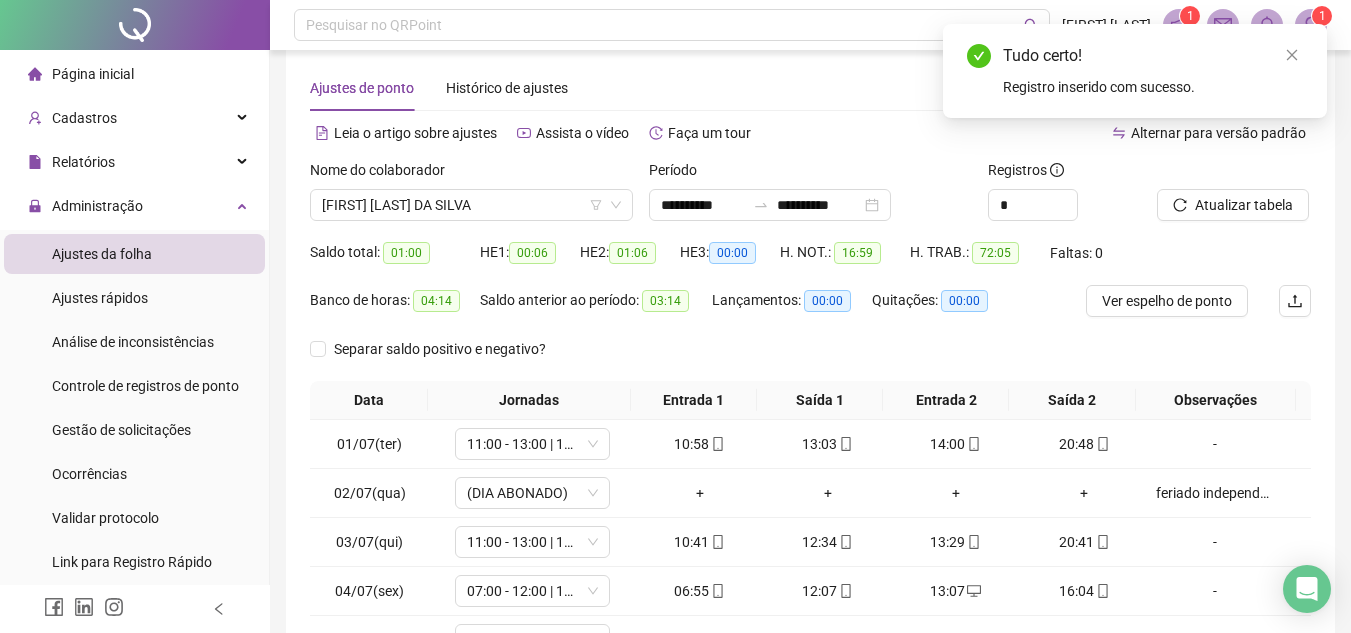 scroll, scrollTop: 0, scrollLeft: 0, axis: both 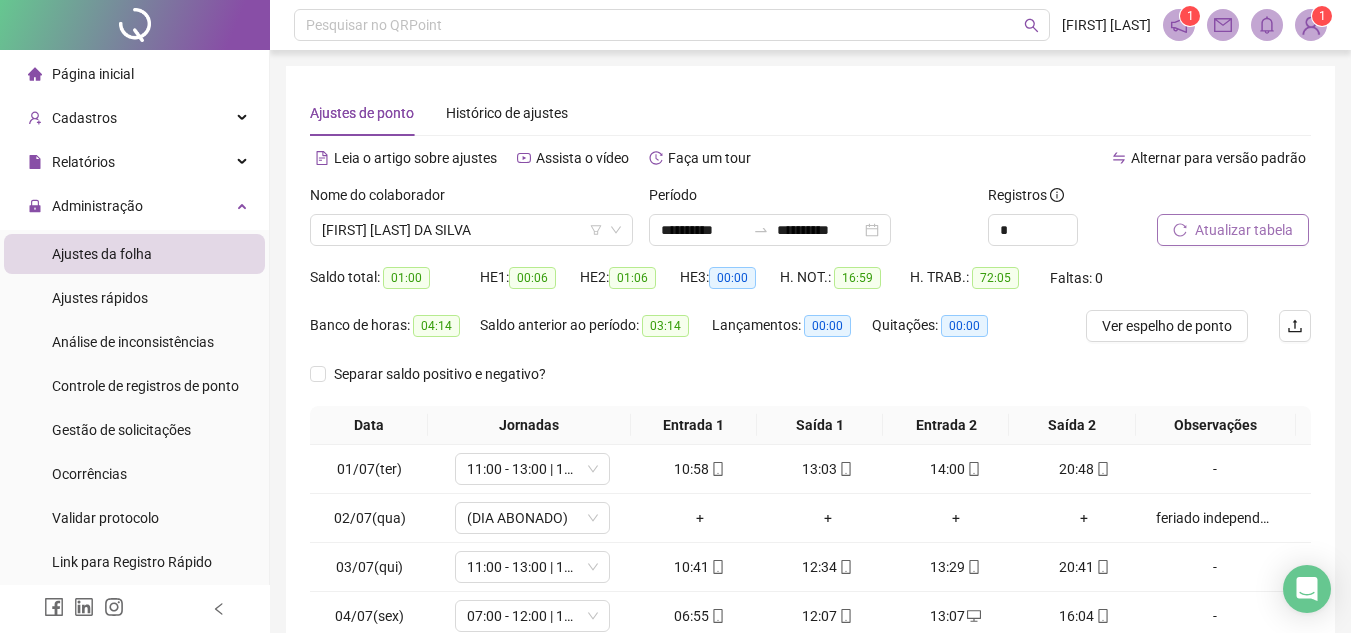 click on "Atualizar tabela" at bounding box center (1244, 230) 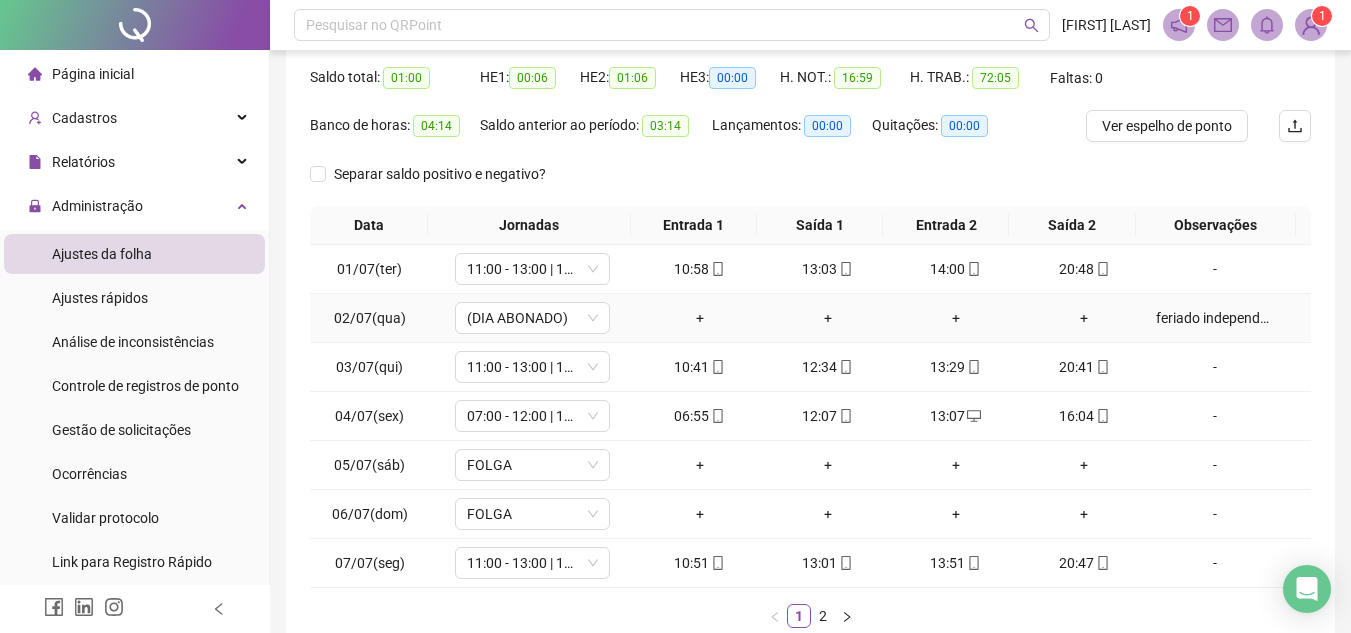 scroll, scrollTop: 321, scrollLeft: 0, axis: vertical 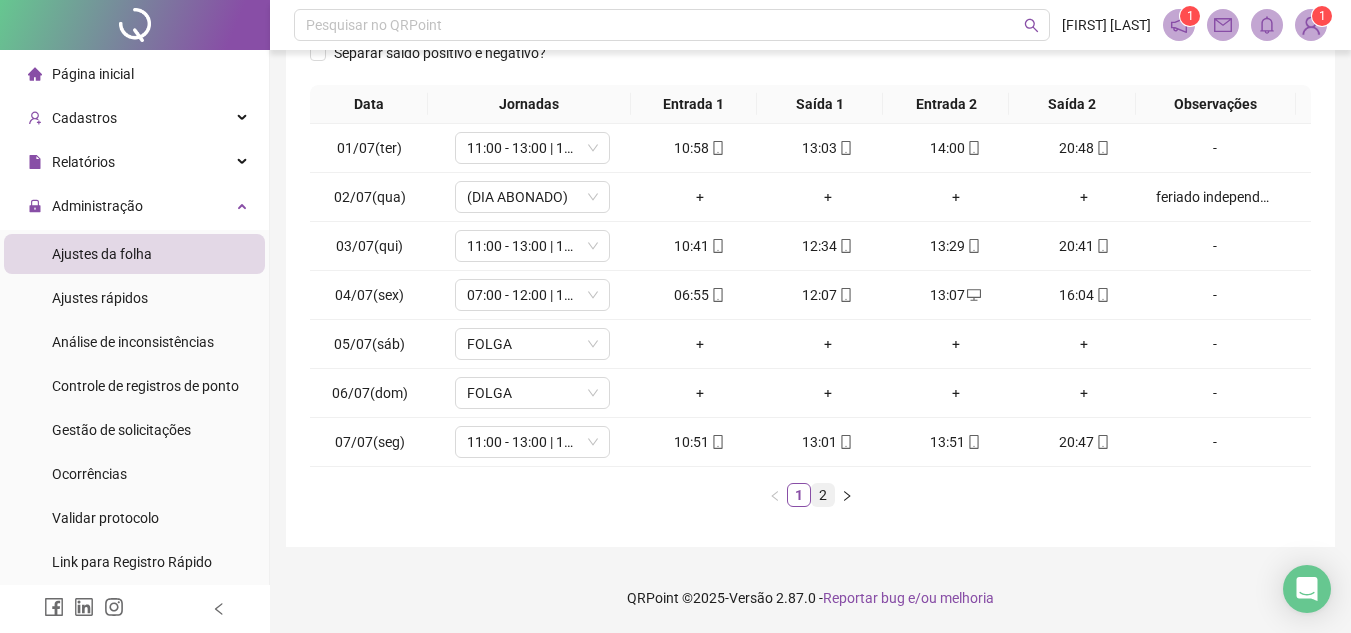 click on "2" at bounding box center (823, 495) 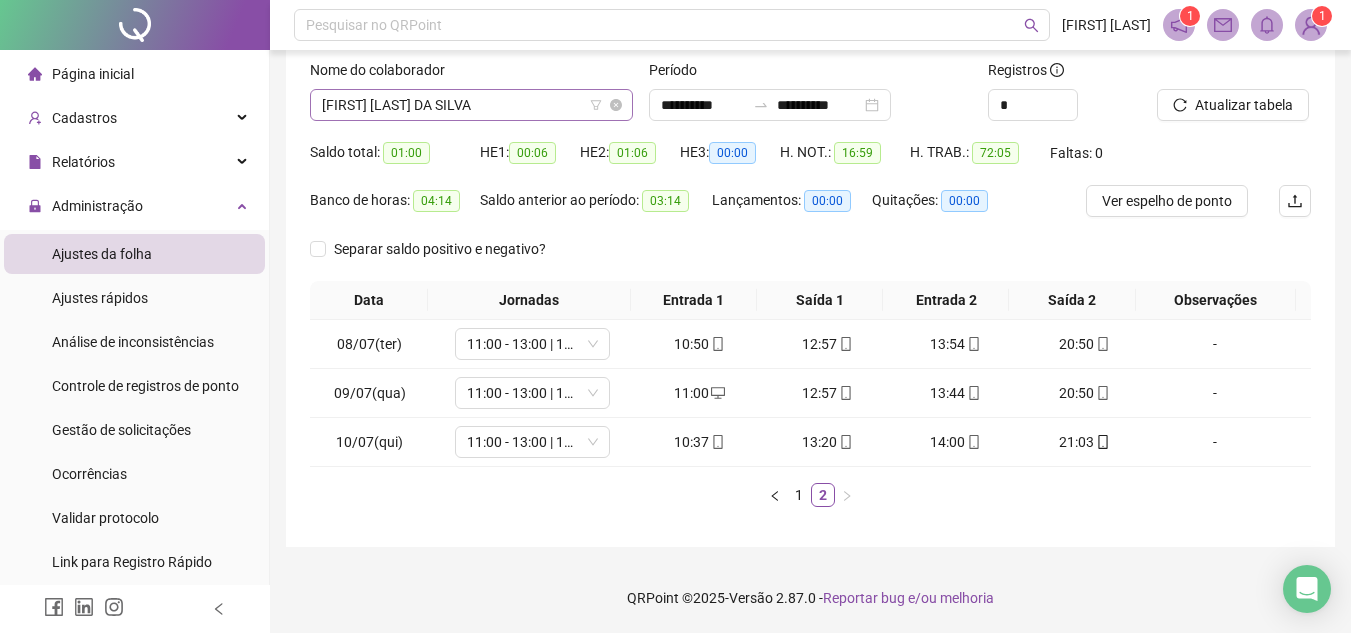 click on "[FIRST] [LAST] DA SILVA" at bounding box center (471, 105) 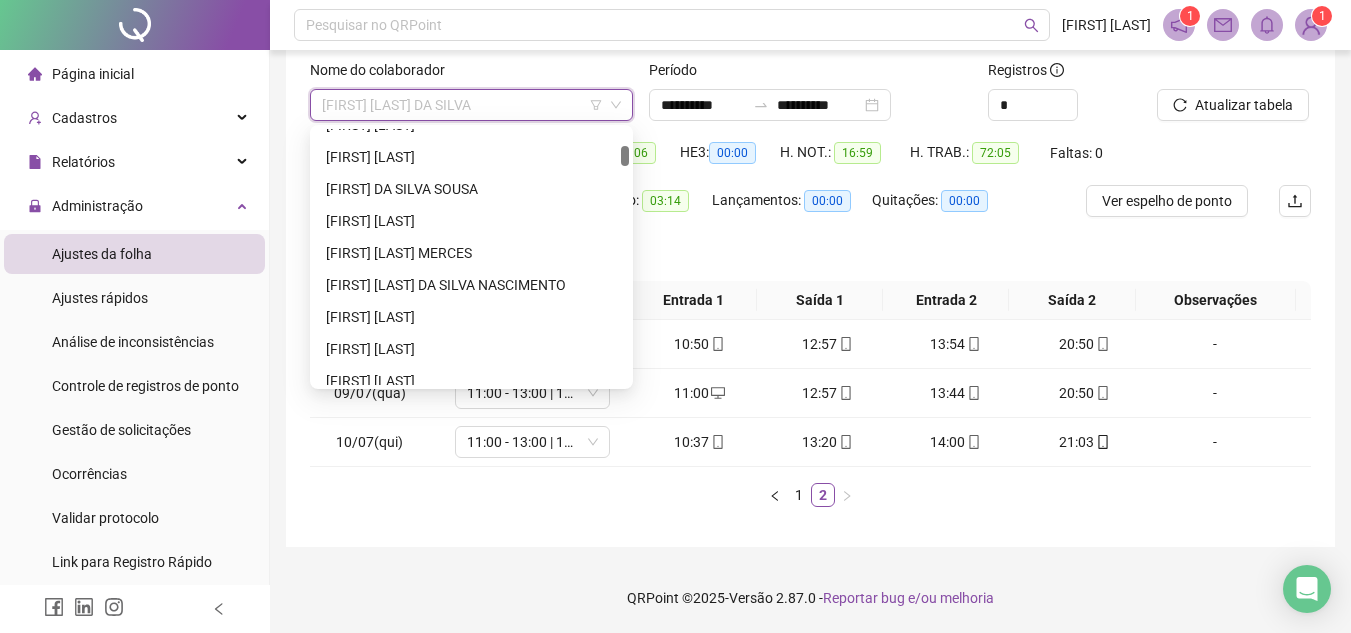 scroll, scrollTop: 0, scrollLeft: 0, axis: both 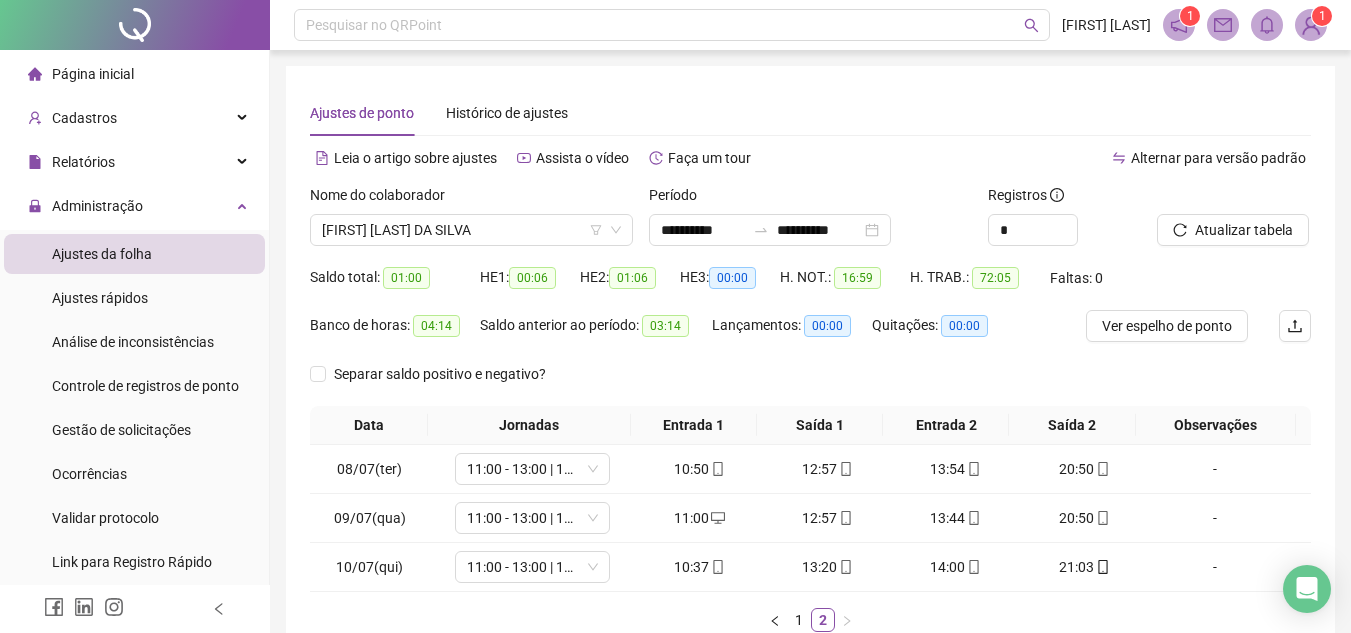click on "Ajustes de ponto Histórico de ajustes" at bounding box center (810, 113) 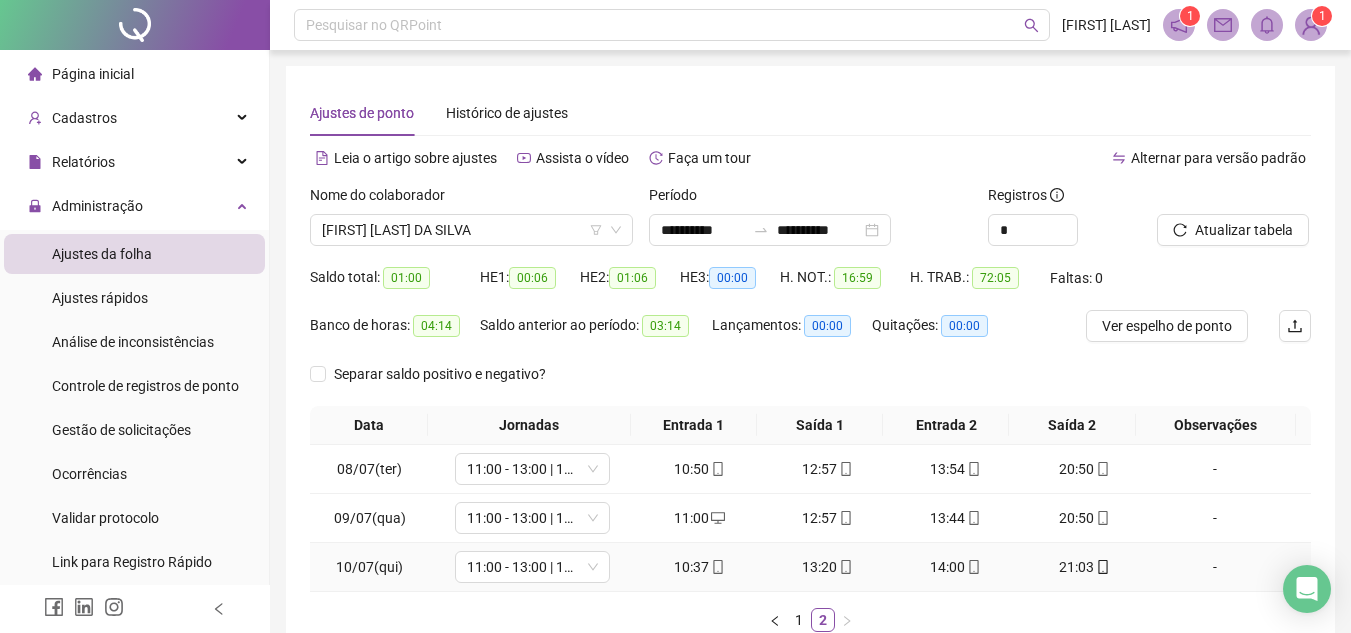 scroll, scrollTop: 125, scrollLeft: 0, axis: vertical 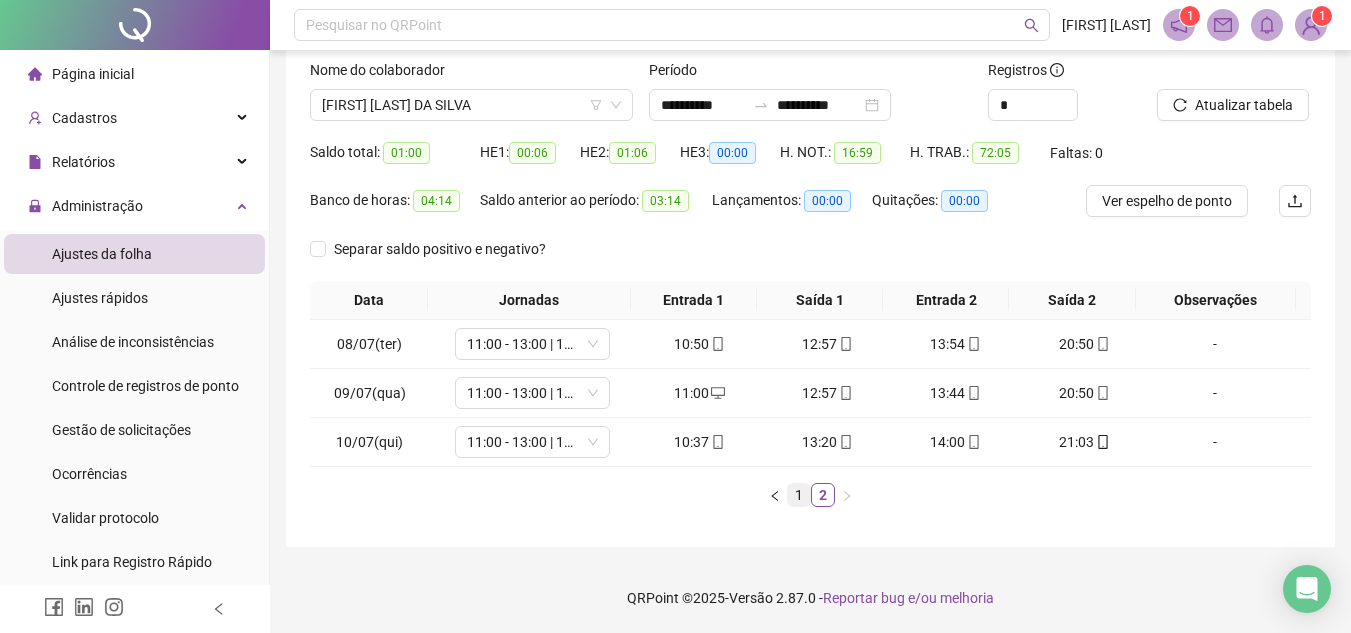 click on "1" at bounding box center (799, 495) 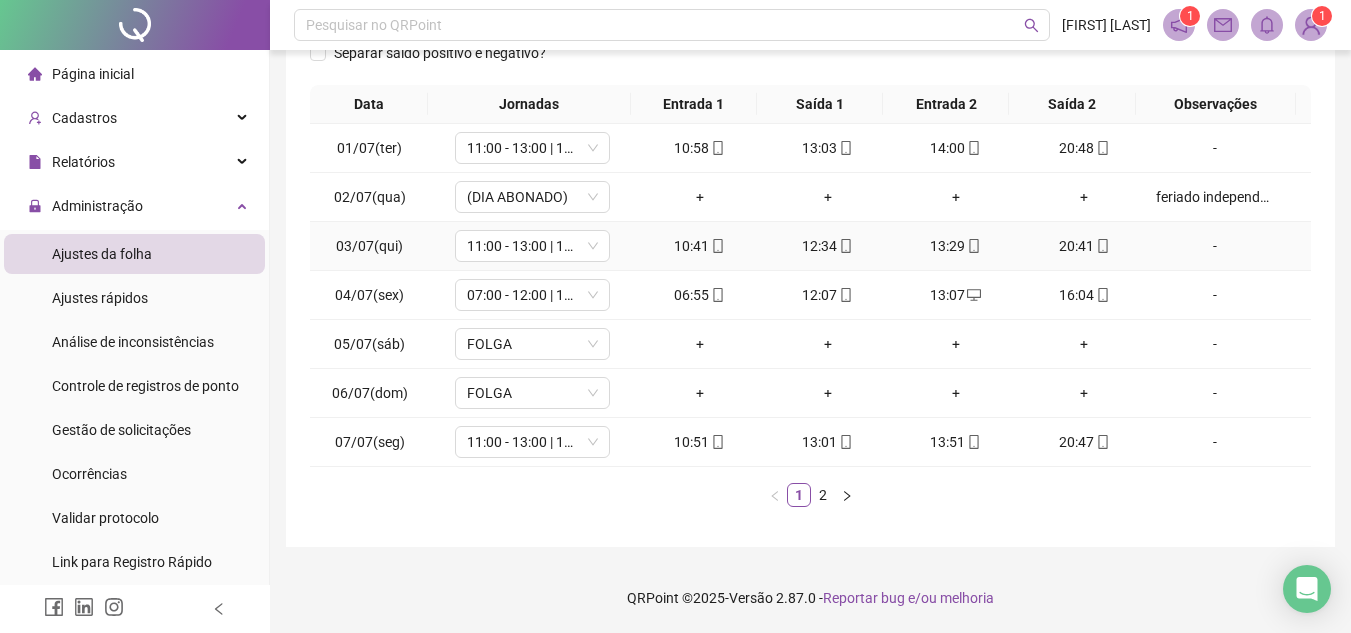 scroll, scrollTop: 0, scrollLeft: 0, axis: both 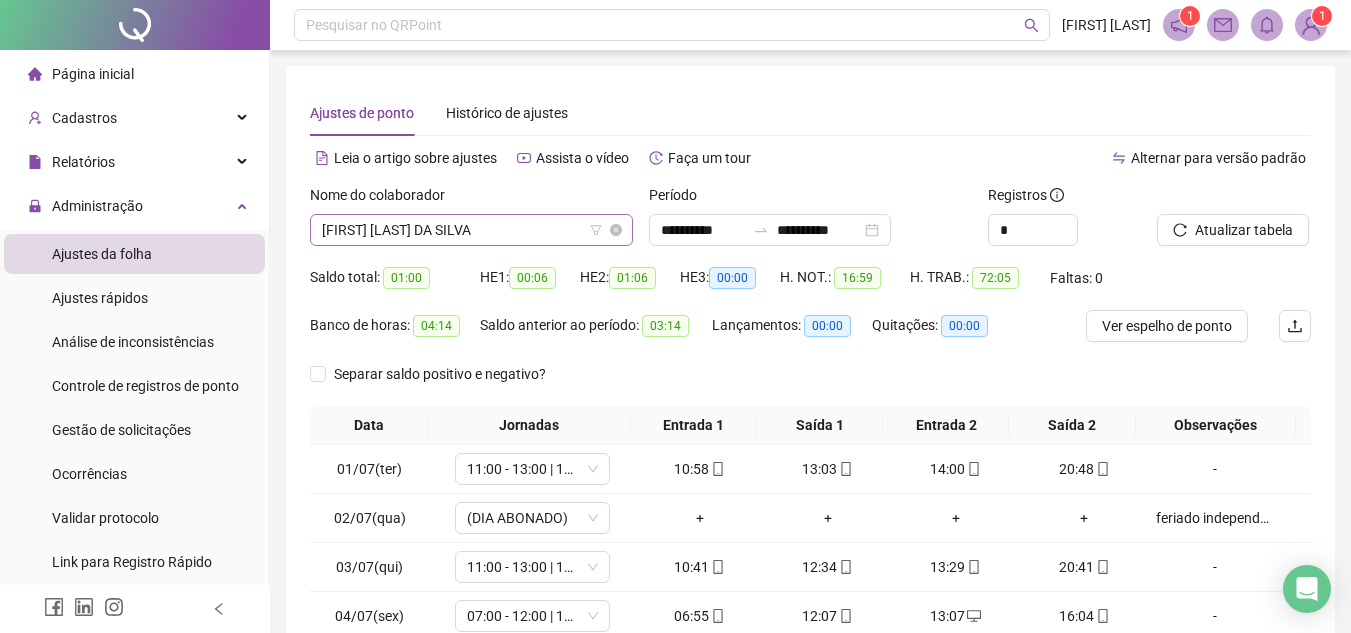 click on "[FIRST] [LAST] DA SILVA" at bounding box center (471, 230) 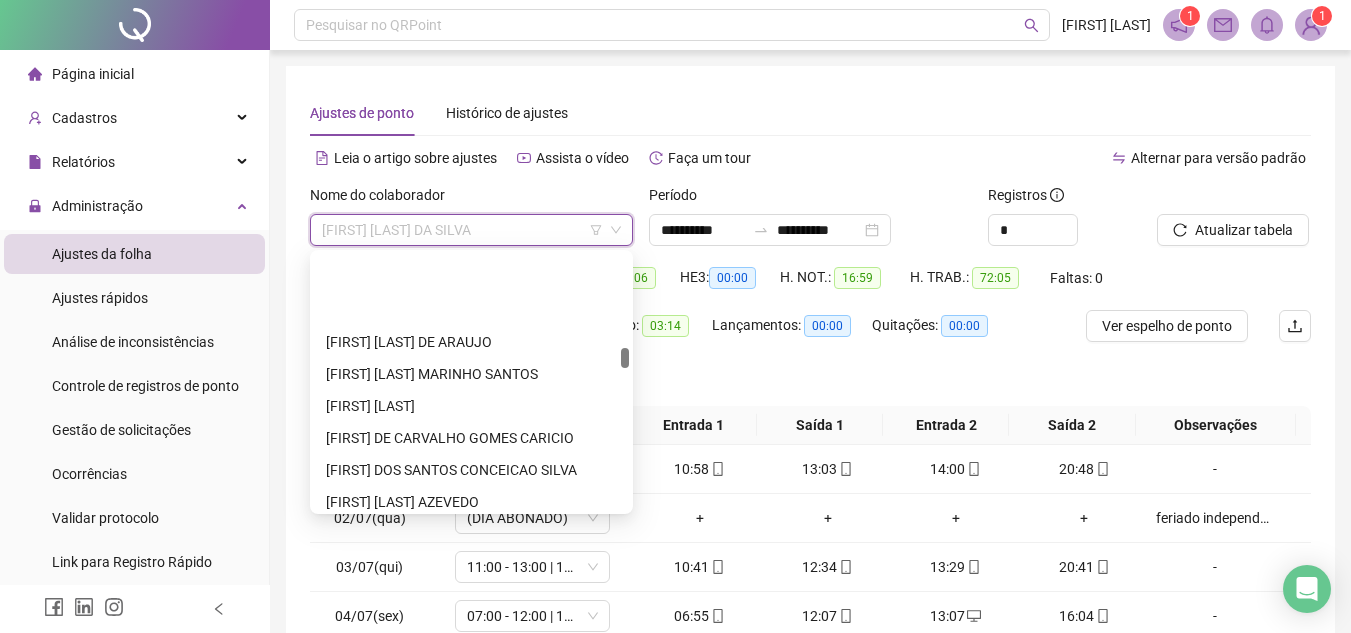 scroll, scrollTop: 1500, scrollLeft: 0, axis: vertical 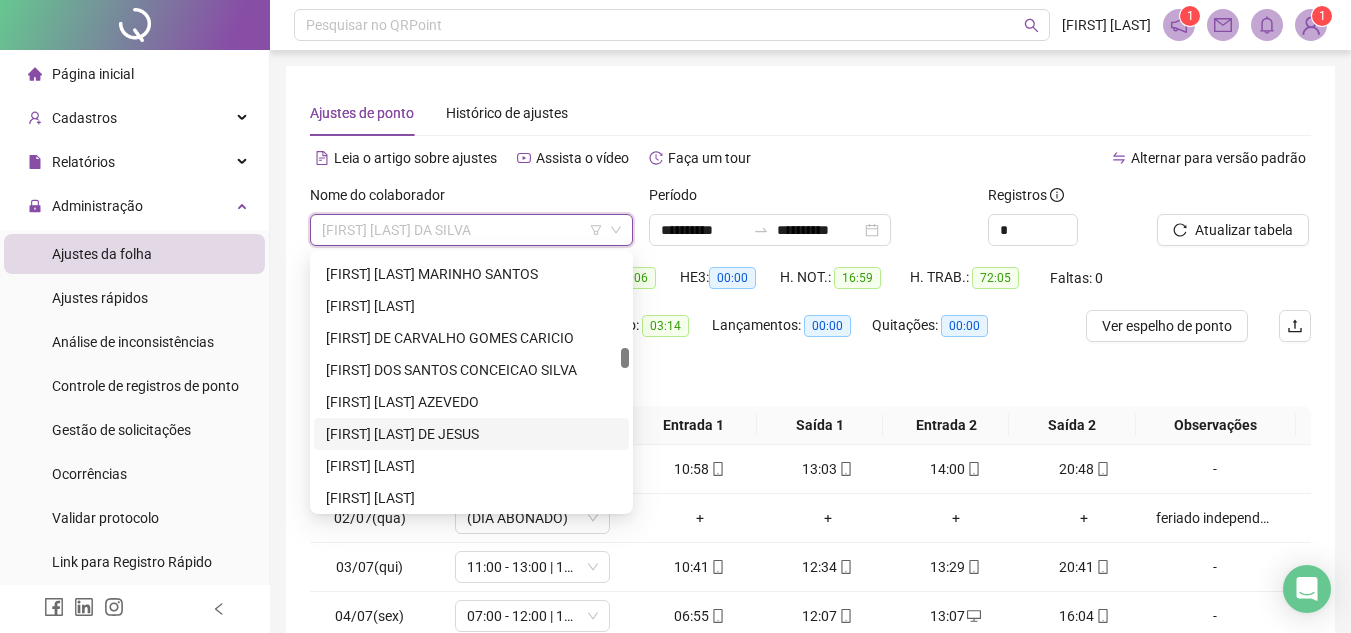 click on "[FIRST] [LAST] DE JESUS" at bounding box center [471, 434] 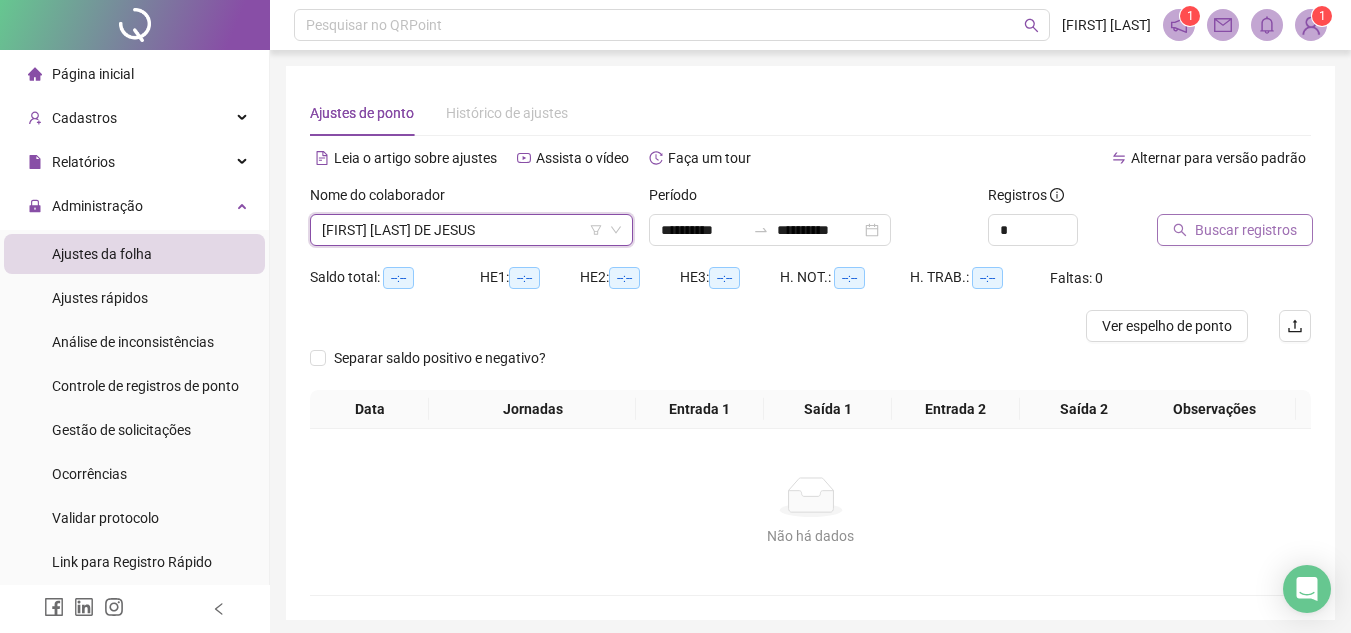 click on "Buscar registros" at bounding box center [1246, 230] 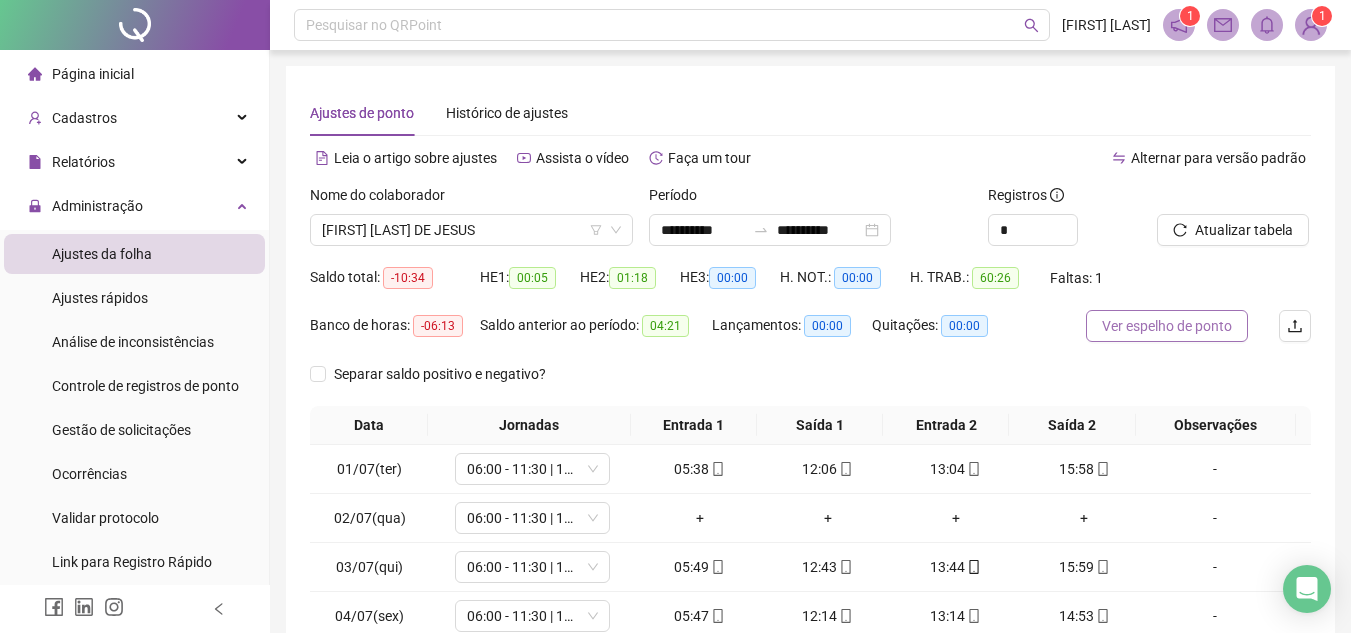 scroll, scrollTop: 100, scrollLeft: 0, axis: vertical 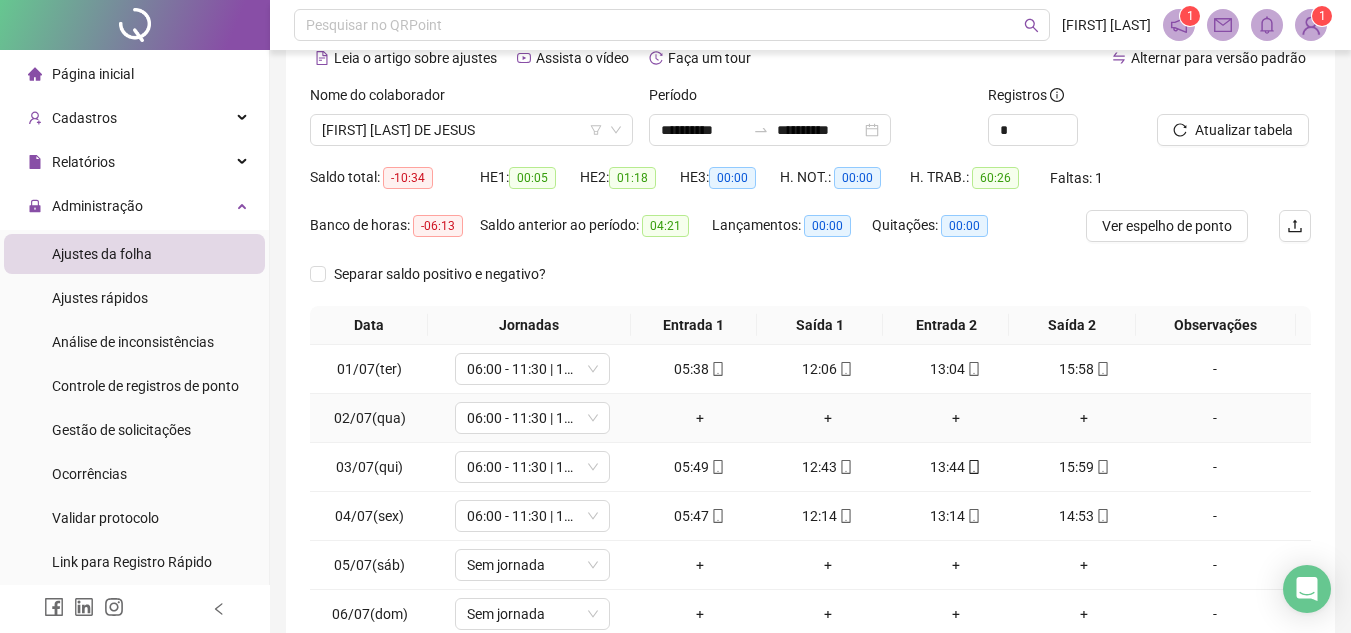 click on "-" at bounding box center (1215, 418) 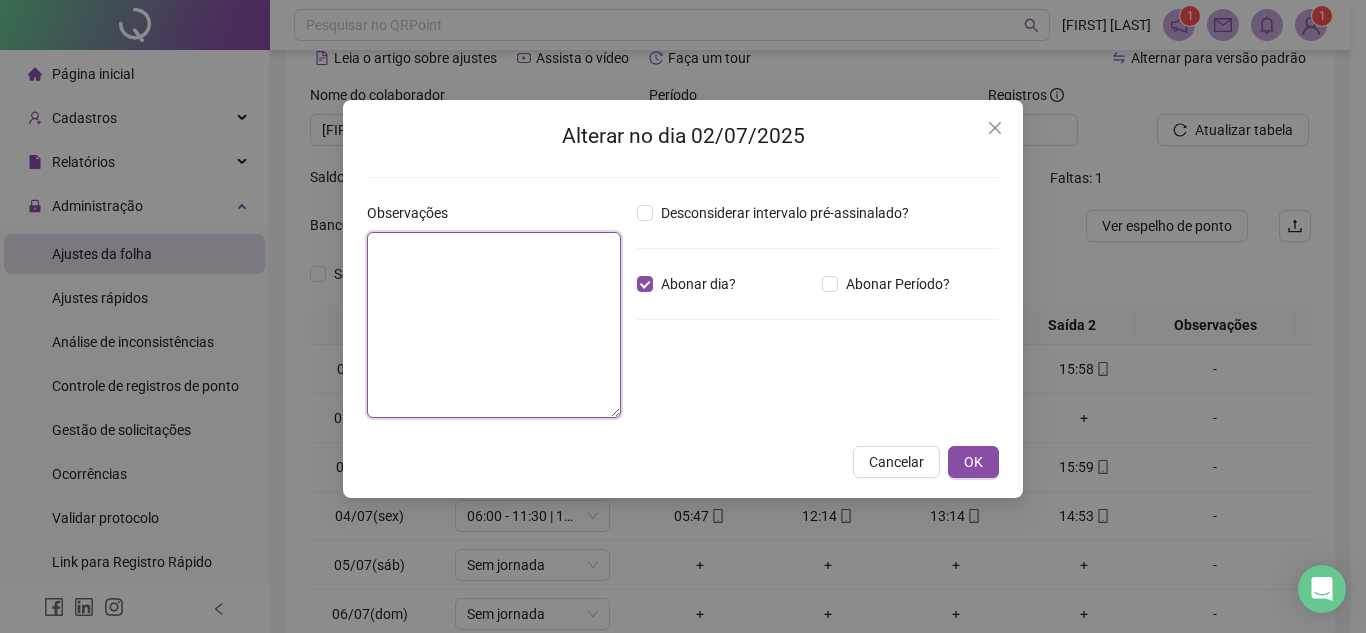 click at bounding box center [494, 325] 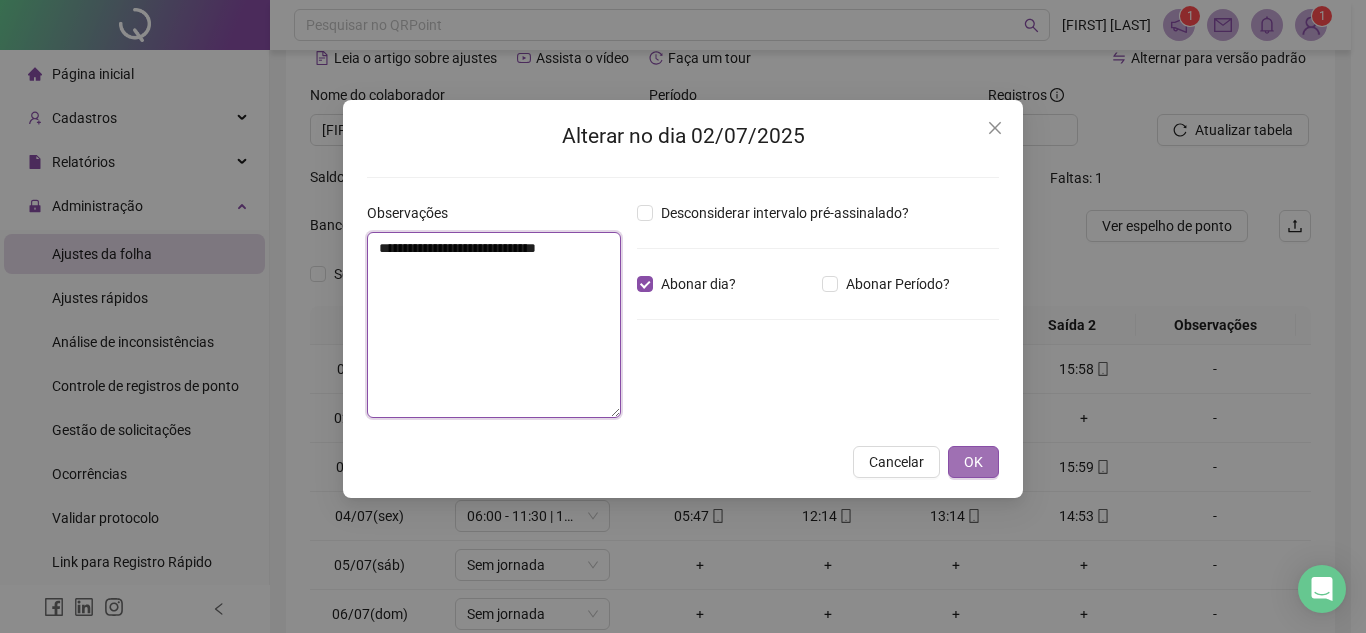 type on "**********" 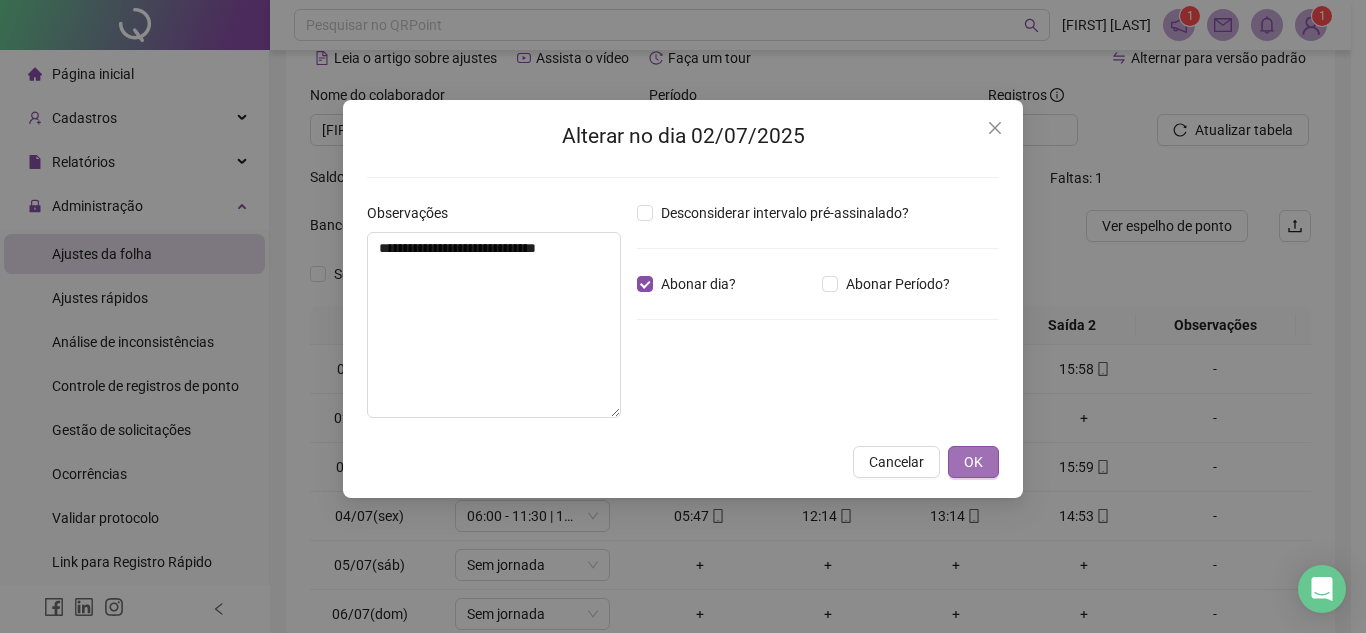 click on "OK" at bounding box center (973, 462) 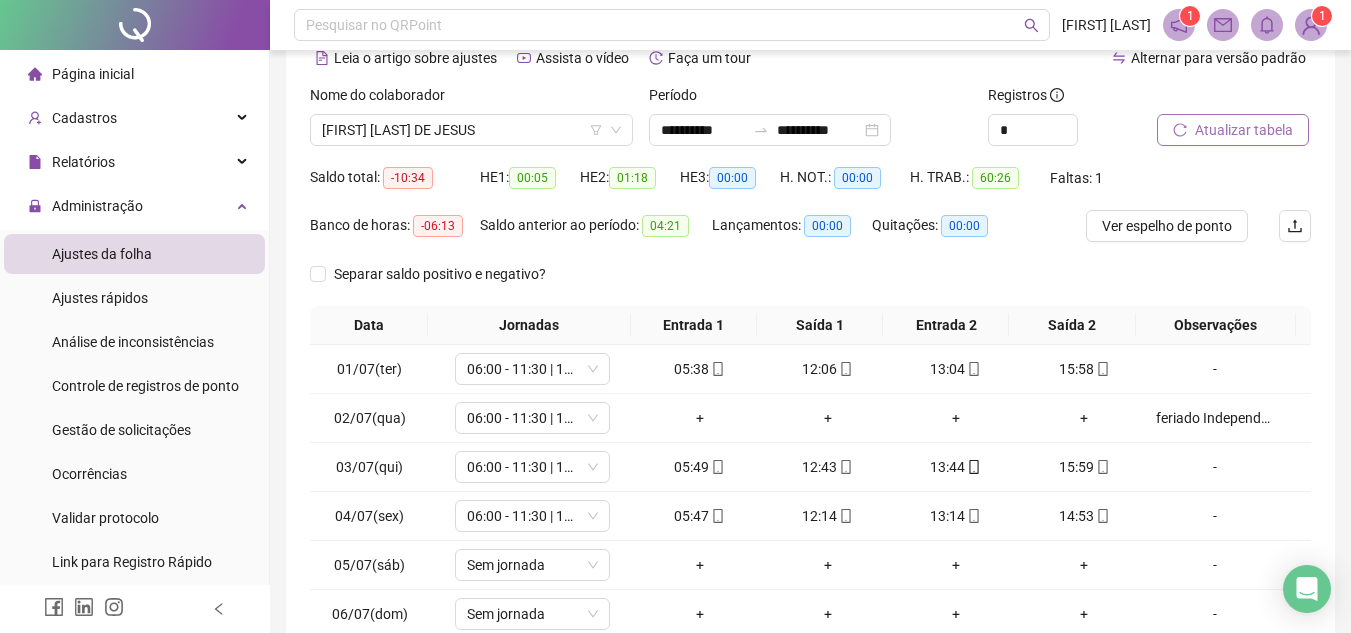 click on "Atualizar tabela" at bounding box center (1233, 130) 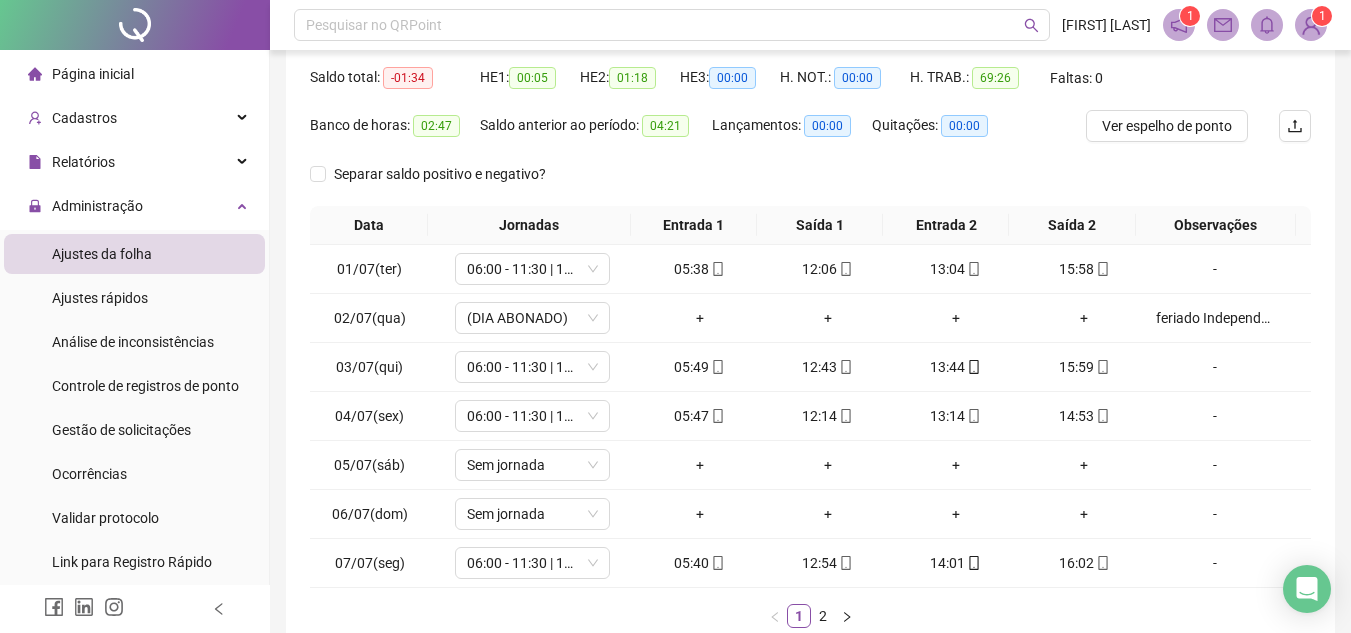 scroll, scrollTop: 300, scrollLeft: 0, axis: vertical 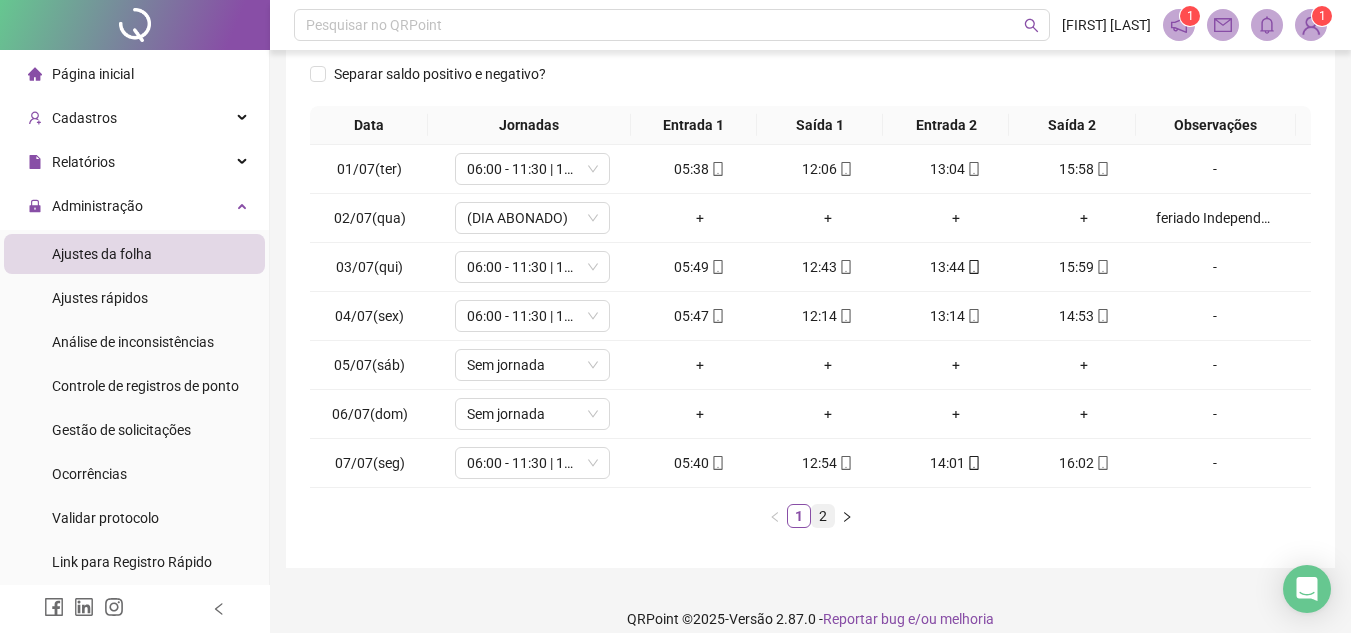 click on "2" at bounding box center [823, 516] 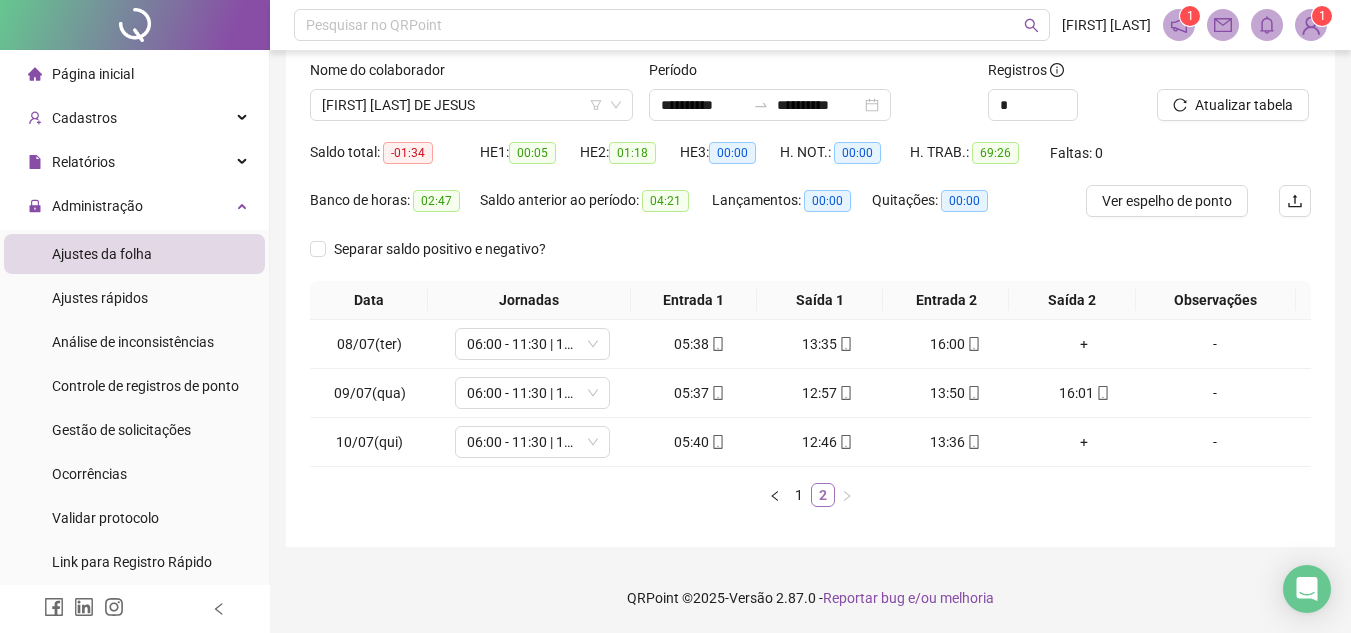 scroll, scrollTop: 125, scrollLeft: 0, axis: vertical 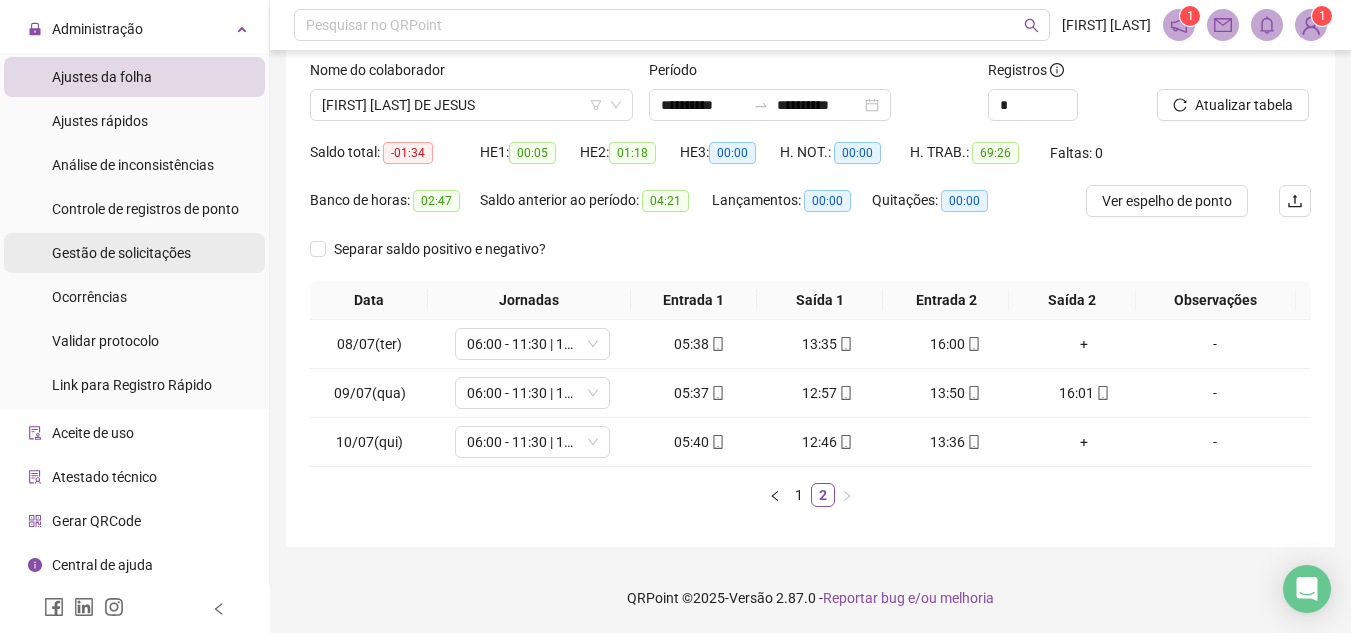 click on "Gestão de solicitações" at bounding box center (121, 253) 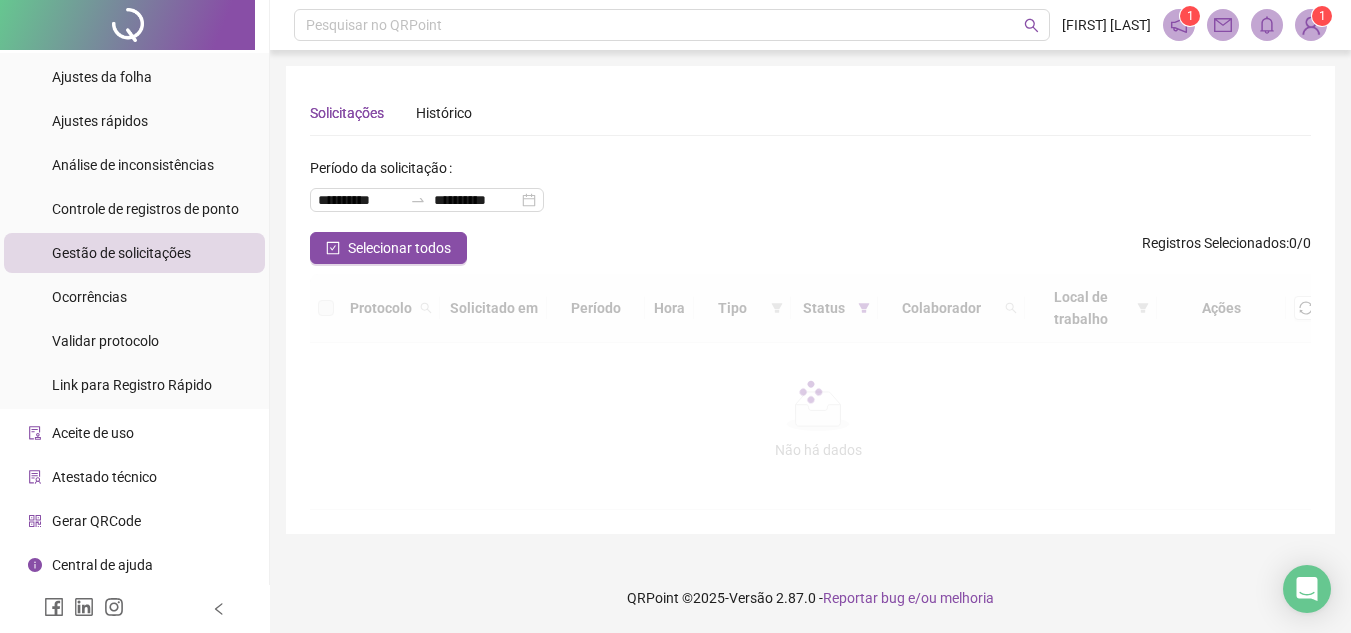 scroll, scrollTop: 0, scrollLeft: 0, axis: both 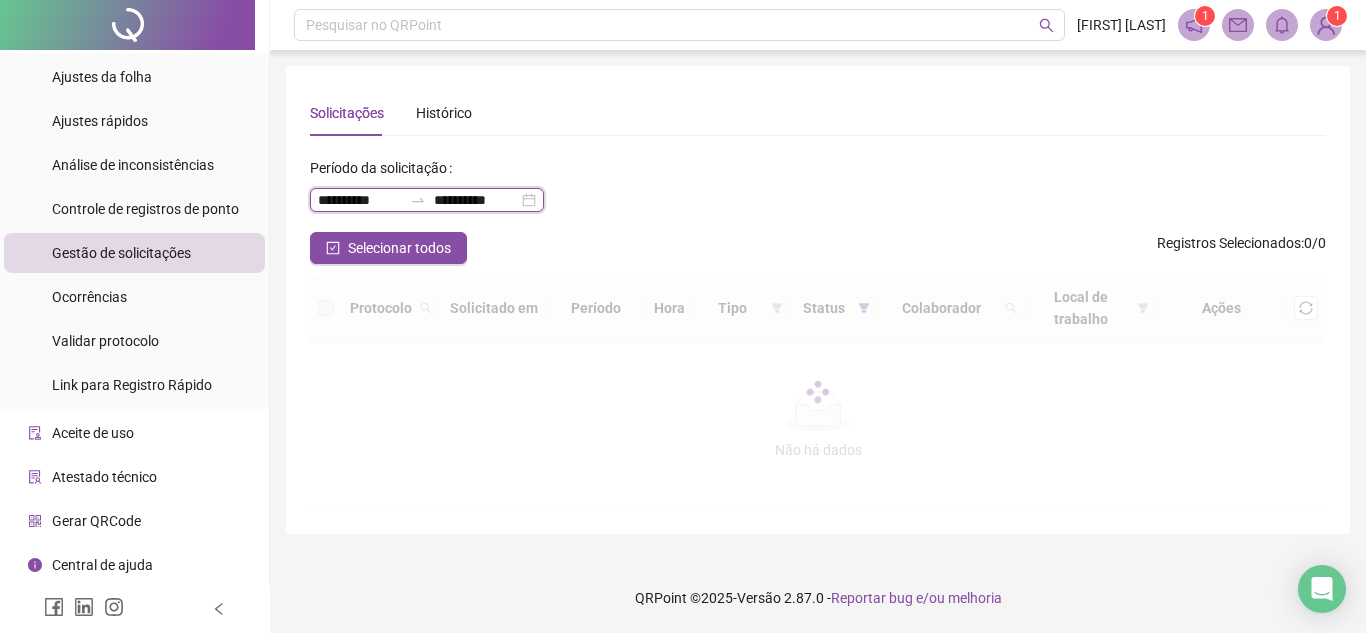 click on "**********" at bounding box center [360, 200] 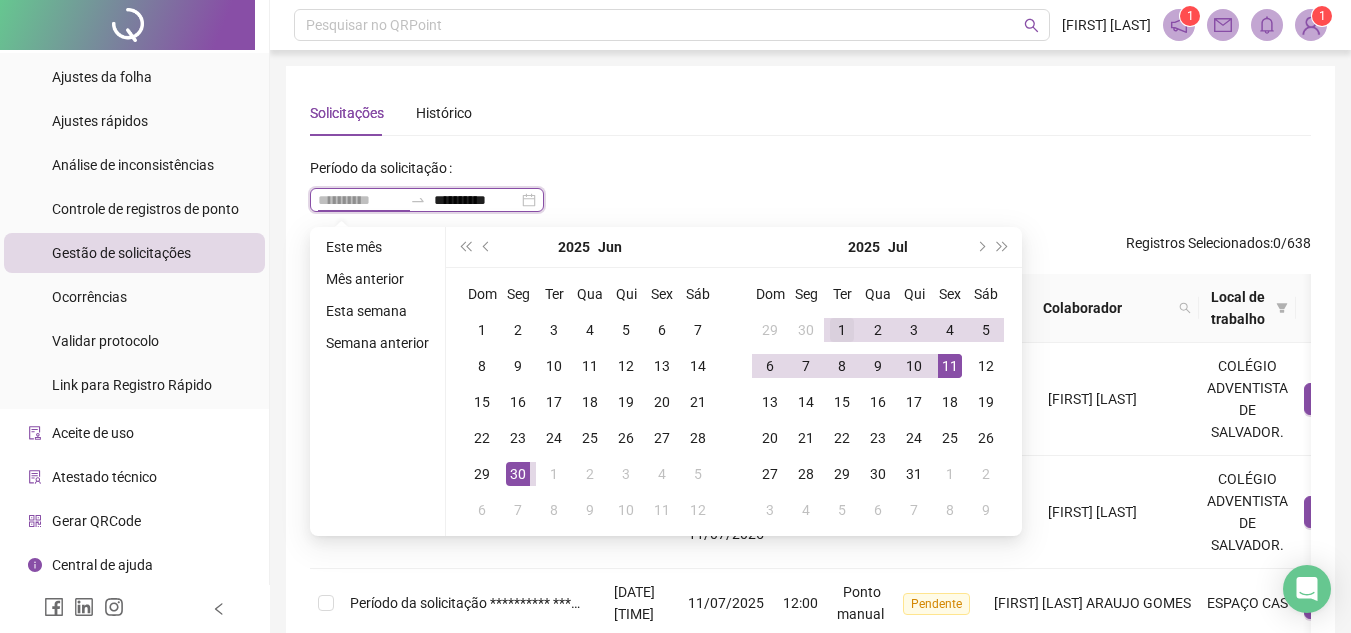 type on "**********" 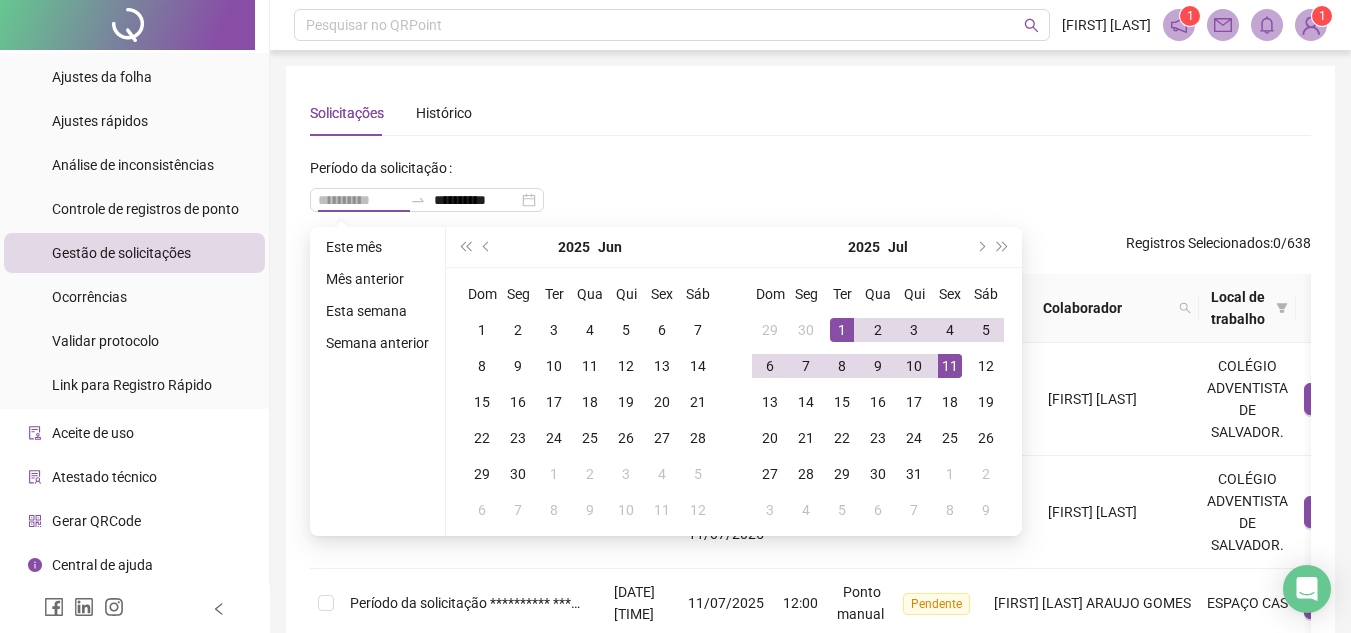 click on "1" at bounding box center [842, 330] 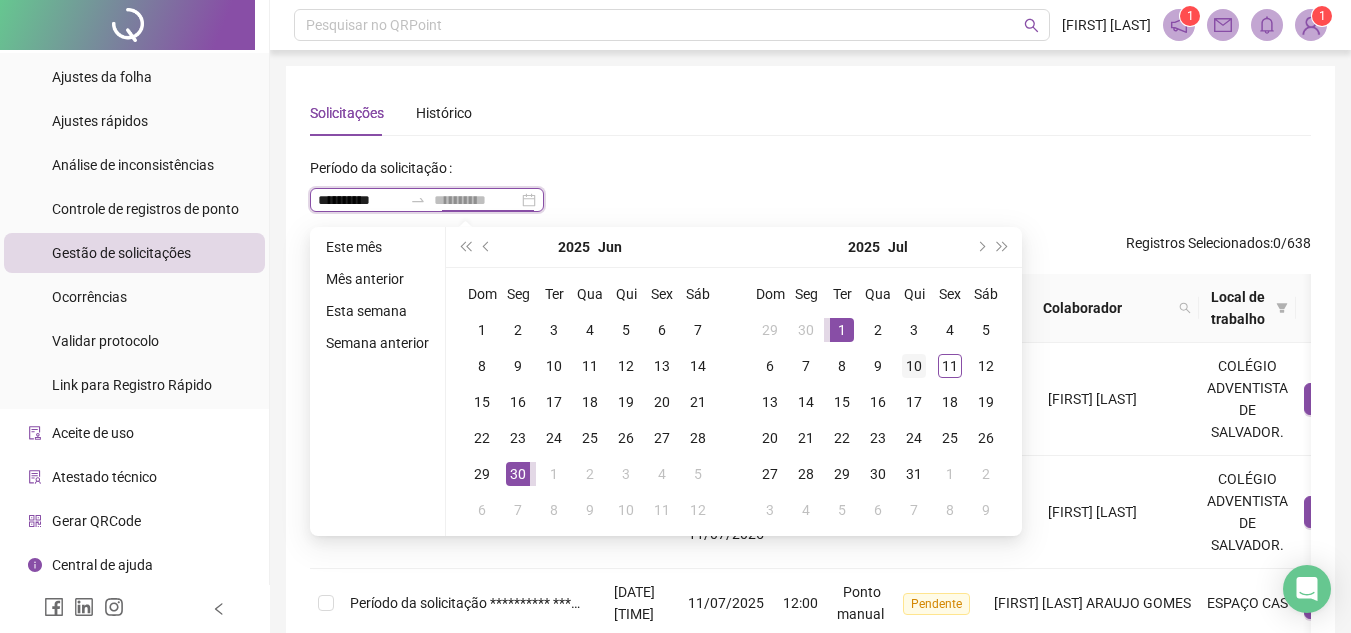 type on "**********" 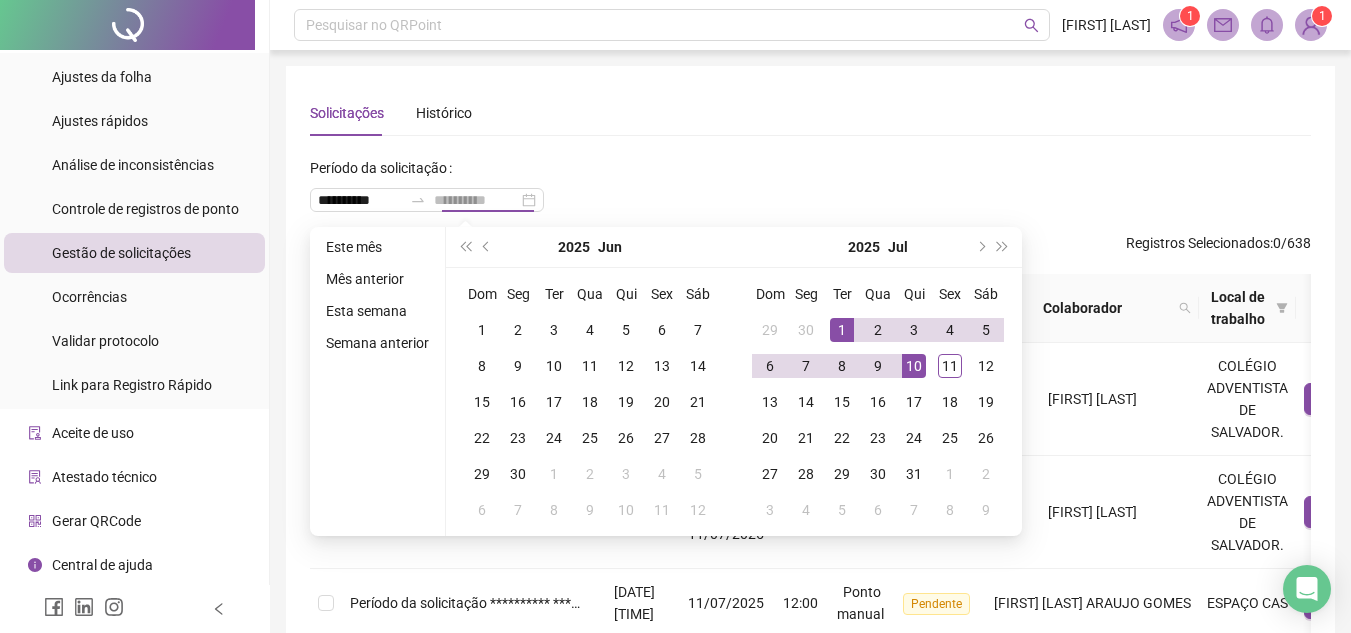 click on "10" at bounding box center (914, 366) 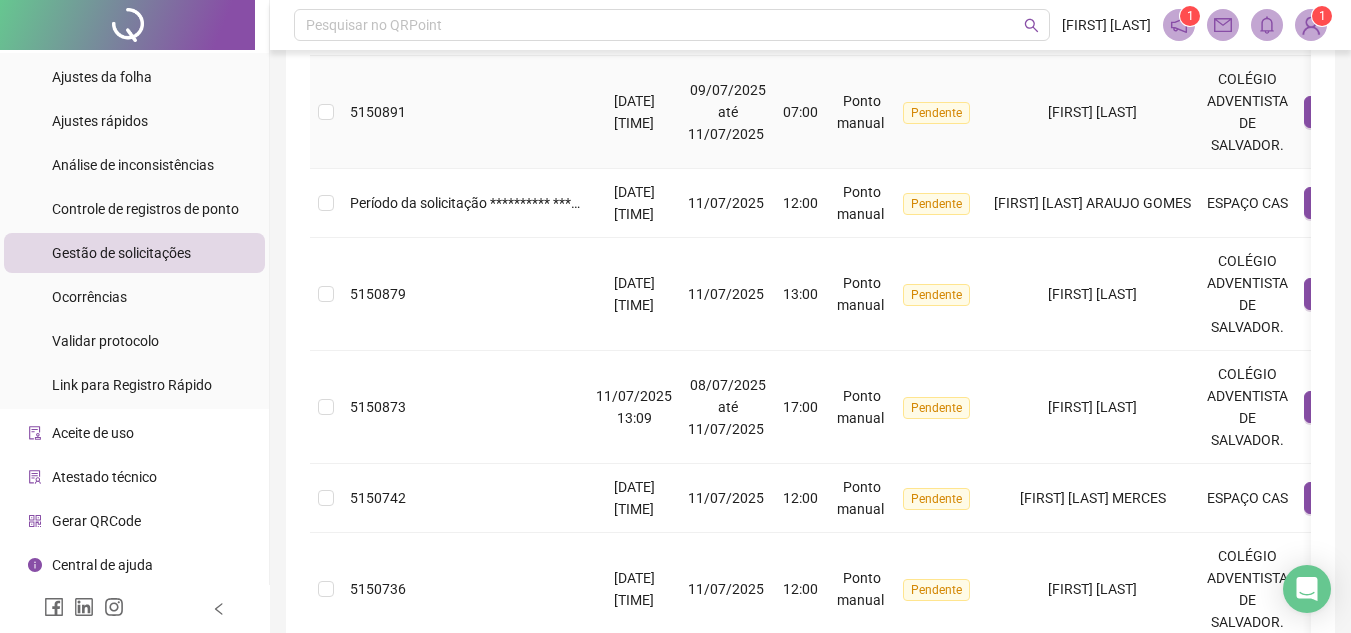 scroll, scrollTop: 500, scrollLeft: 0, axis: vertical 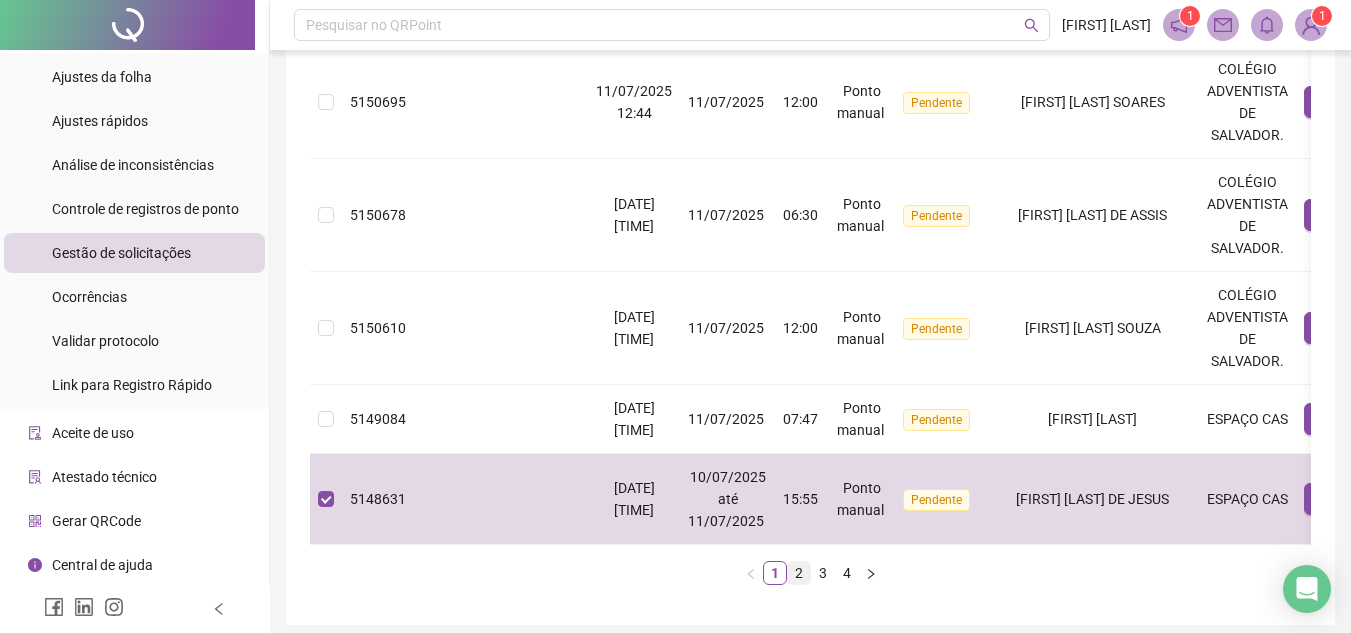 click on "2" at bounding box center [799, 573] 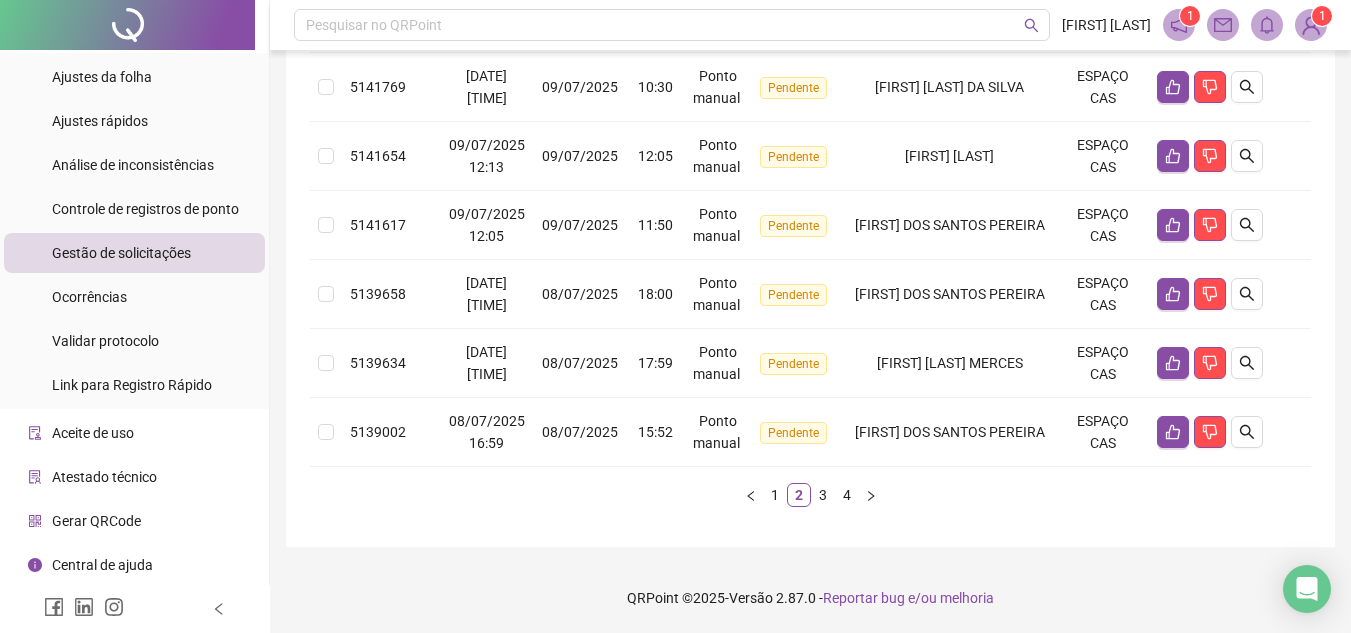 scroll, scrollTop: 104, scrollLeft: 0, axis: vertical 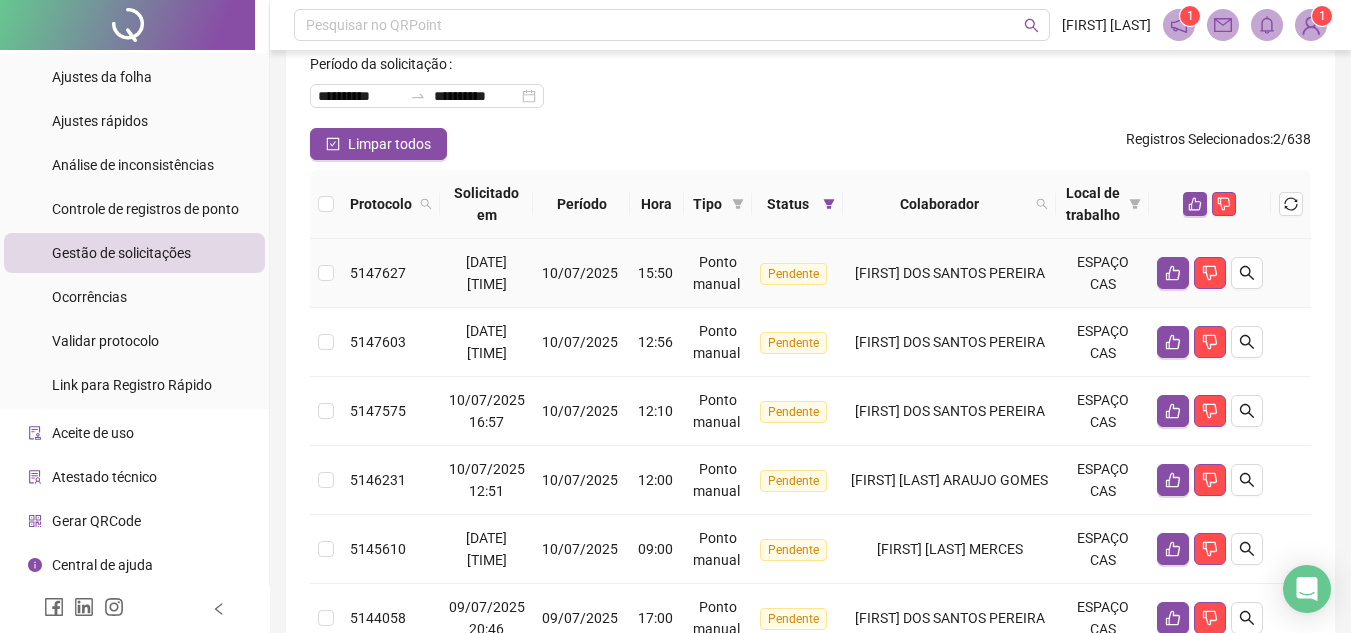click at bounding box center (326, 273) 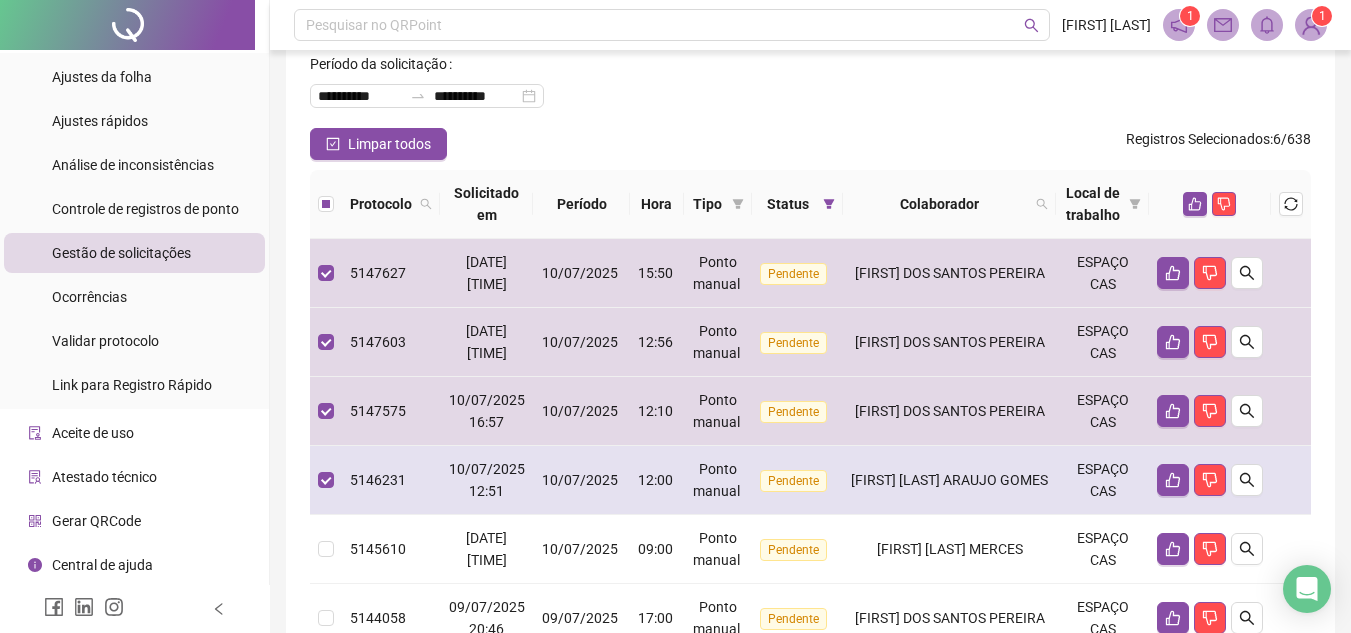 scroll, scrollTop: 204, scrollLeft: 0, axis: vertical 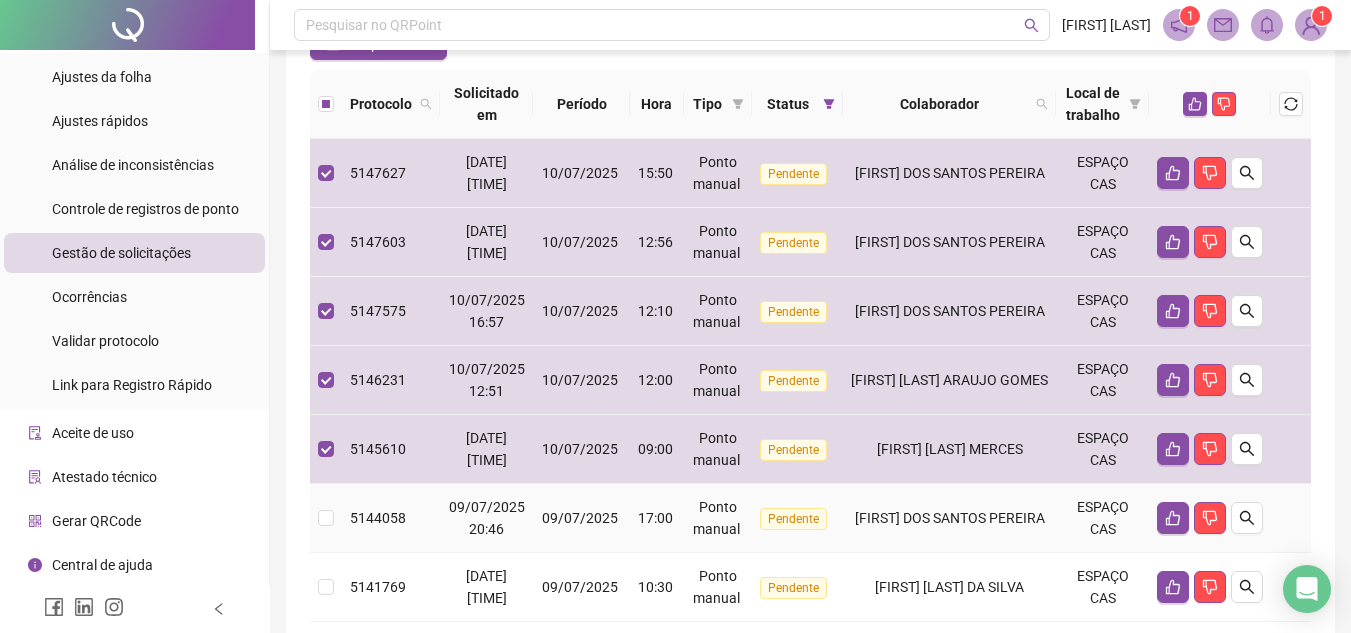 click at bounding box center [326, 518] 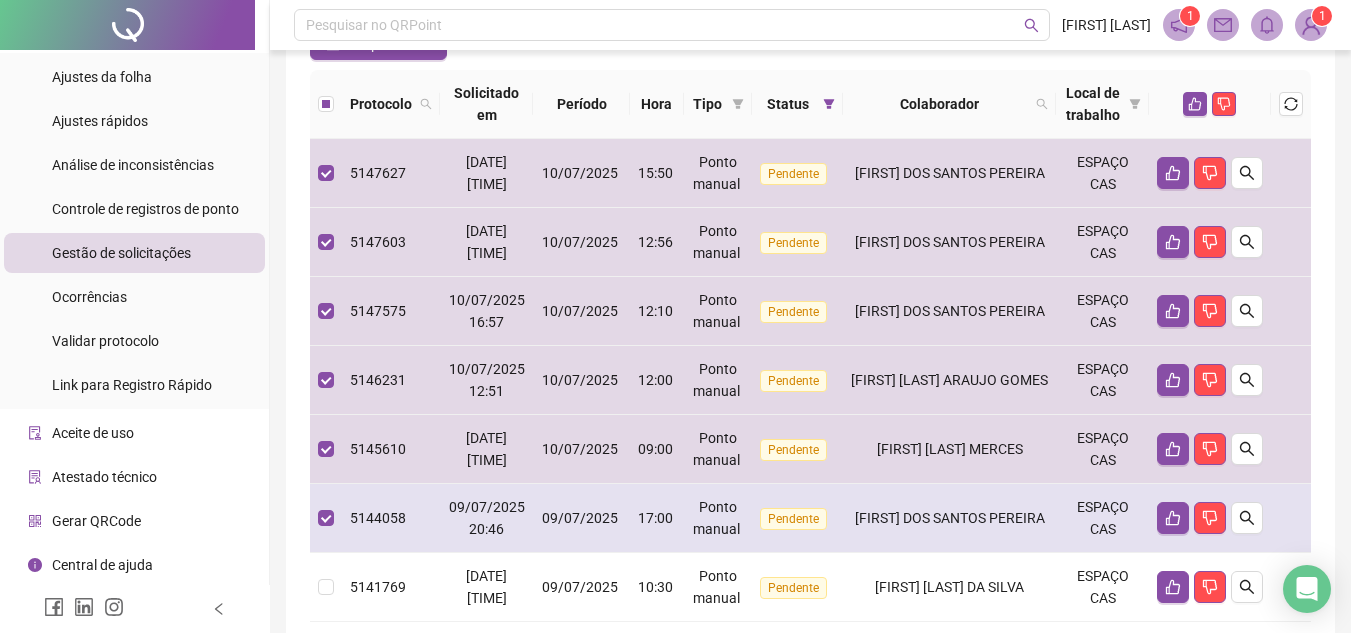 scroll, scrollTop: 304, scrollLeft: 0, axis: vertical 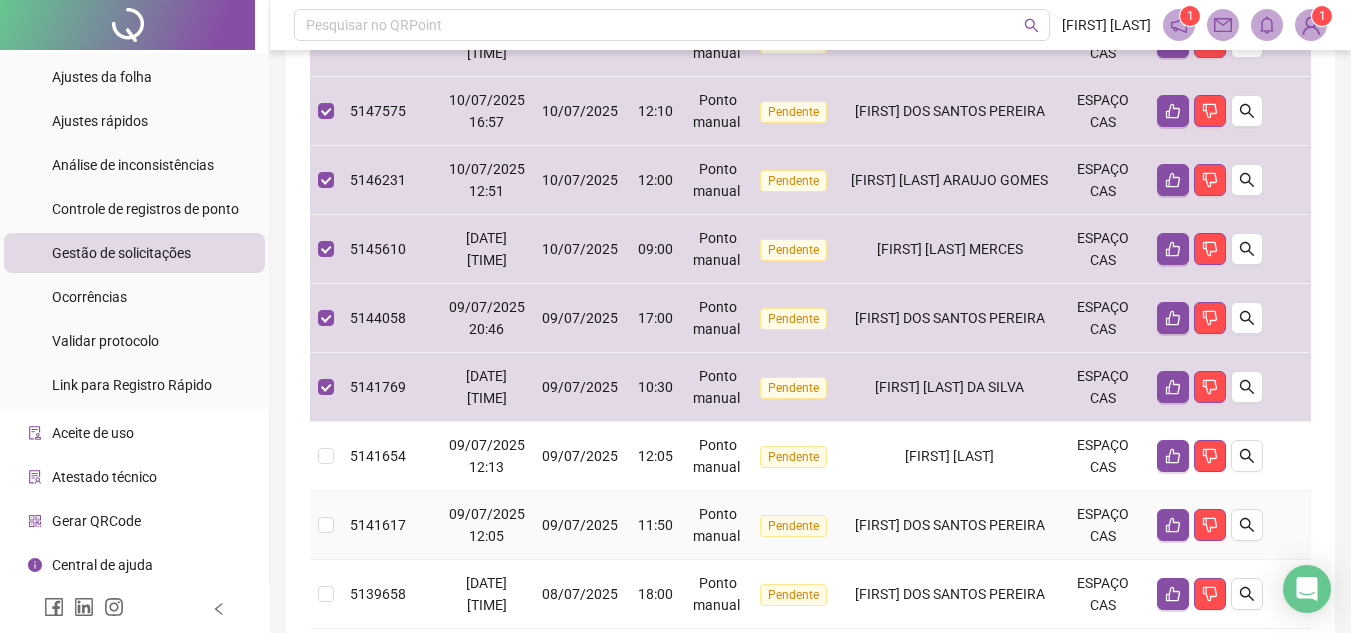 click at bounding box center [326, 525] 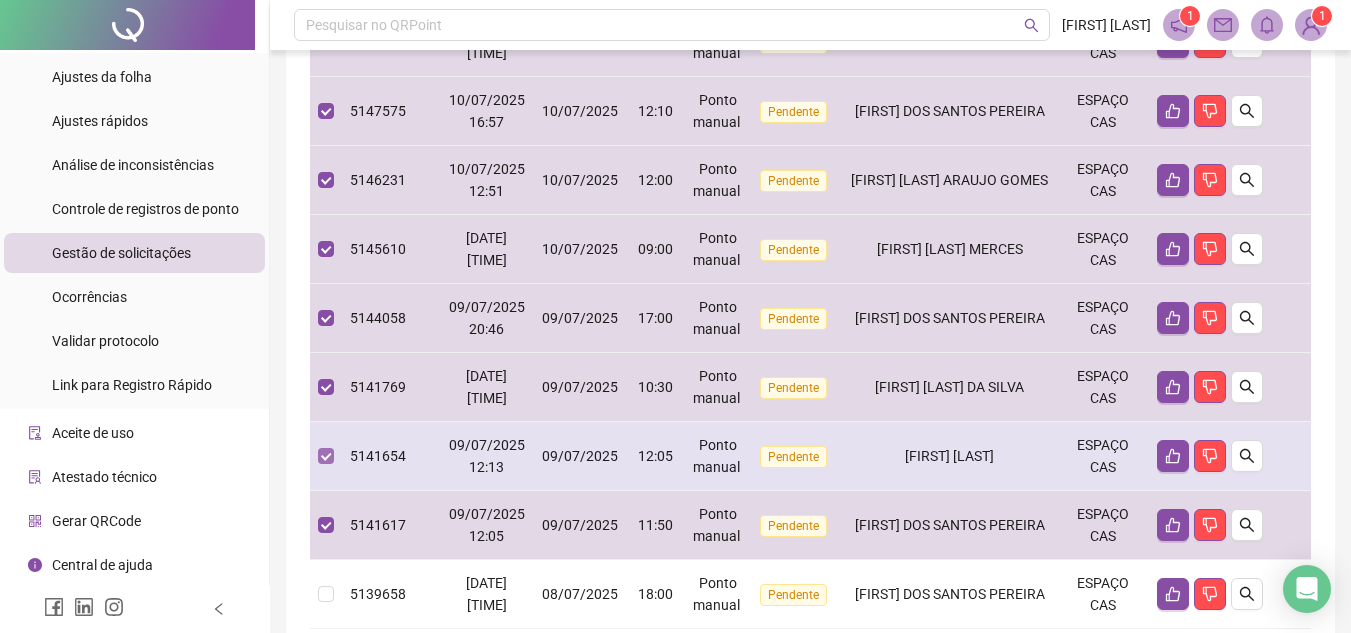 scroll, scrollTop: 504, scrollLeft: 0, axis: vertical 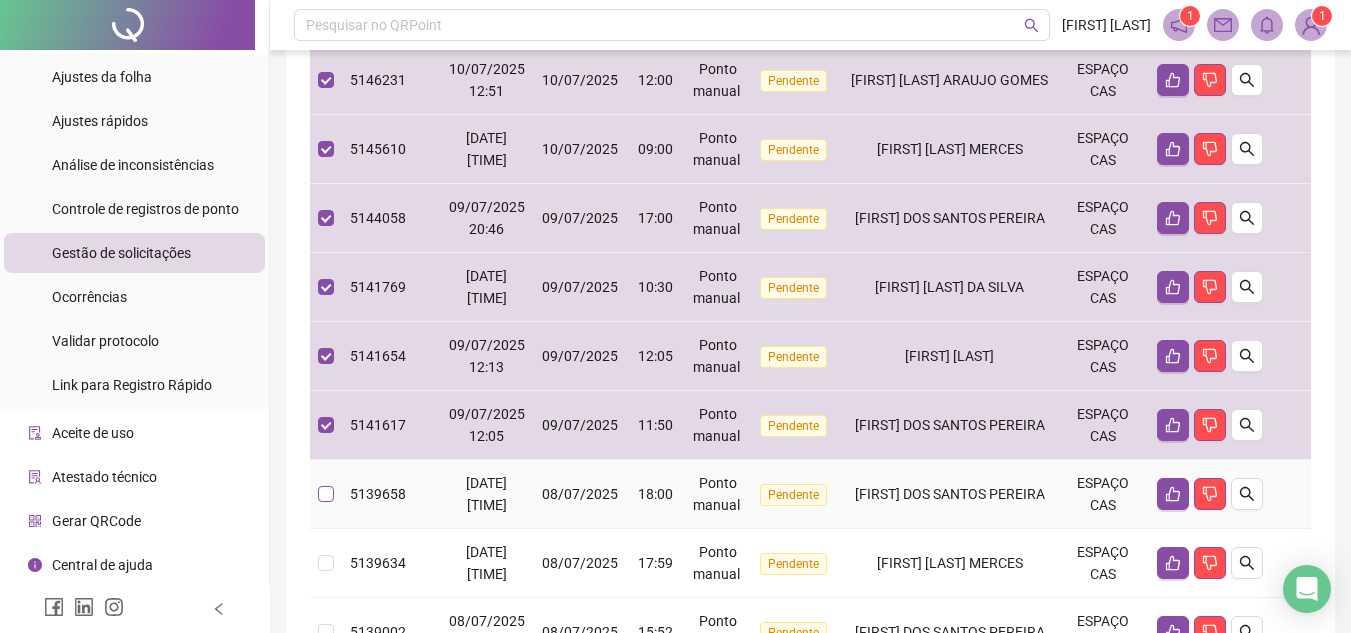 click at bounding box center [326, 494] 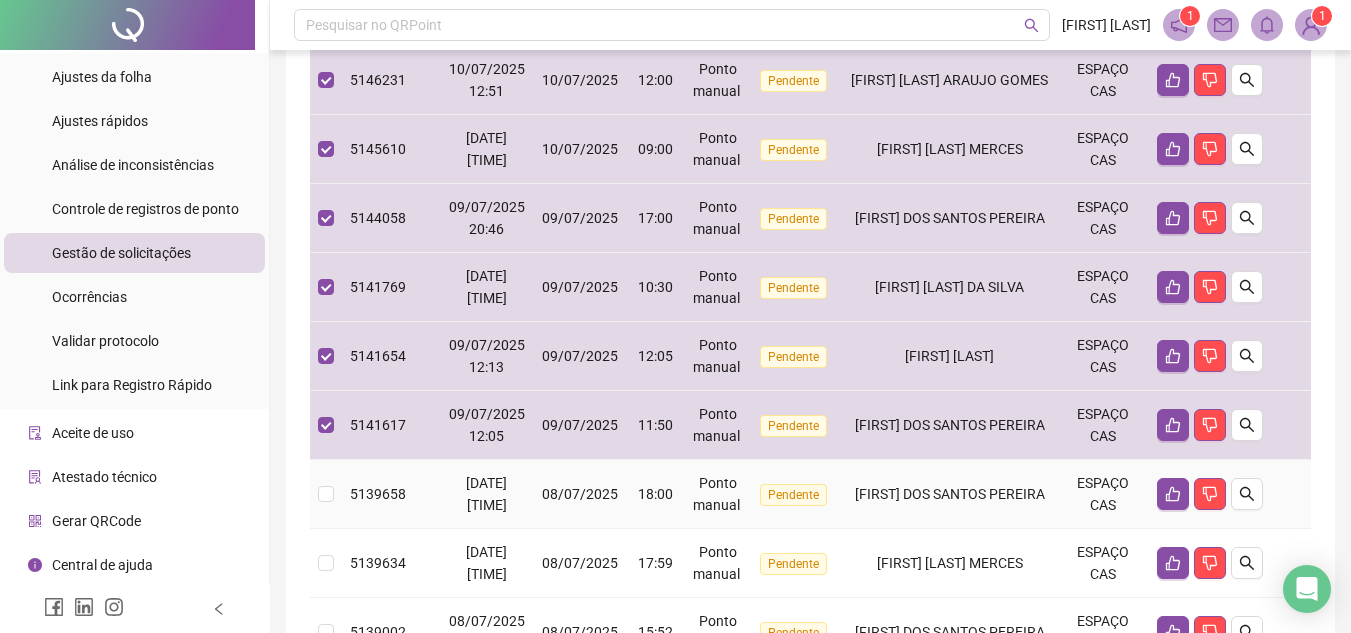 scroll, scrollTop: 604, scrollLeft: 0, axis: vertical 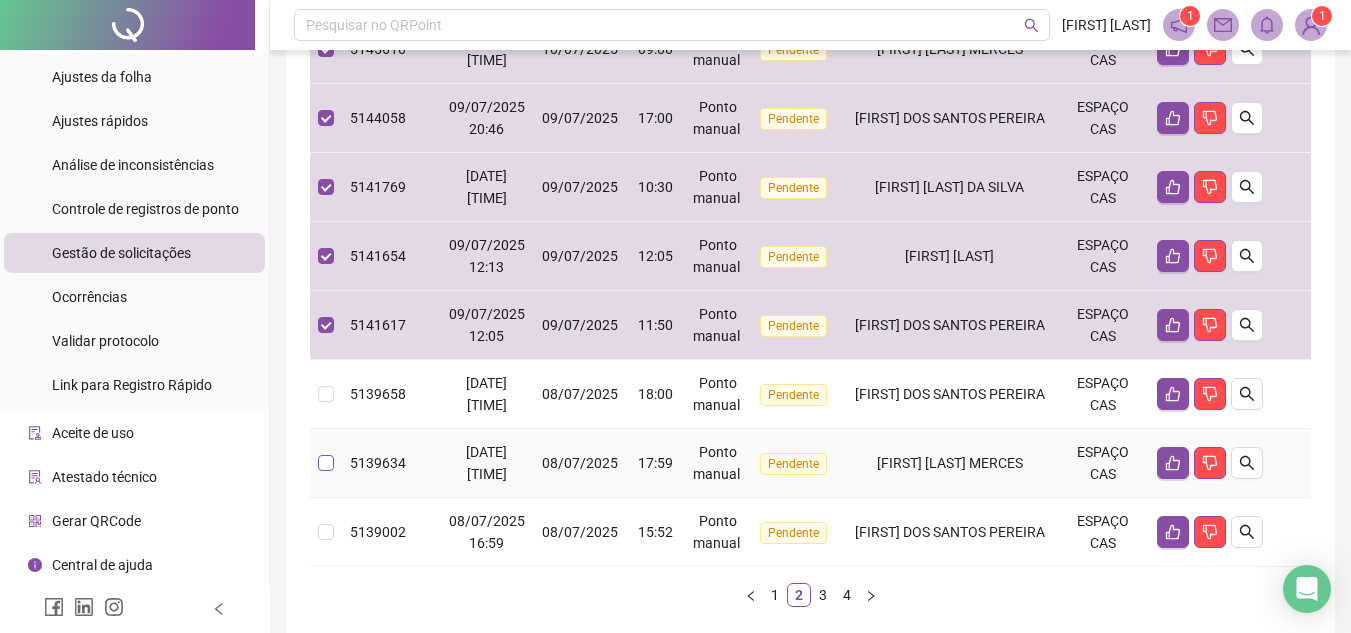 click at bounding box center [326, 463] 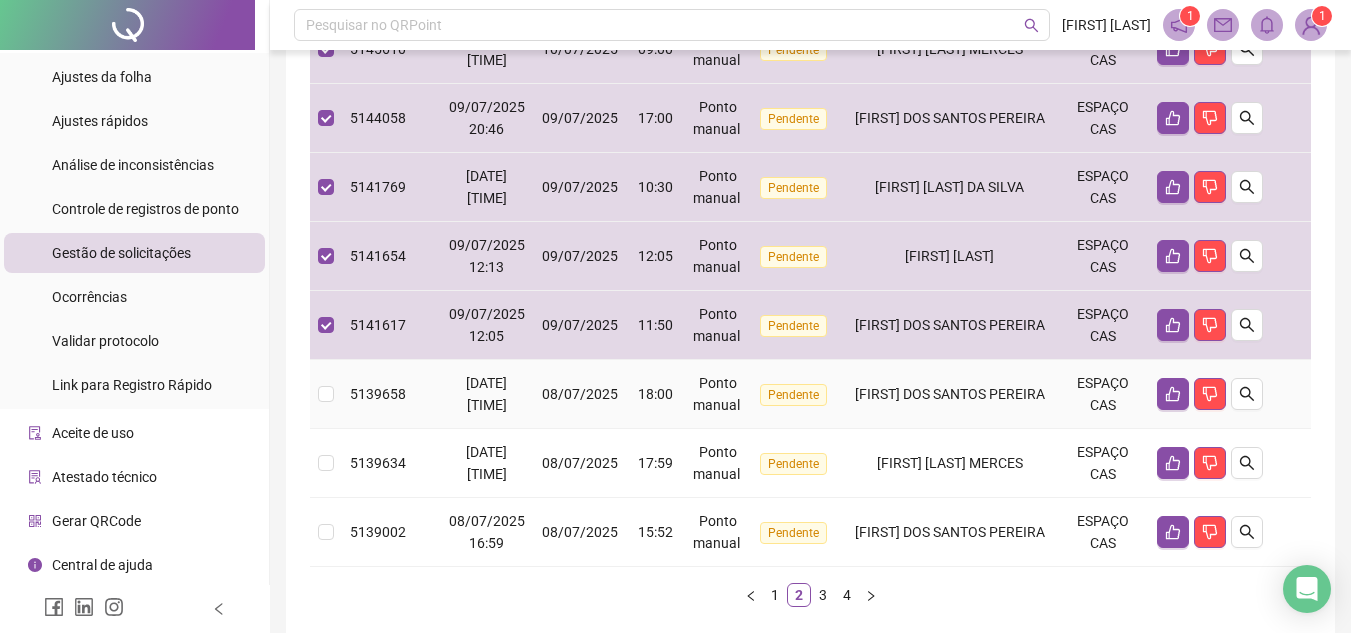 click at bounding box center (326, 394) 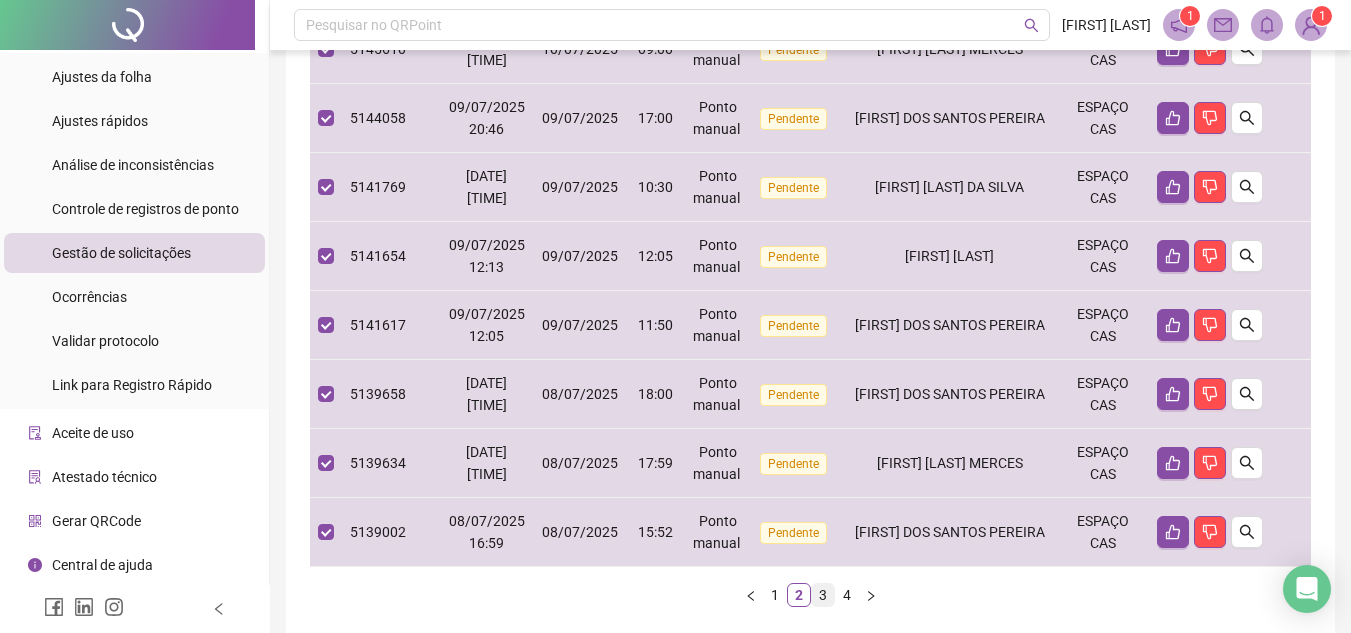 click on "3" at bounding box center [823, 595] 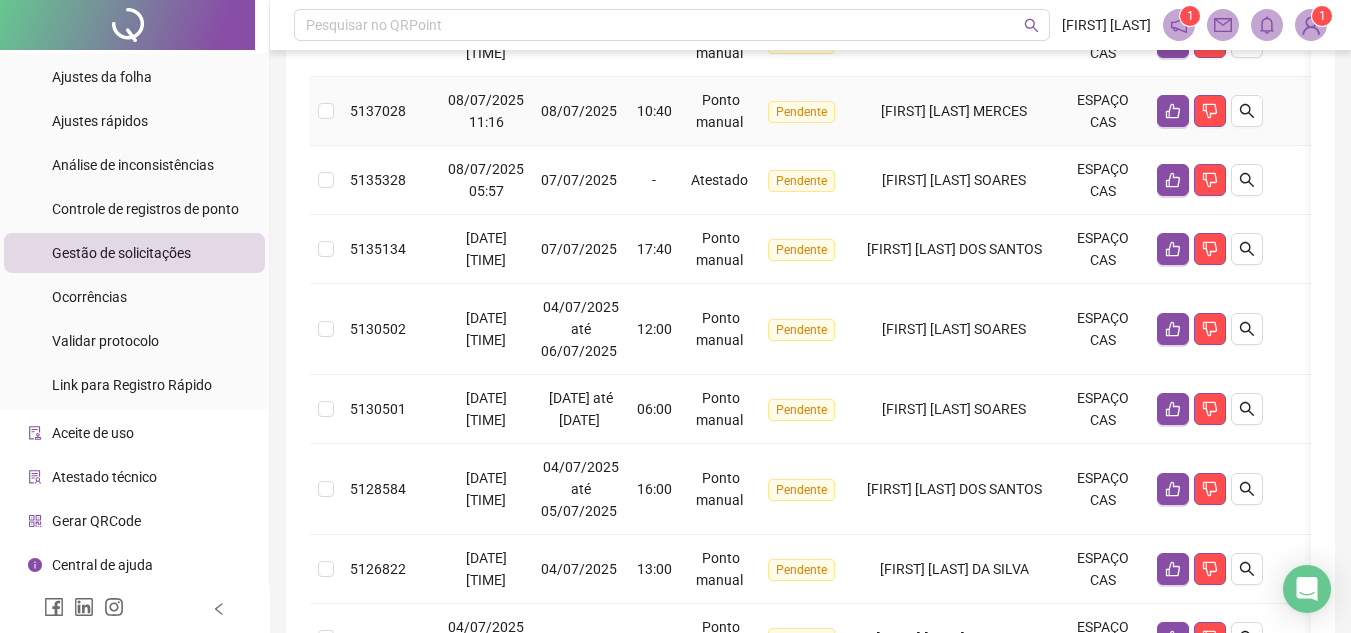 scroll, scrollTop: 204, scrollLeft: 0, axis: vertical 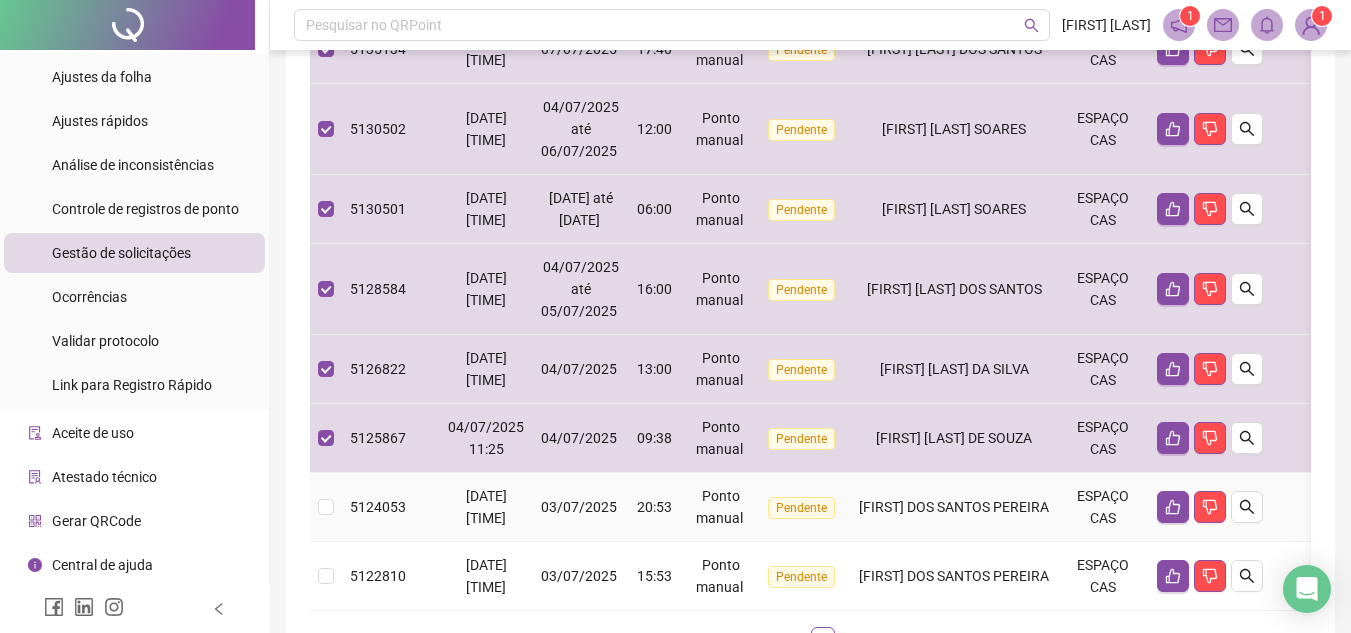 click at bounding box center [326, 507] 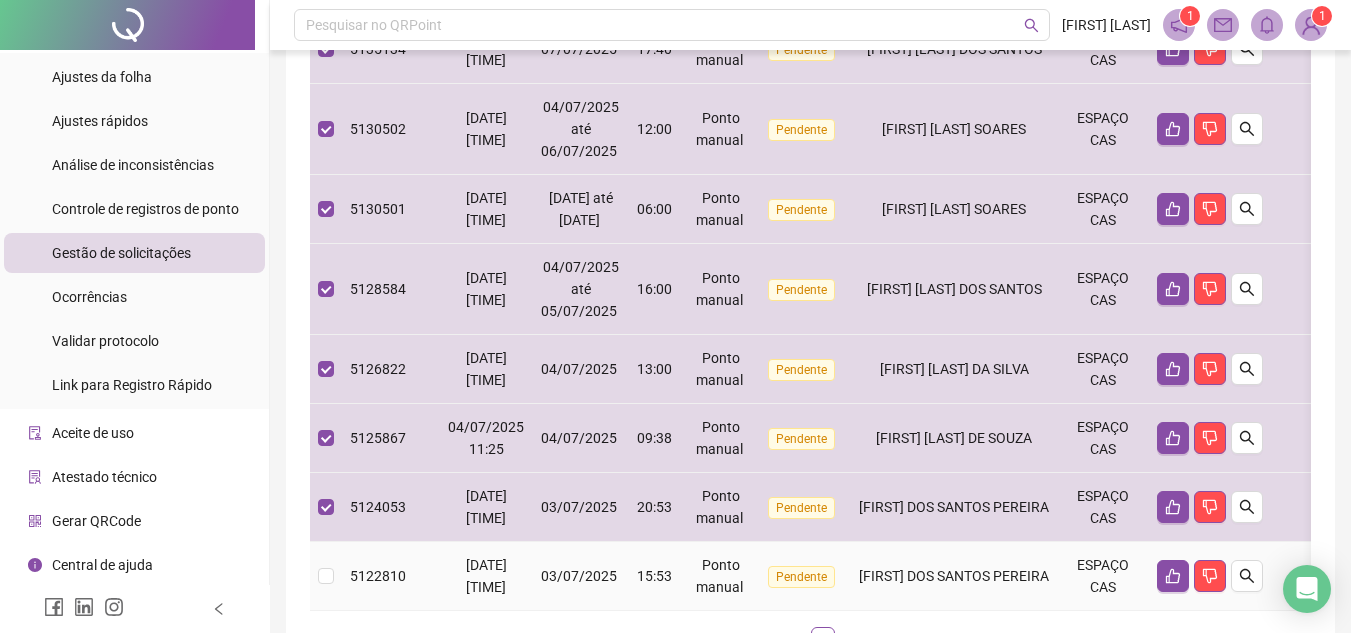 click at bounding box center [326, 576] 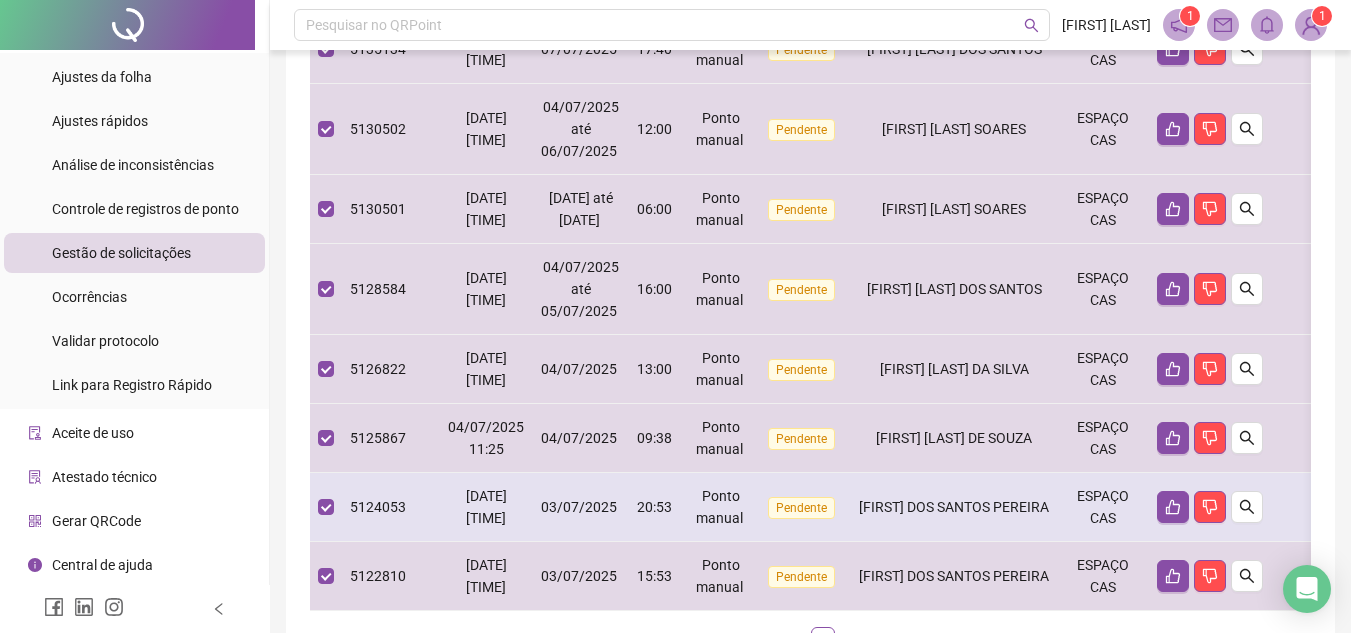 scroll, scrollTop: 785, scrollLeft: 0, axis: vertical 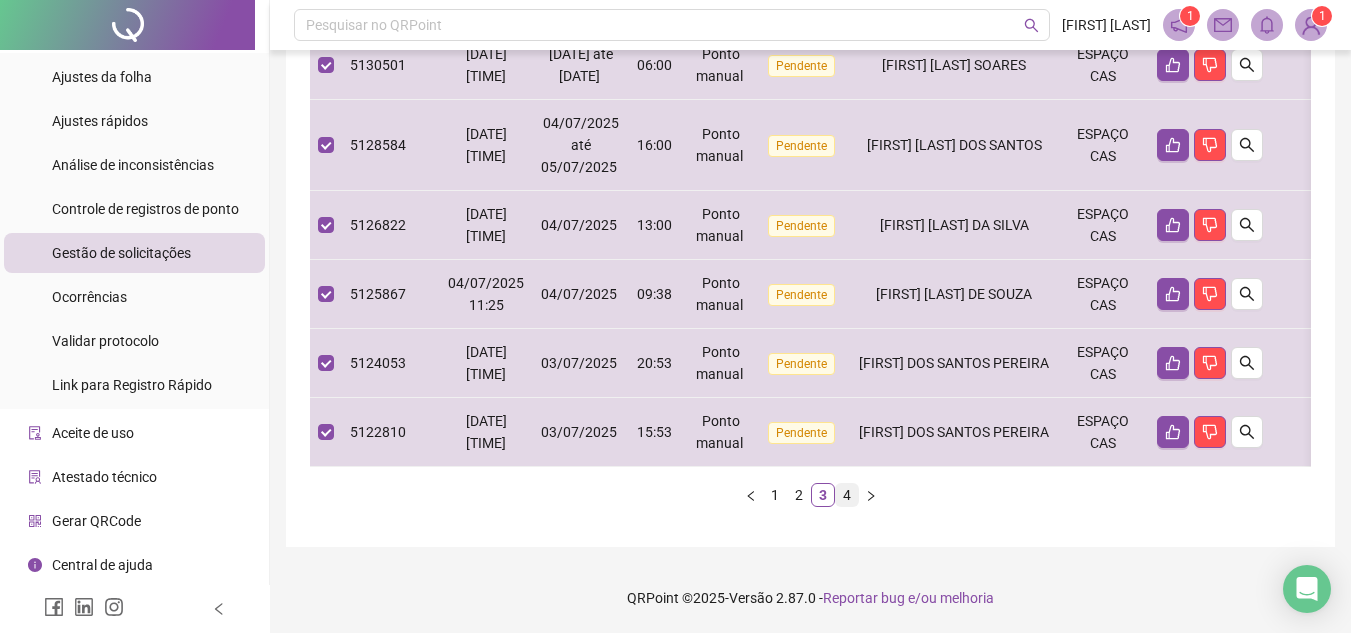 click on "4" at bounding box center [847, 495] 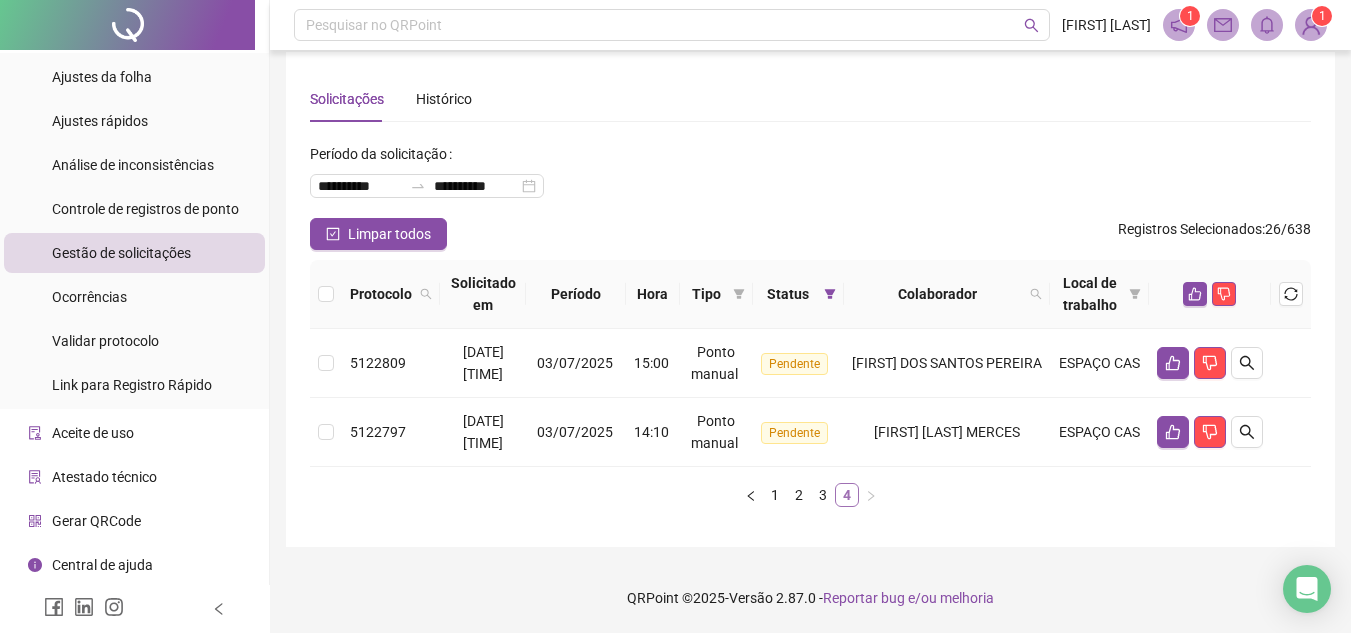 scroll, scrollTop: 14, scrollLeft: 0, axis: vertical 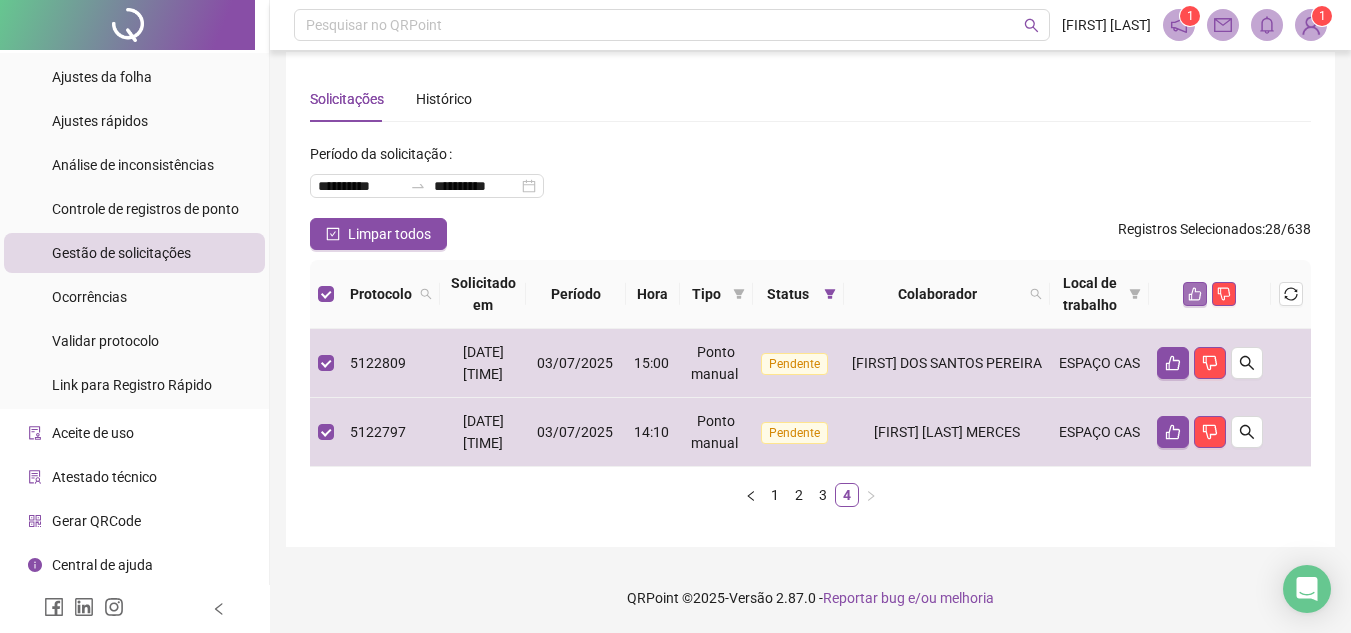 click at bounding box center [1195, 294] 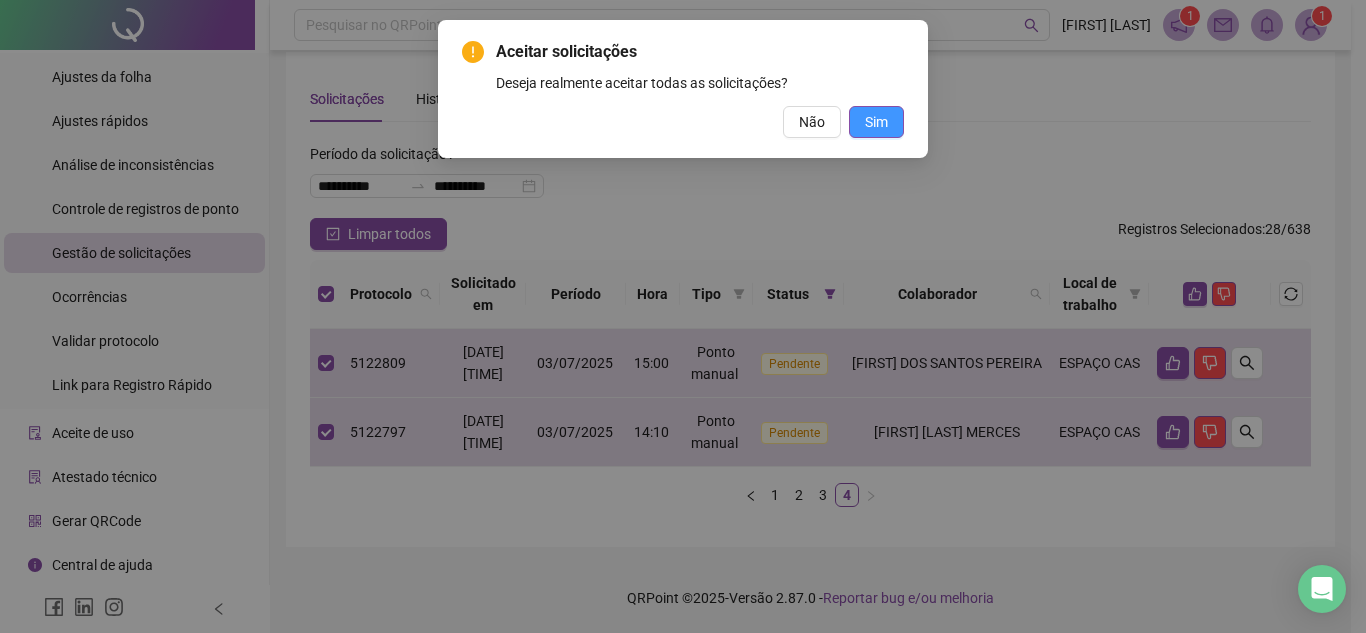 click on "Sim" at bounding box center (876, 122) 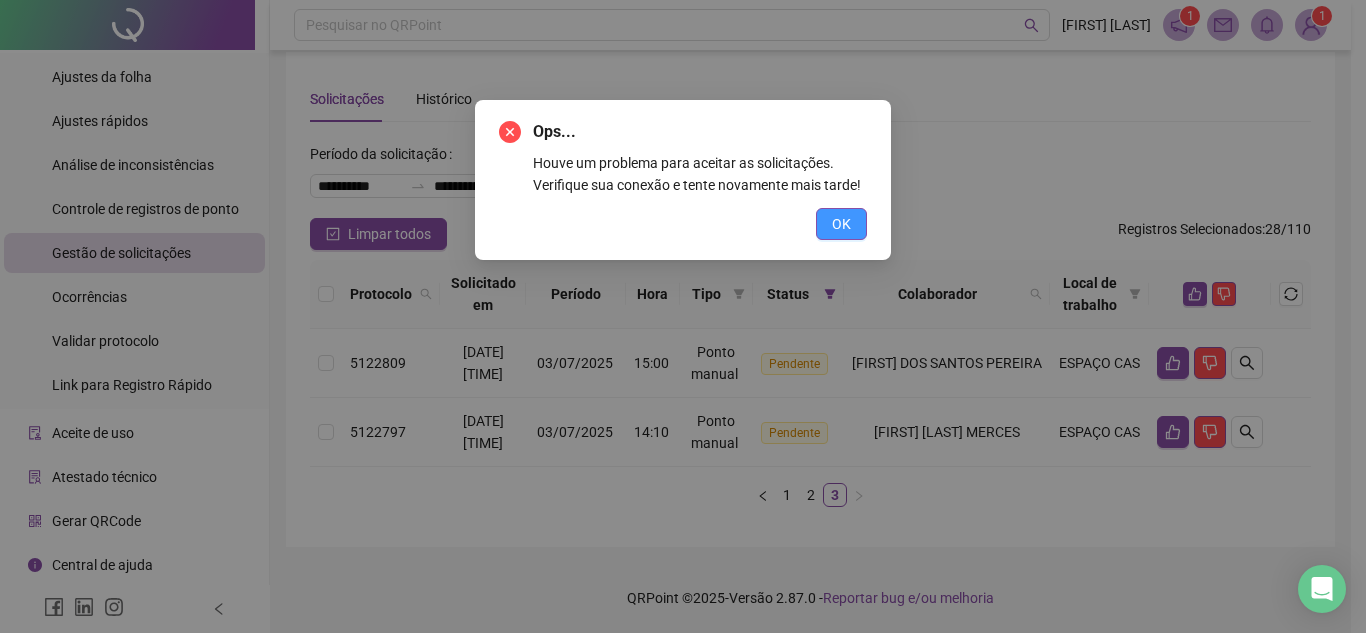 click on "OK" at bounding box center [841, 224] 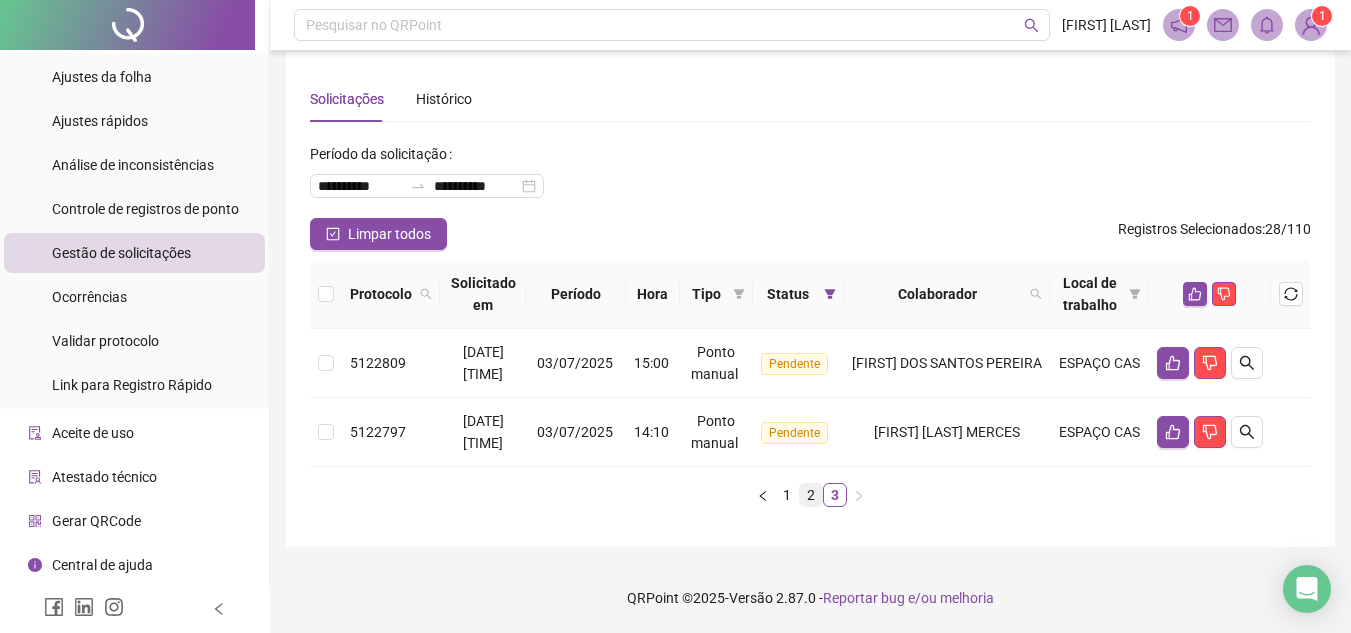 click on "2" at bounding box center [811, 495] 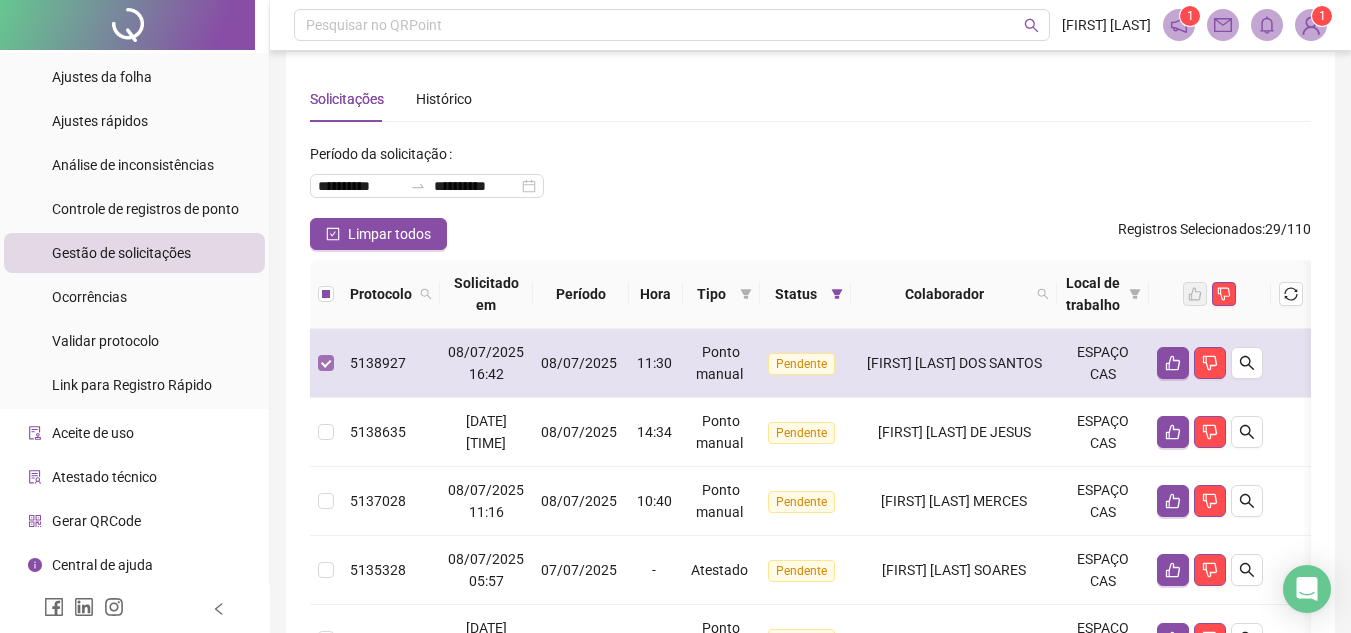 scroll, scrollTop: 114, scrollLeft: 0, axis: vertical 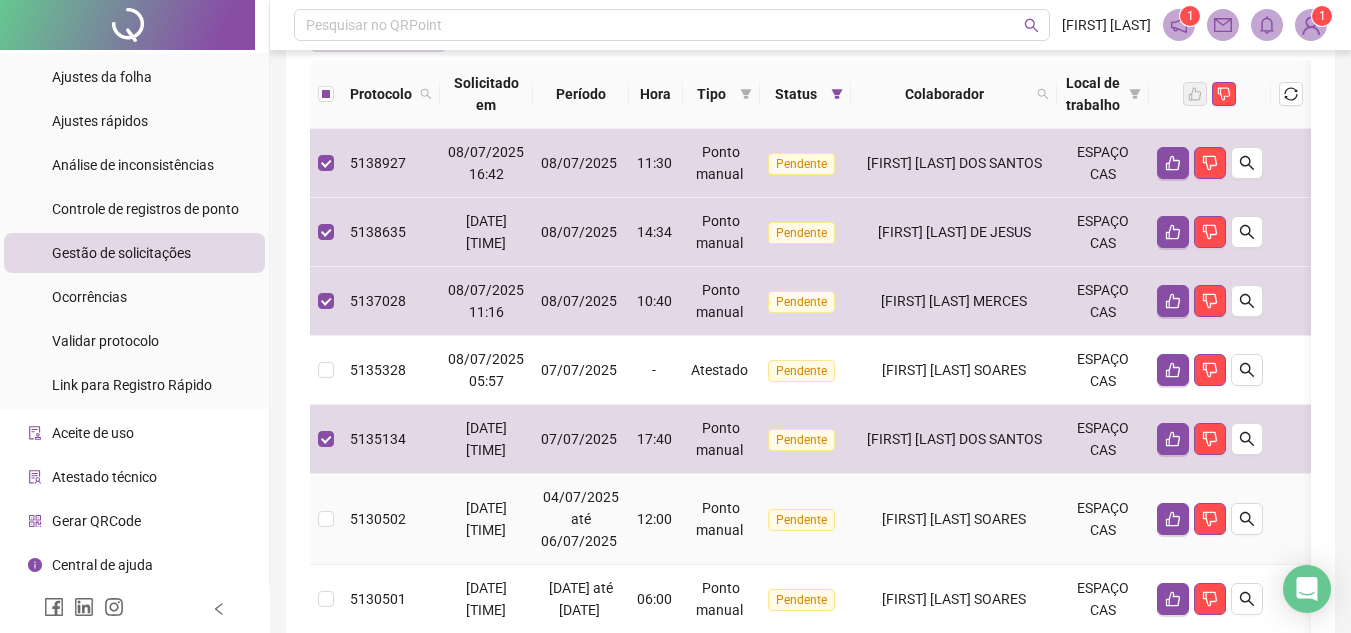 click at bounding box center [326, 519] 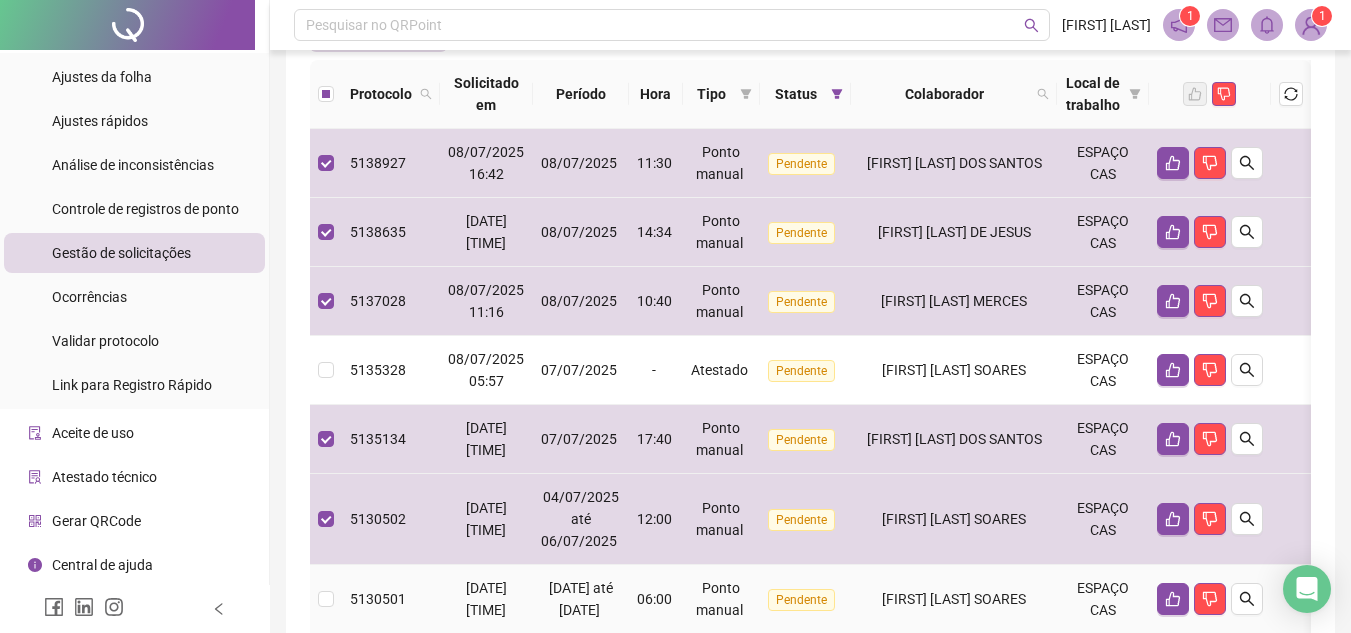 scroll, scrollTop: 314, scrollLeft: 0, axis: vertical 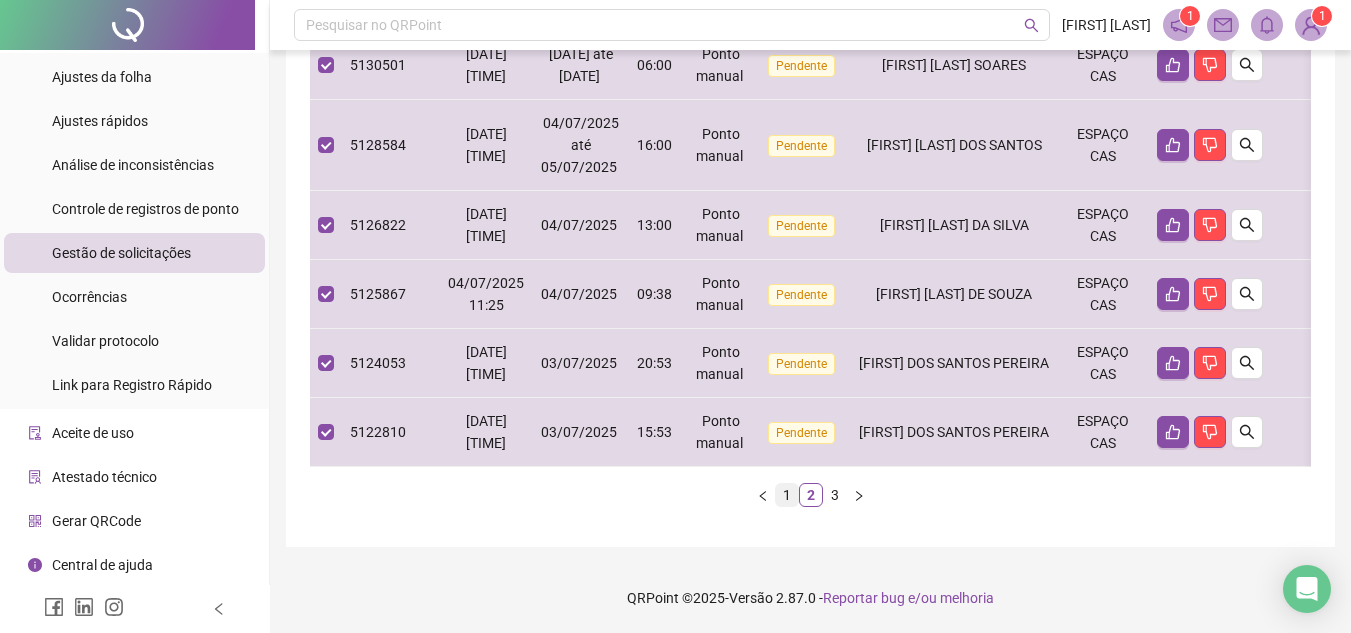 click on "1" at bounding box center [787, 495] 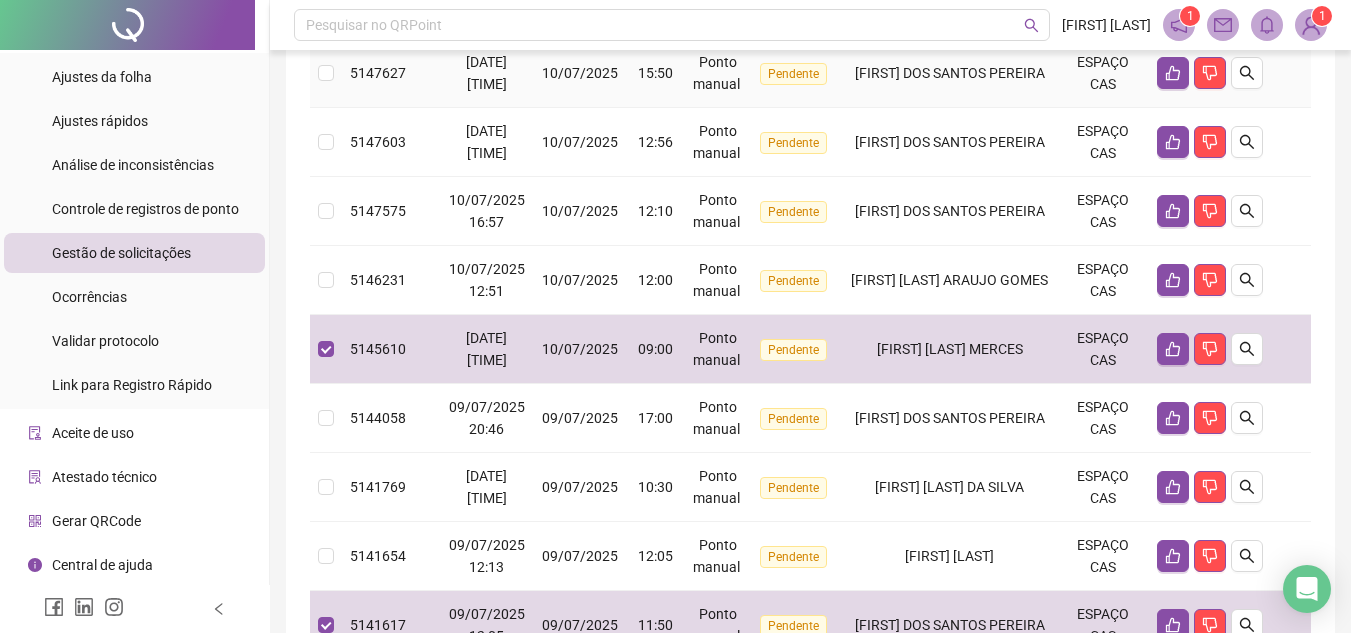 scroll, scrollTop: 504, scrollLeft: 0, axis: vertical 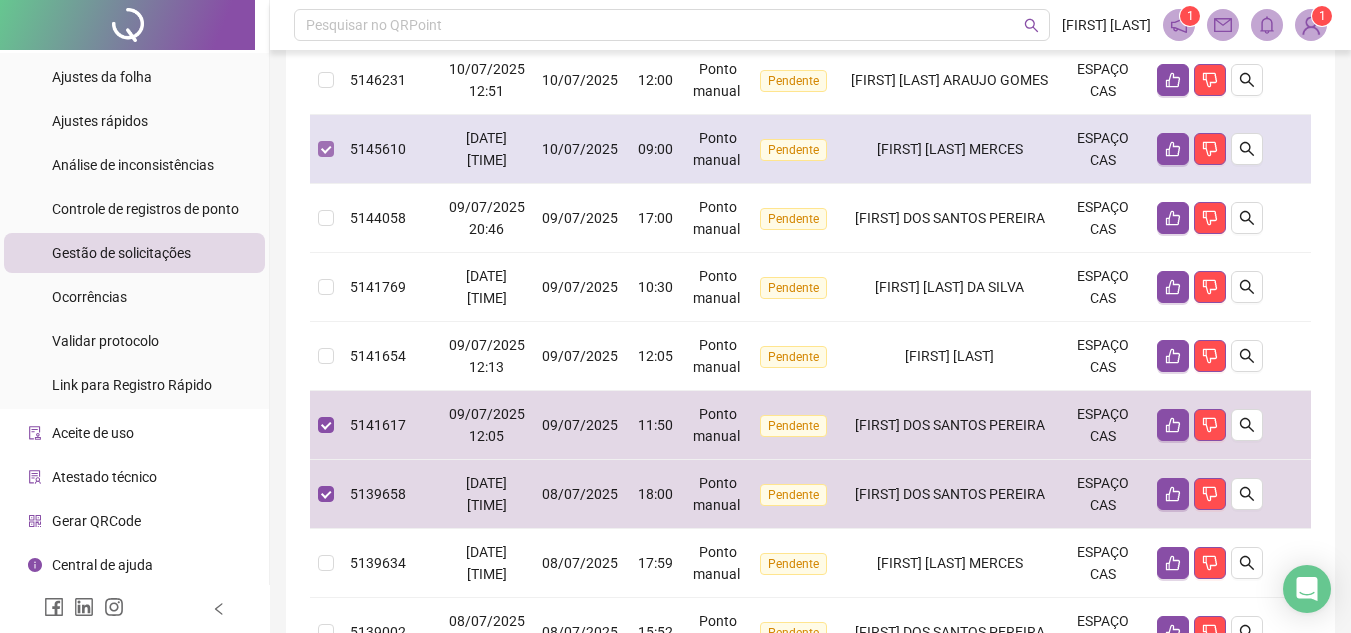 click at bounding box center (326, 149) 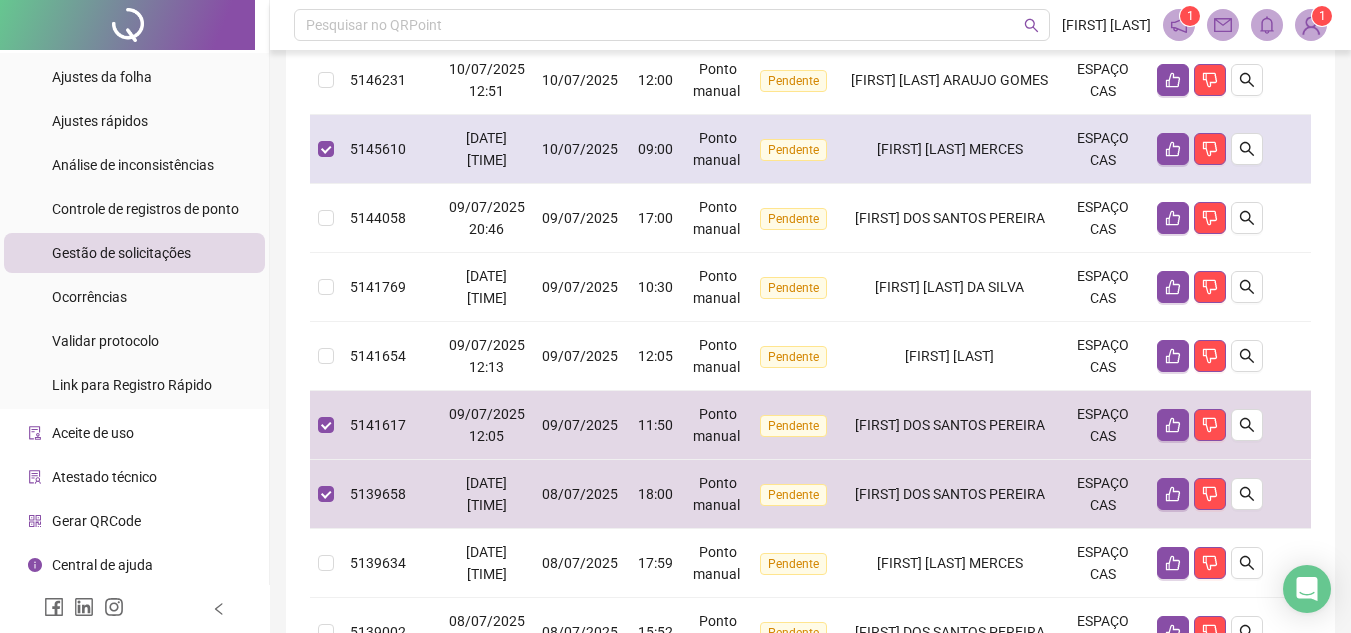 click at bounding box center (326, 149) 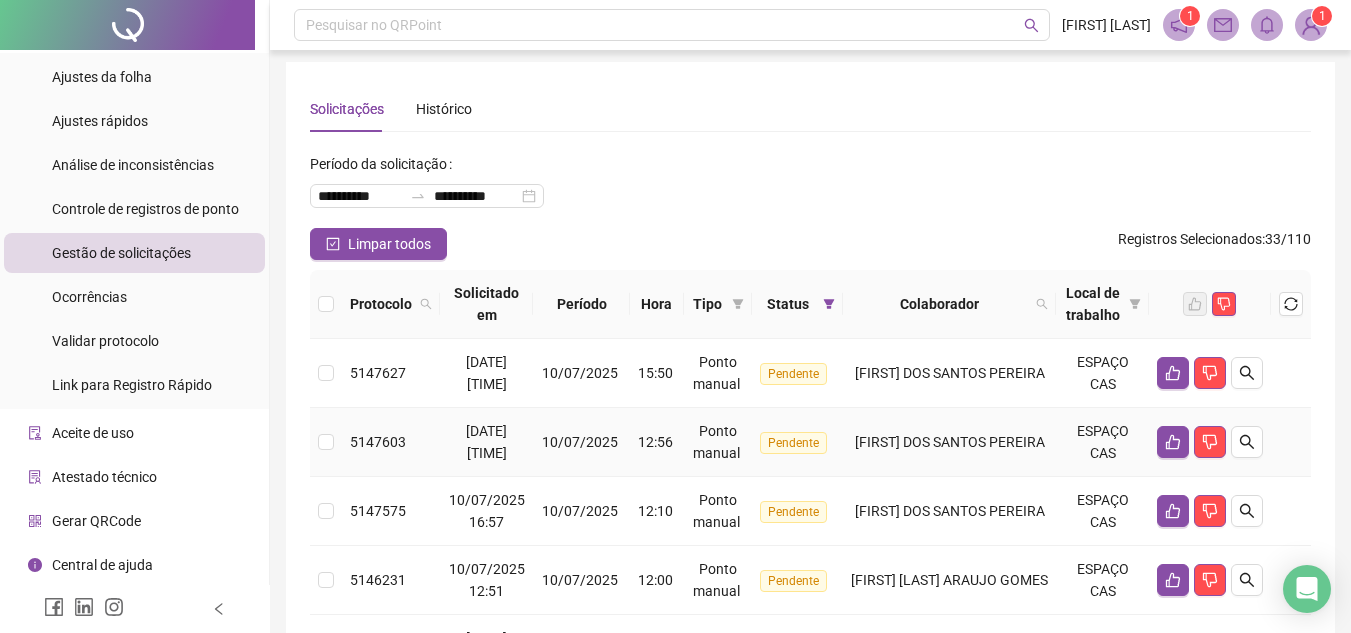 scroll, scrollTop: 0, scrollLeft: 0, axis: both 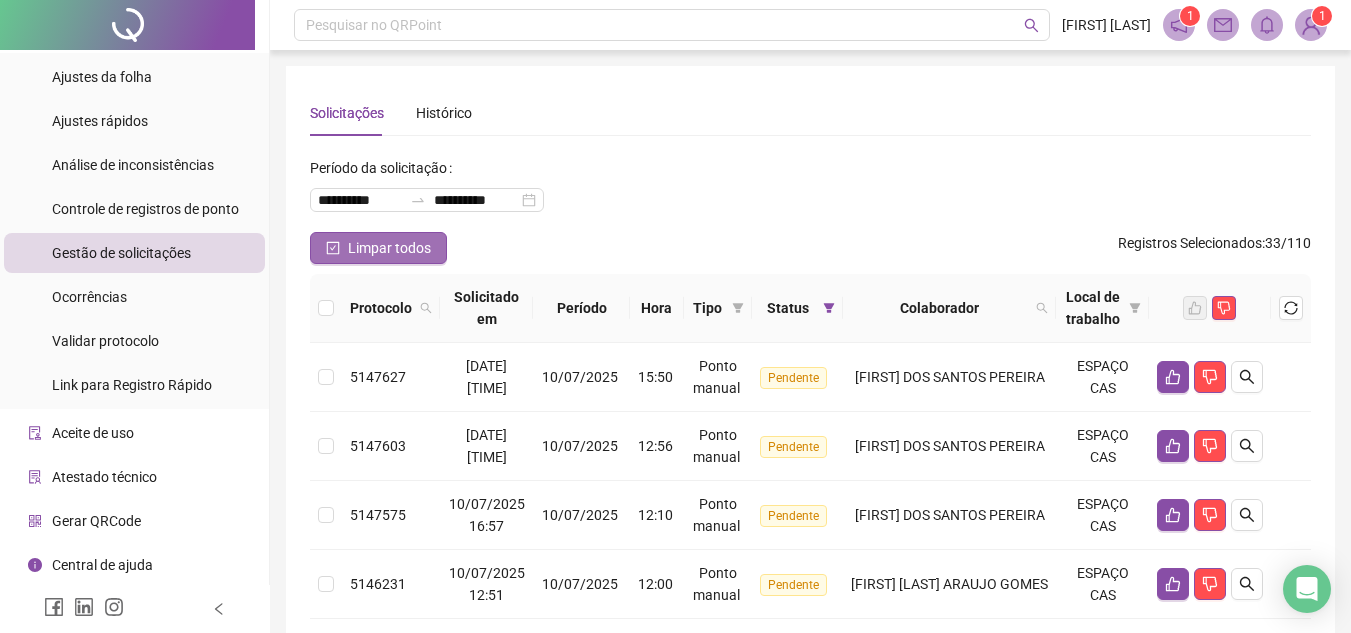 drag, startPoint x: 356, startPoint y: 258, endPoint x: 366, endPoint y: 256, distance: 10.198039 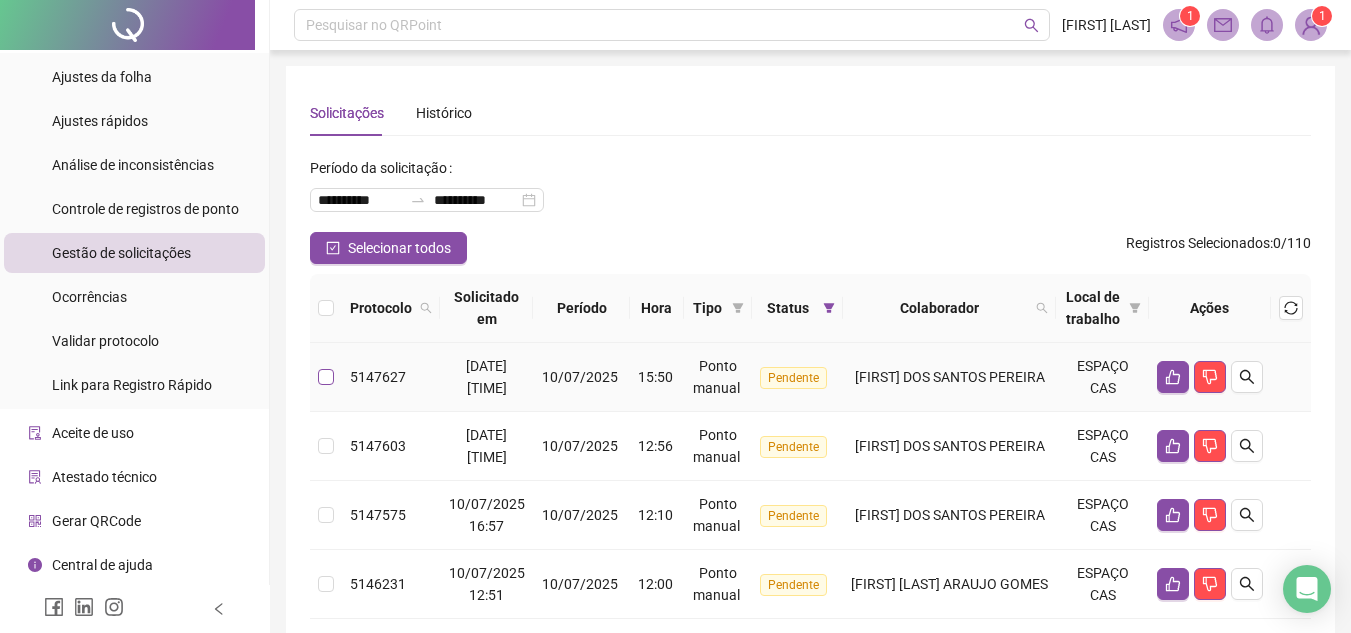 click at bounding box center (326, 377) 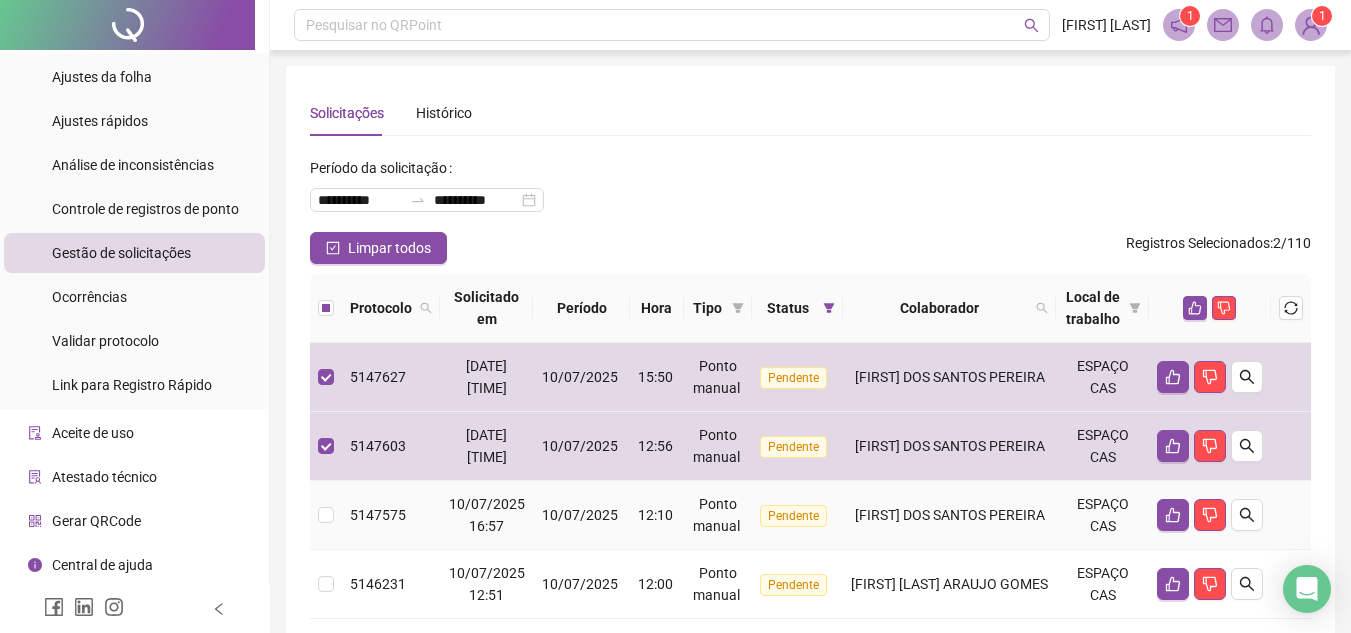 click at bounding box center [326, 515] 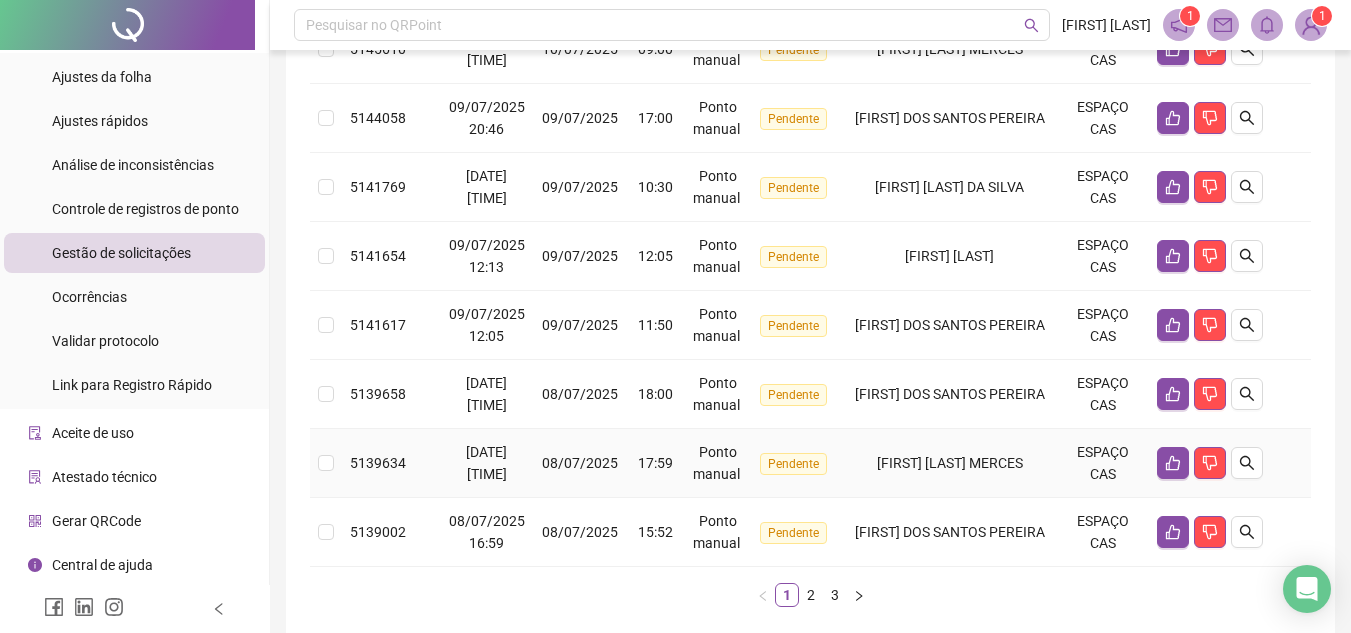 scroll, scrollTop: 404, scrollLeft: 0, axis: vertical 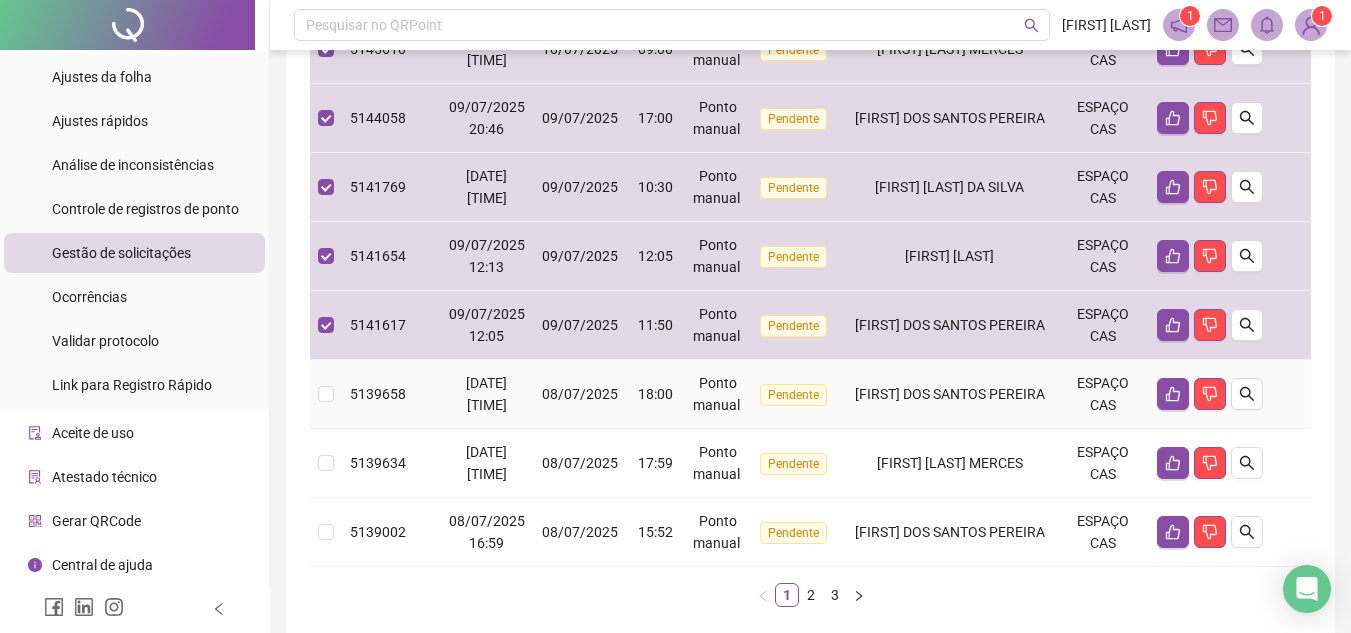 click at bounding box center [326, 394] 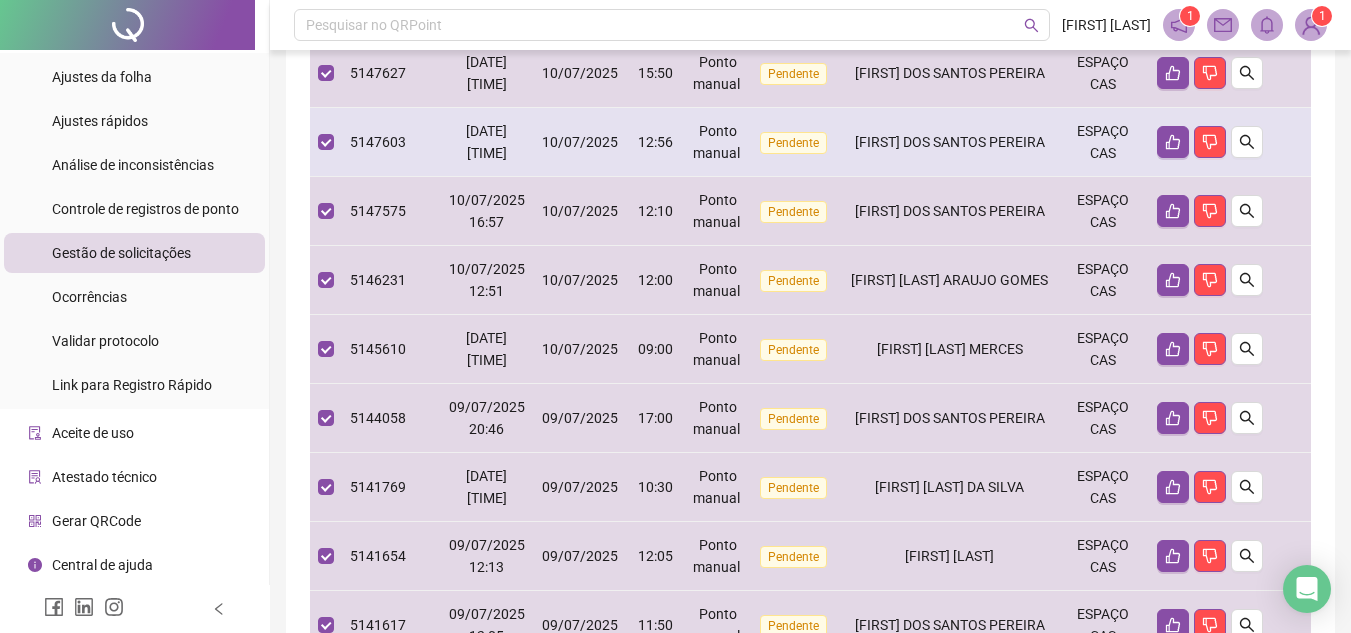 scroll, scrollTop: 4, scrollLeft: 0, axis: vertical 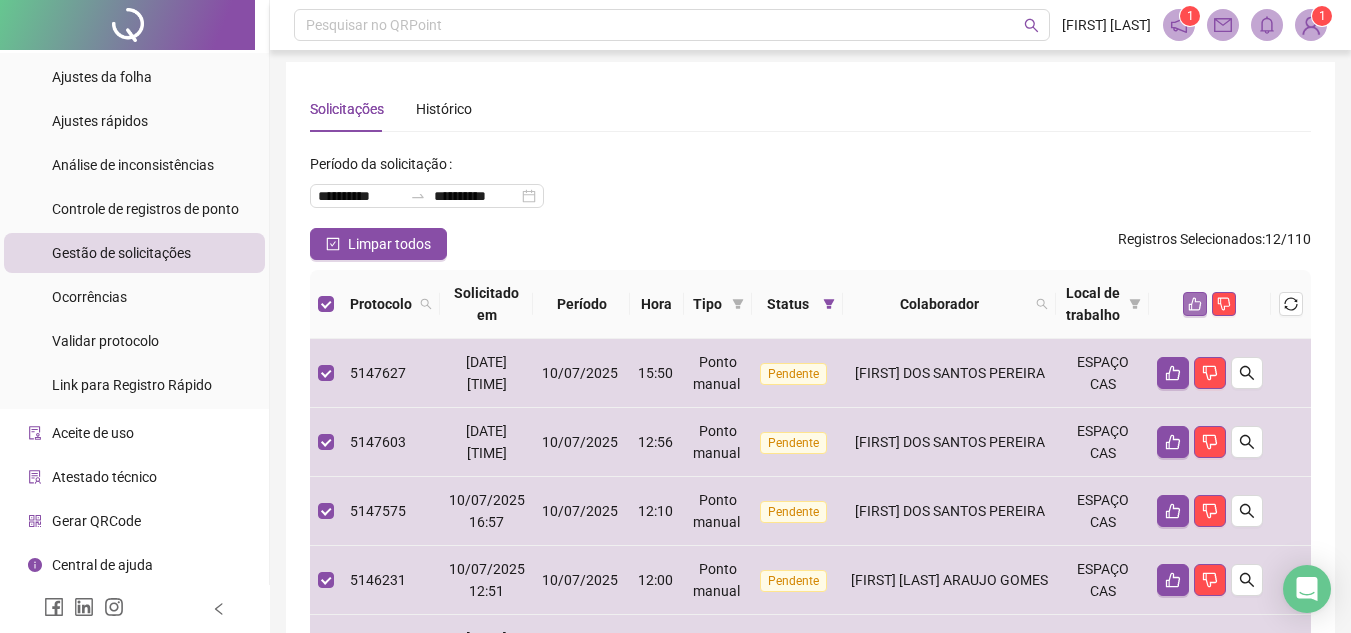 click 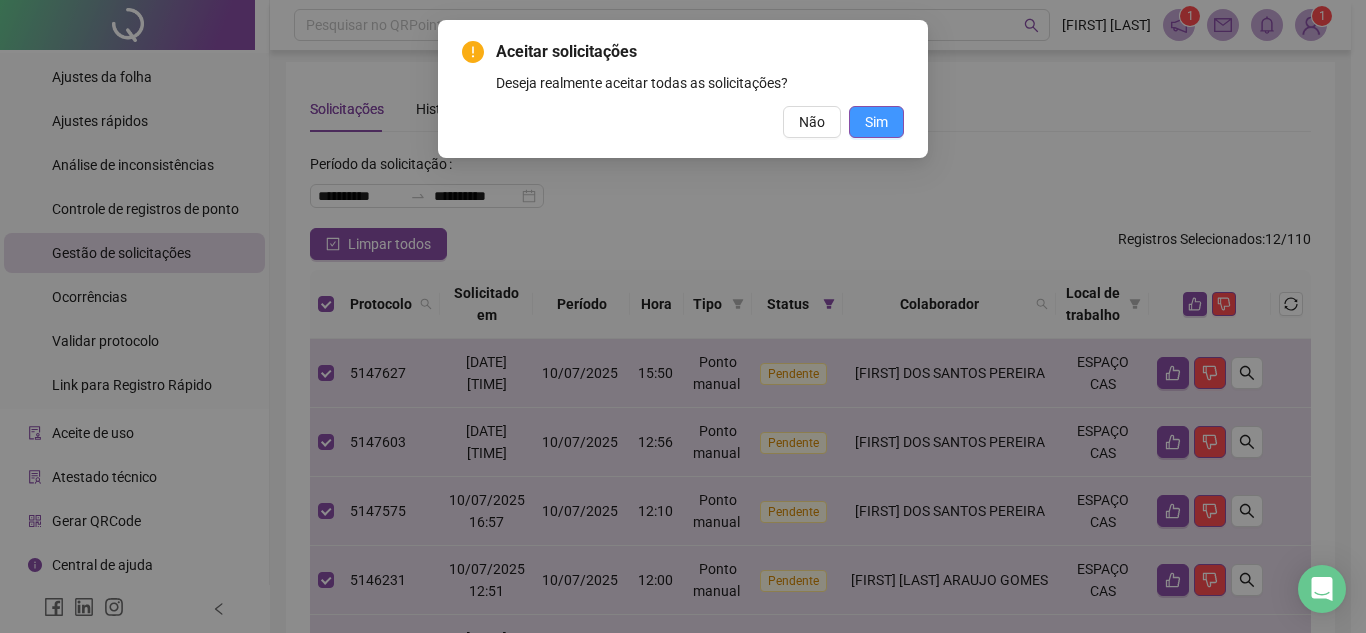 click on "Sim" at bounding box center (876, 122) 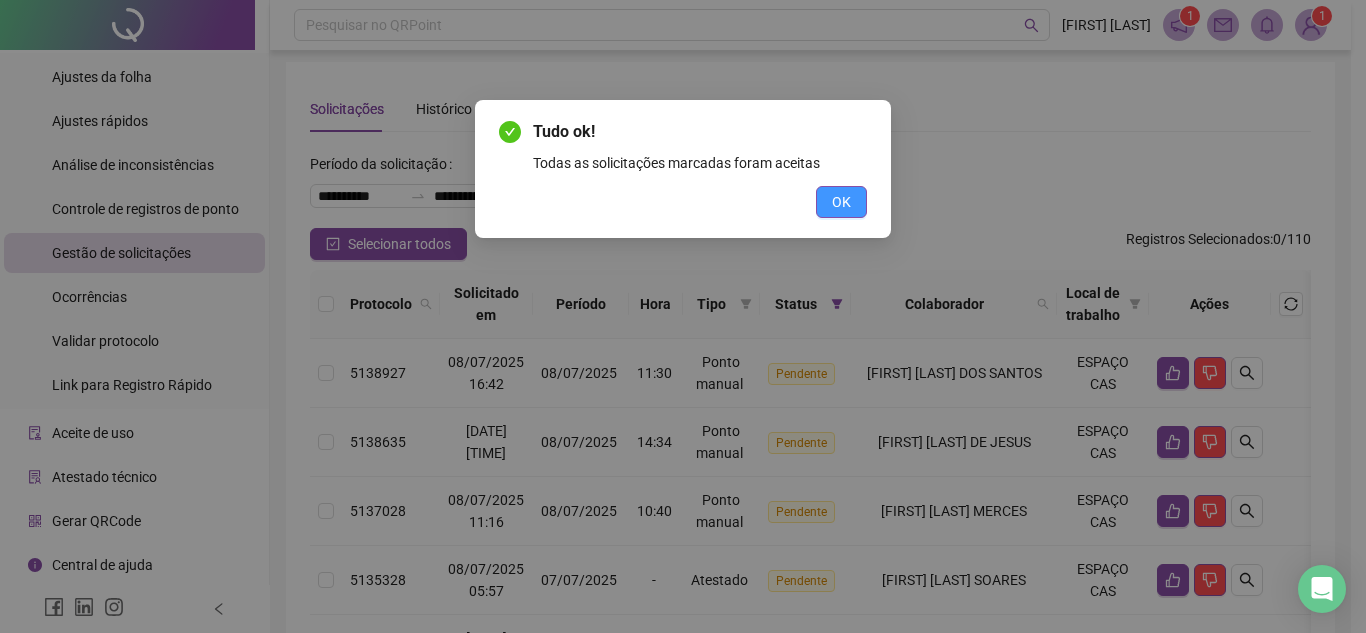 click on "OK" at bounding box center (841, 202) 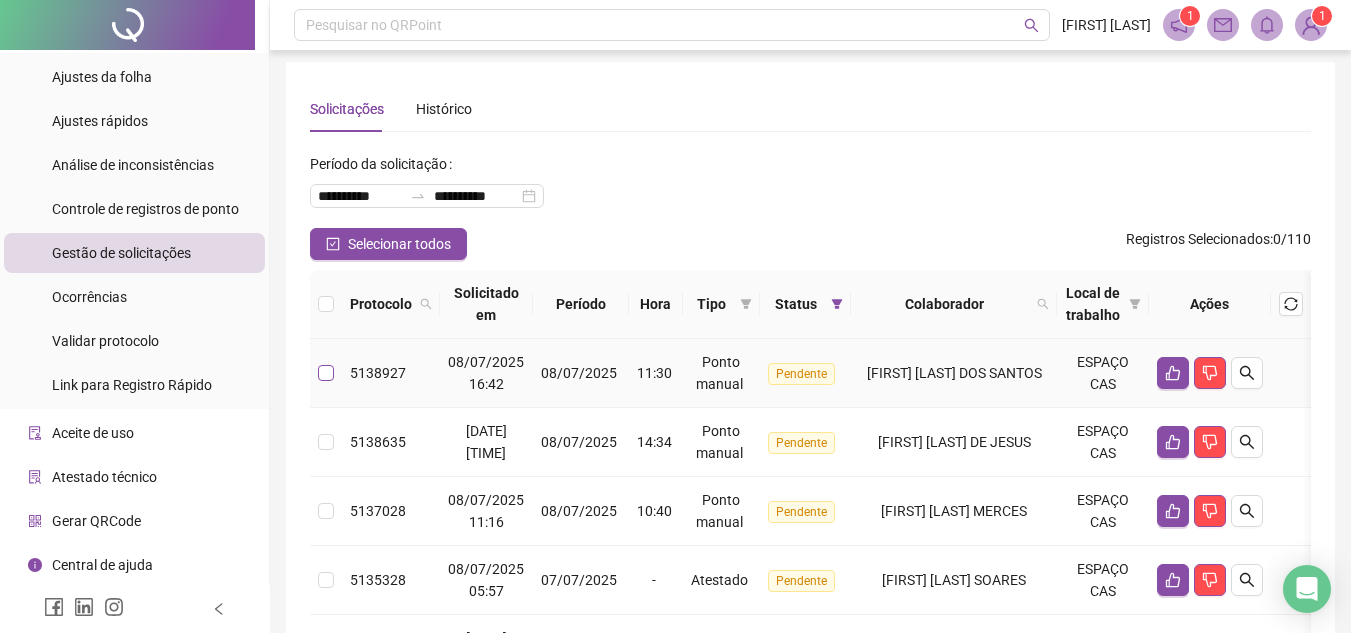 click at bounding box center (326, 373) 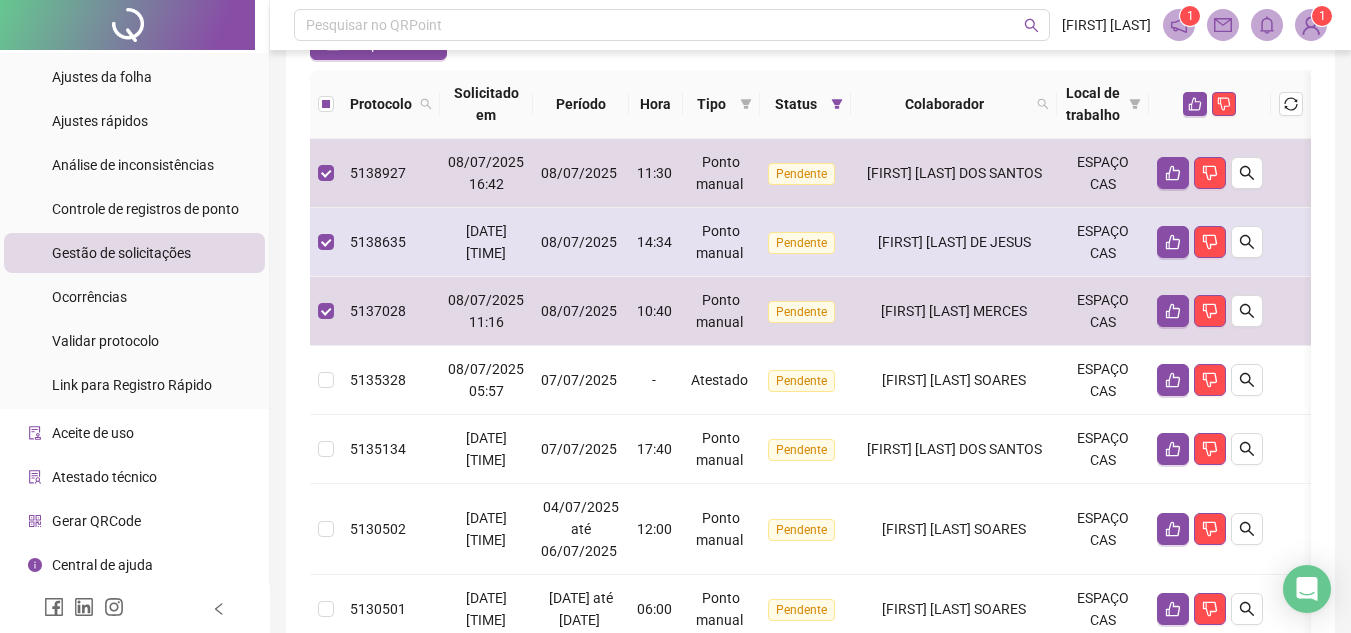 scroll, scrollTop: 304, scrollLeft: 0, axis: vertical 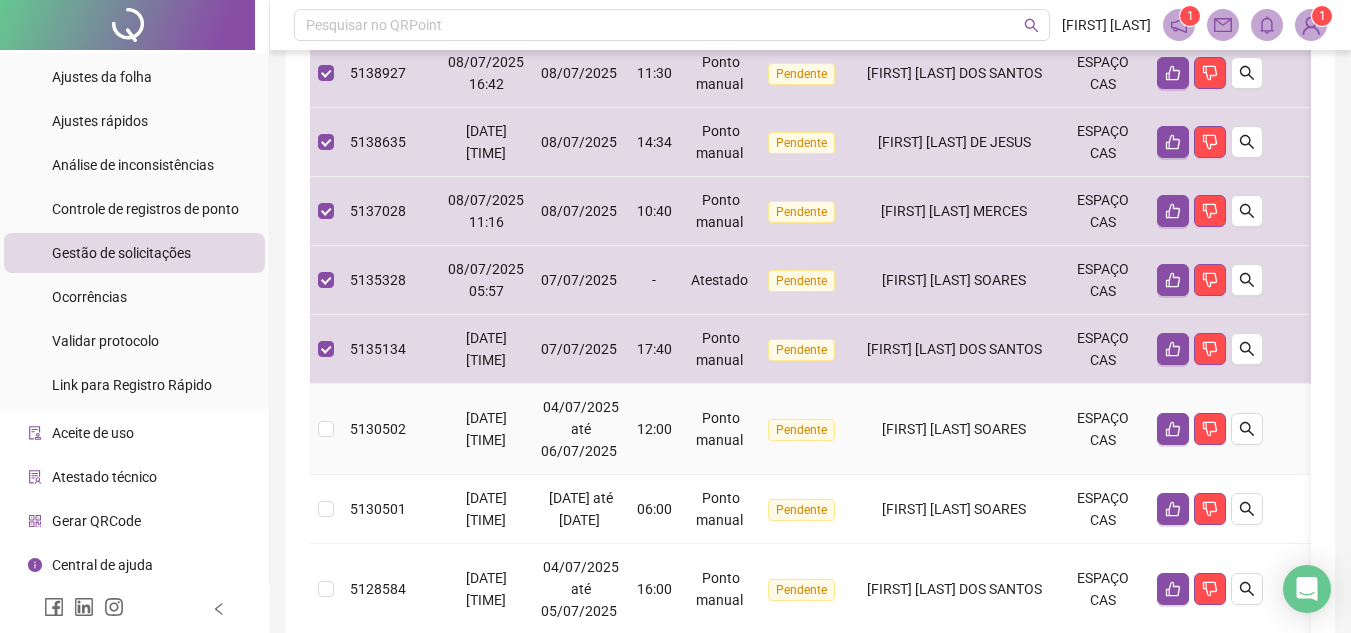 click at bounding box center (326, 429) 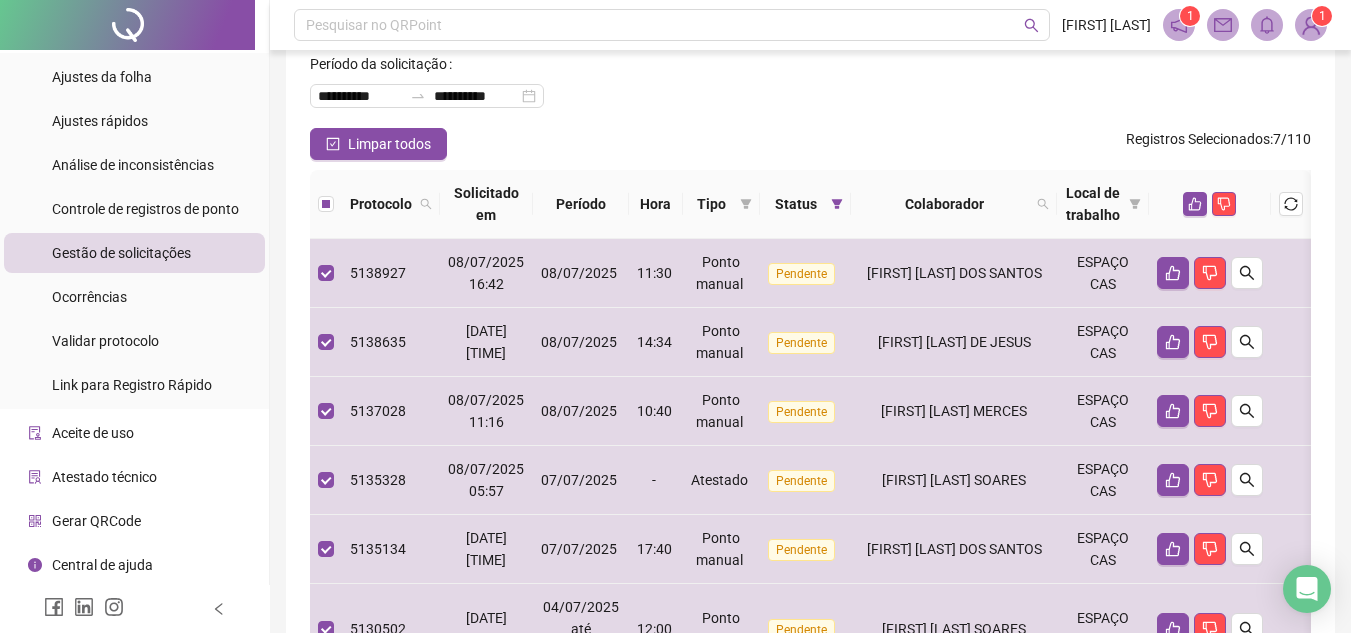 scroll, scrollTop: 0, scrollLeft: 0, axis: both 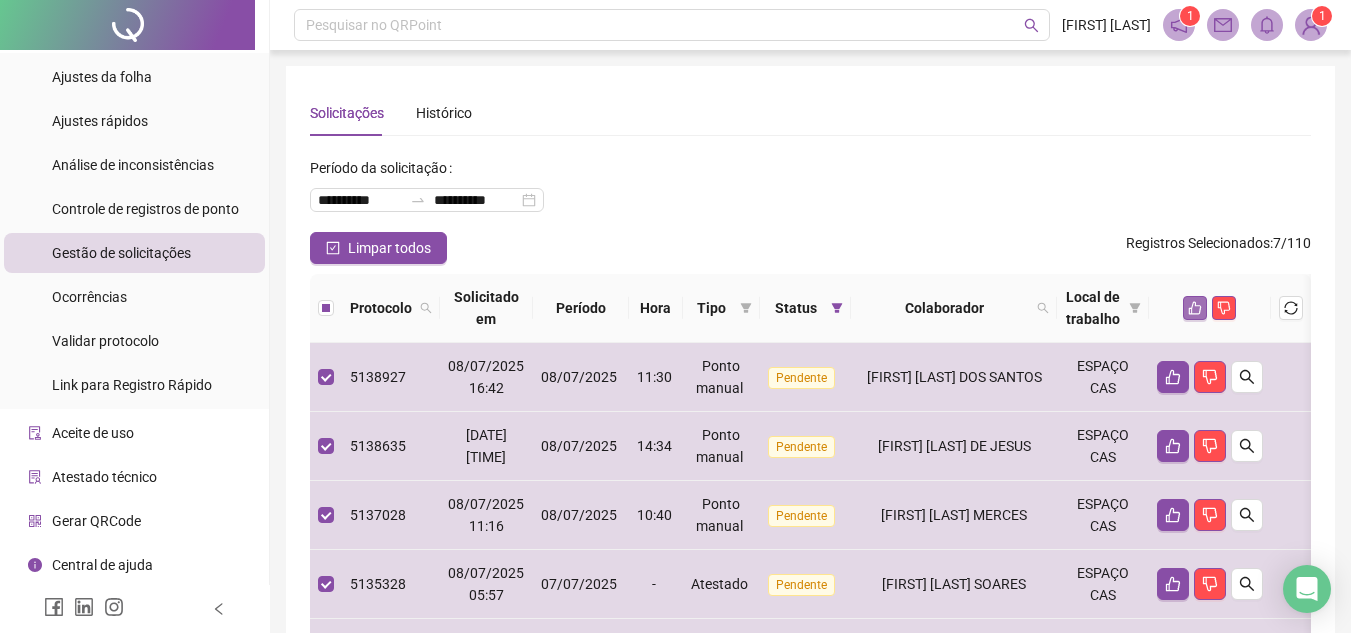 click at bounding box center [1195, 308] 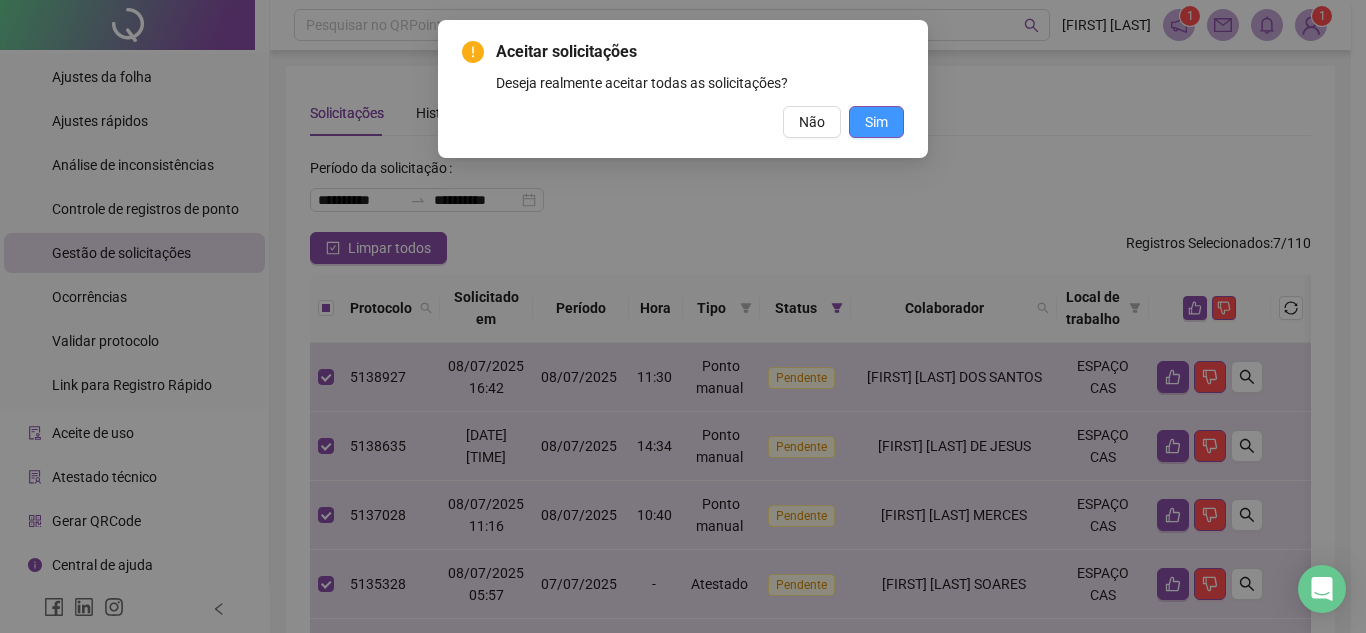click on "Sim" at bounding box center (876, 122) 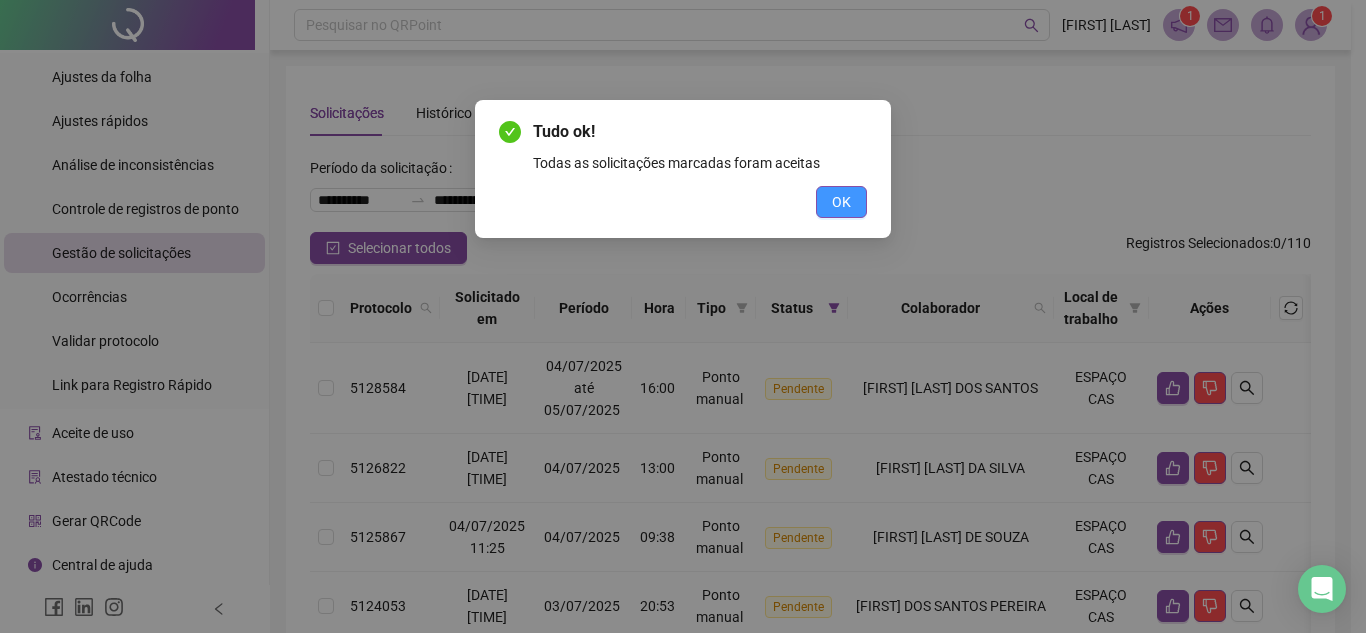 click on "OK" at bounding box center (841, 202) 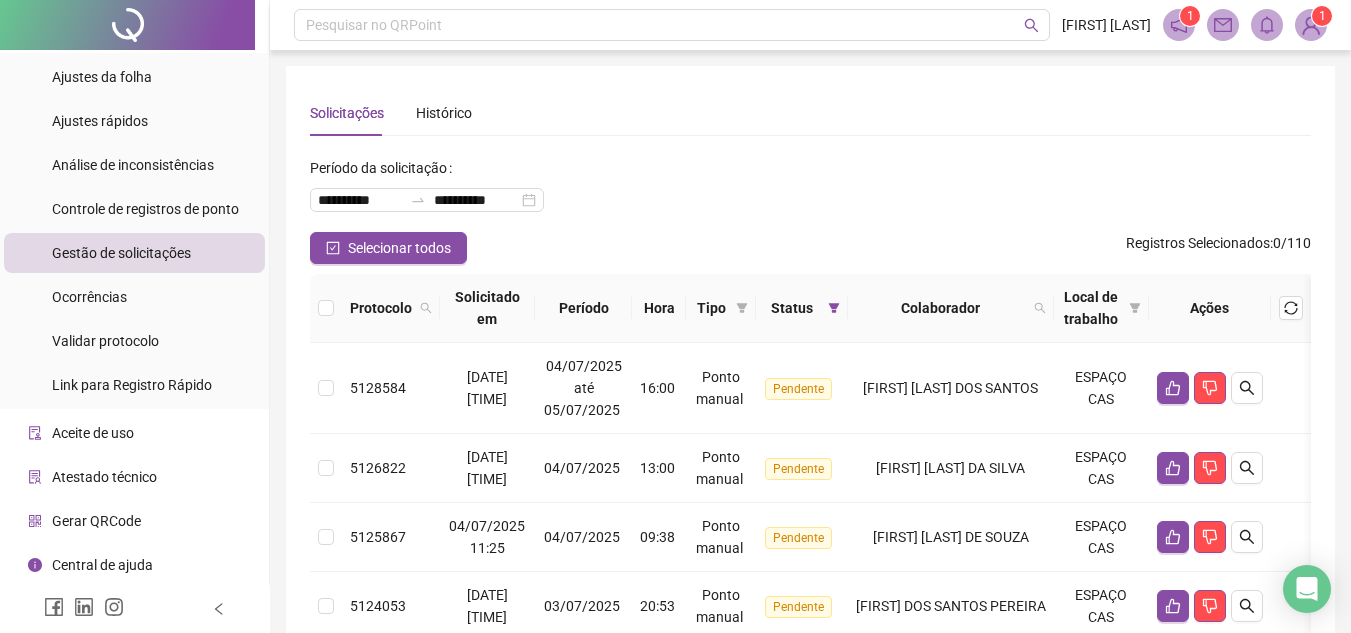 scroll, scrollTop: 200, scrollLeft: 0, axis: vertical 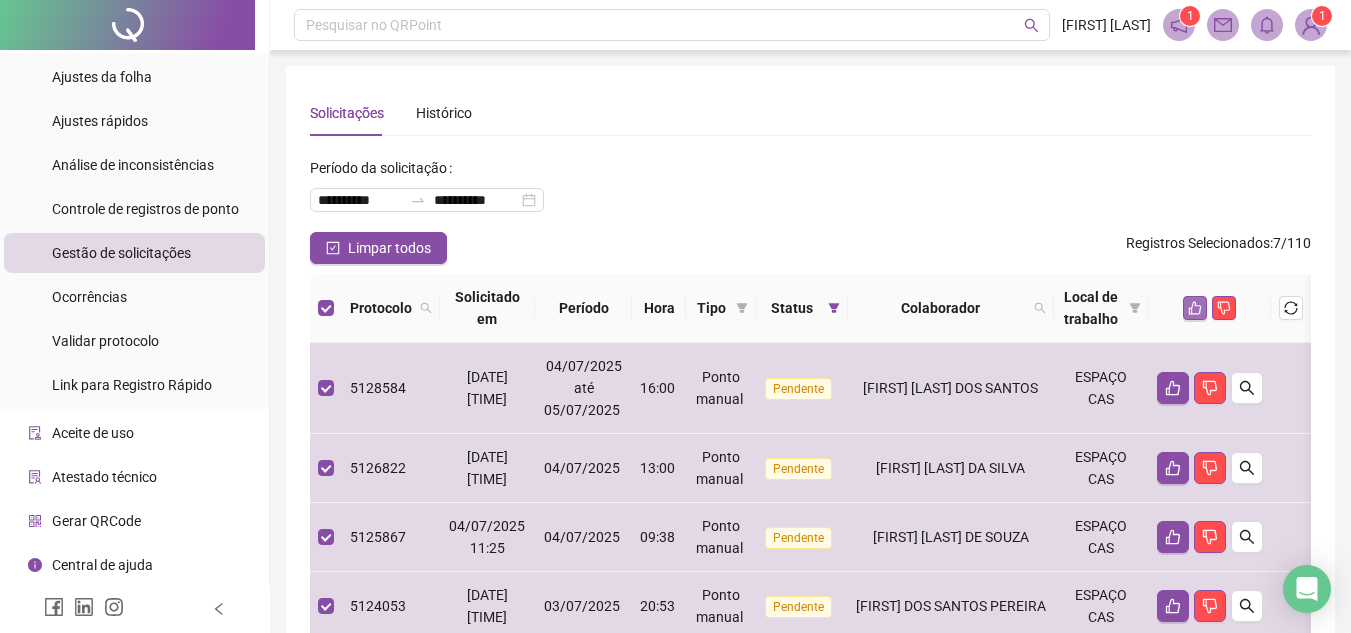 click 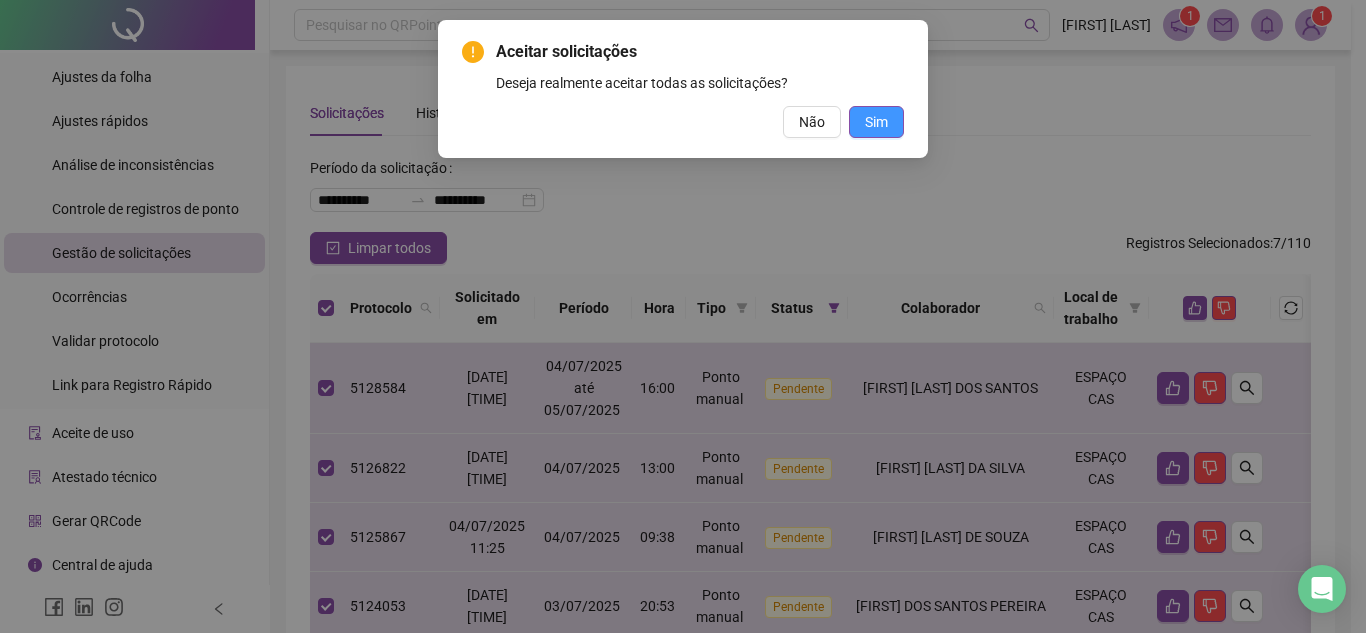 click on "Sim" at bounding box center (876, 122) 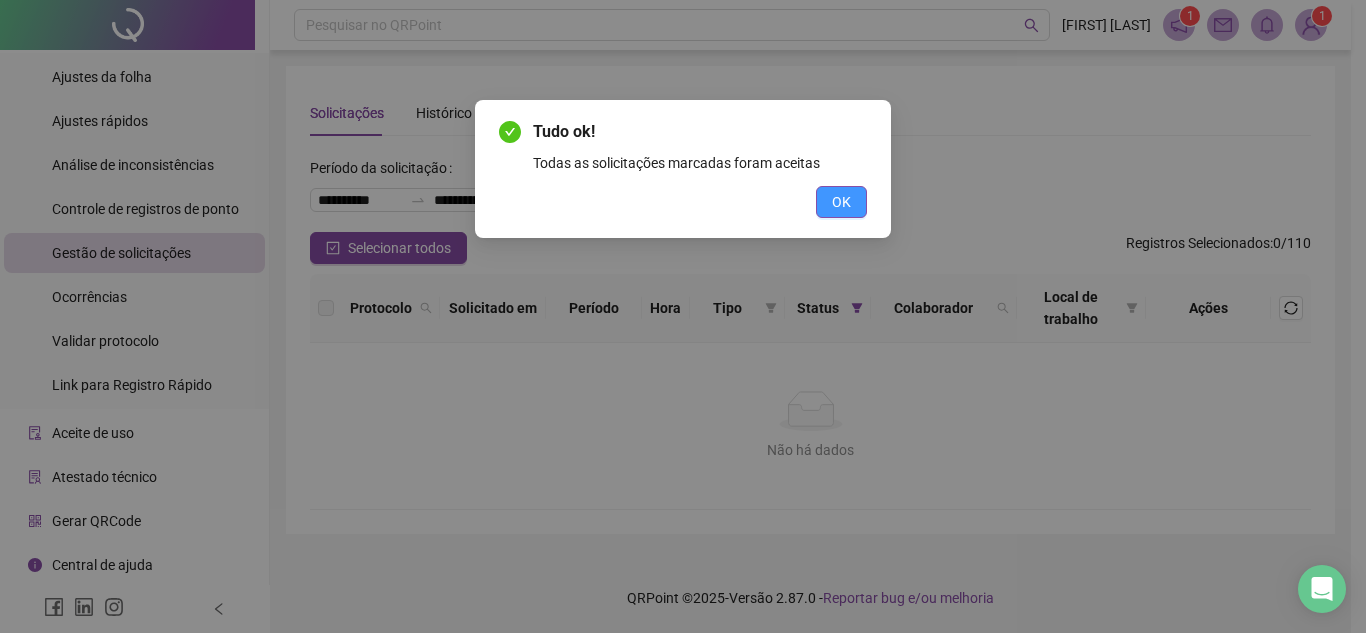 click on "OK" at bounding box center [841, 202] 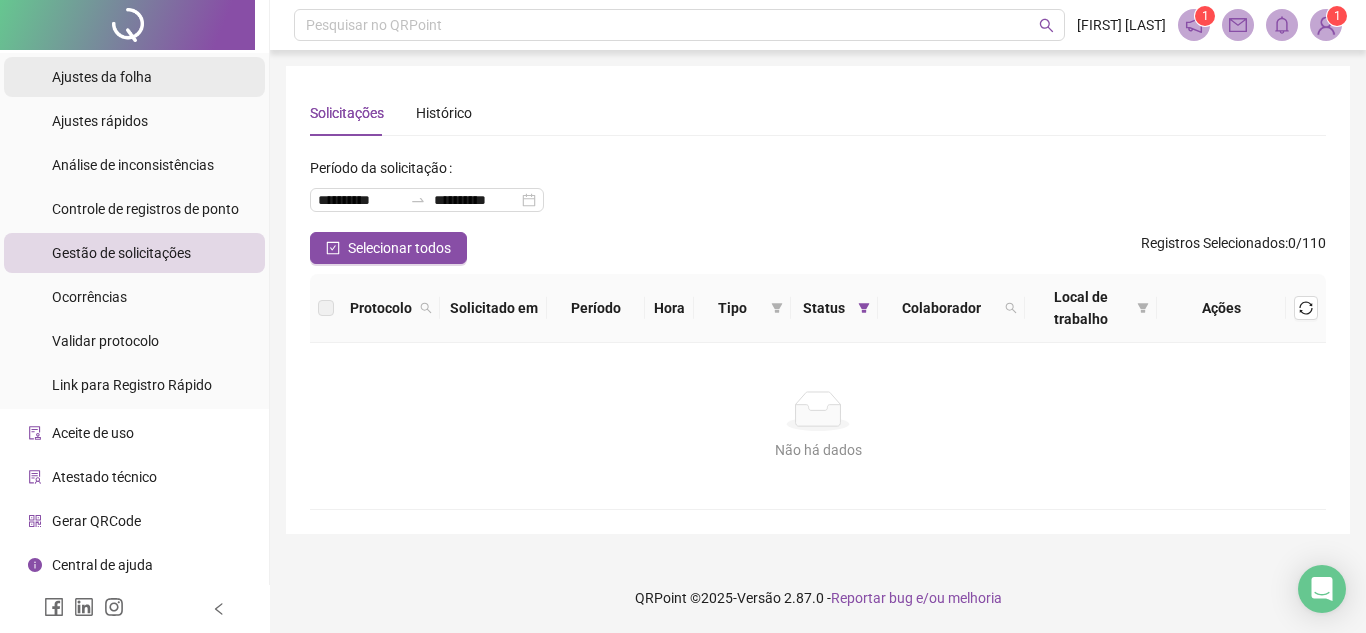 click on "Ajustes da folha" at bounding box center [102, 77] 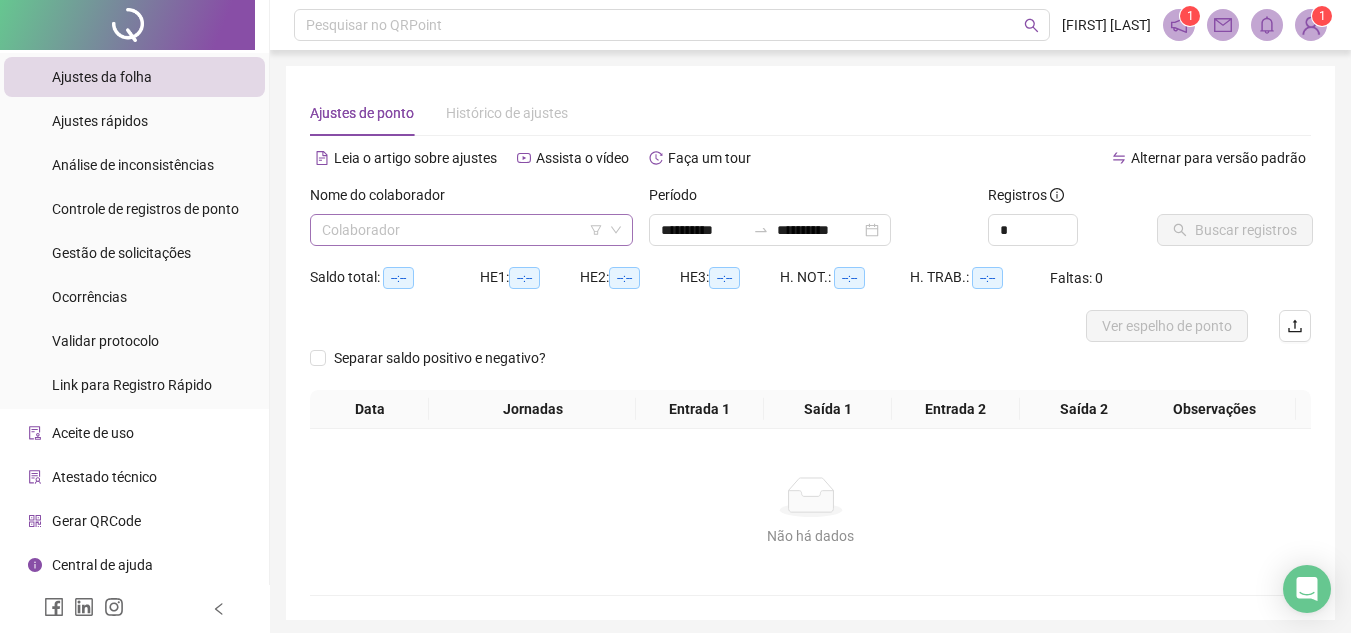 click at bounding box center (465, 230) 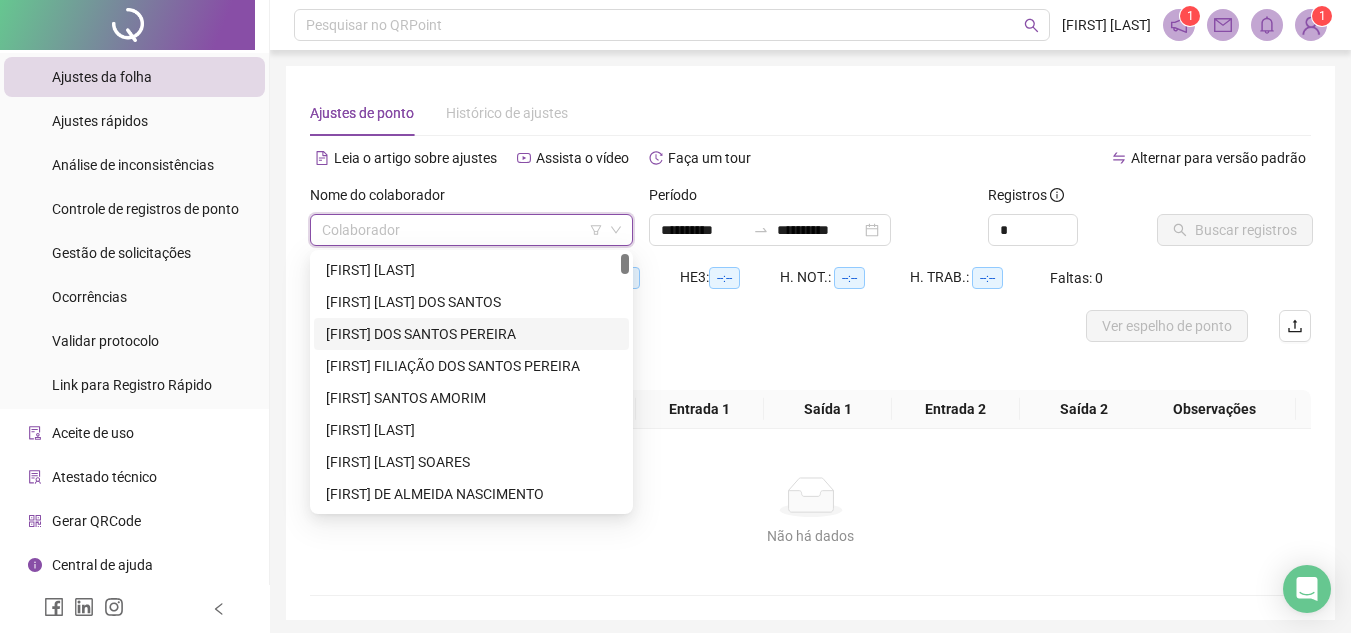 click on "[FIRST] DOS SANTOS PEREIRA" at bounding box center [471, 334] 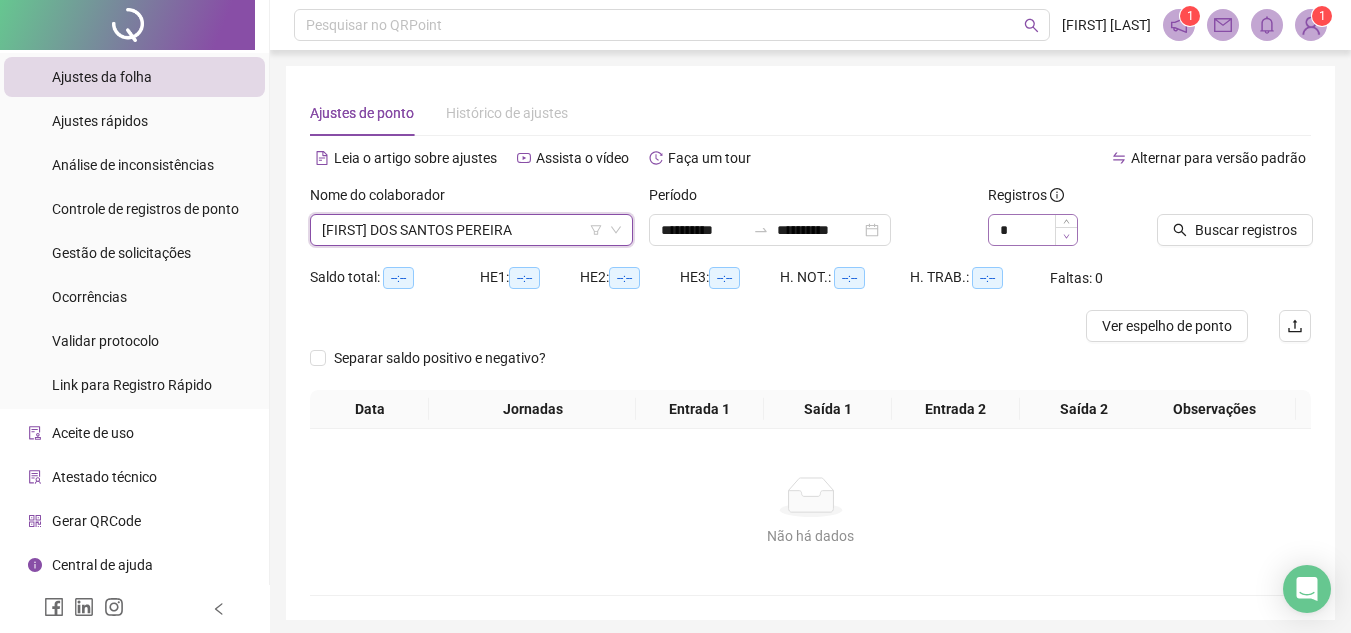 click at bounding box center (1066, 236) 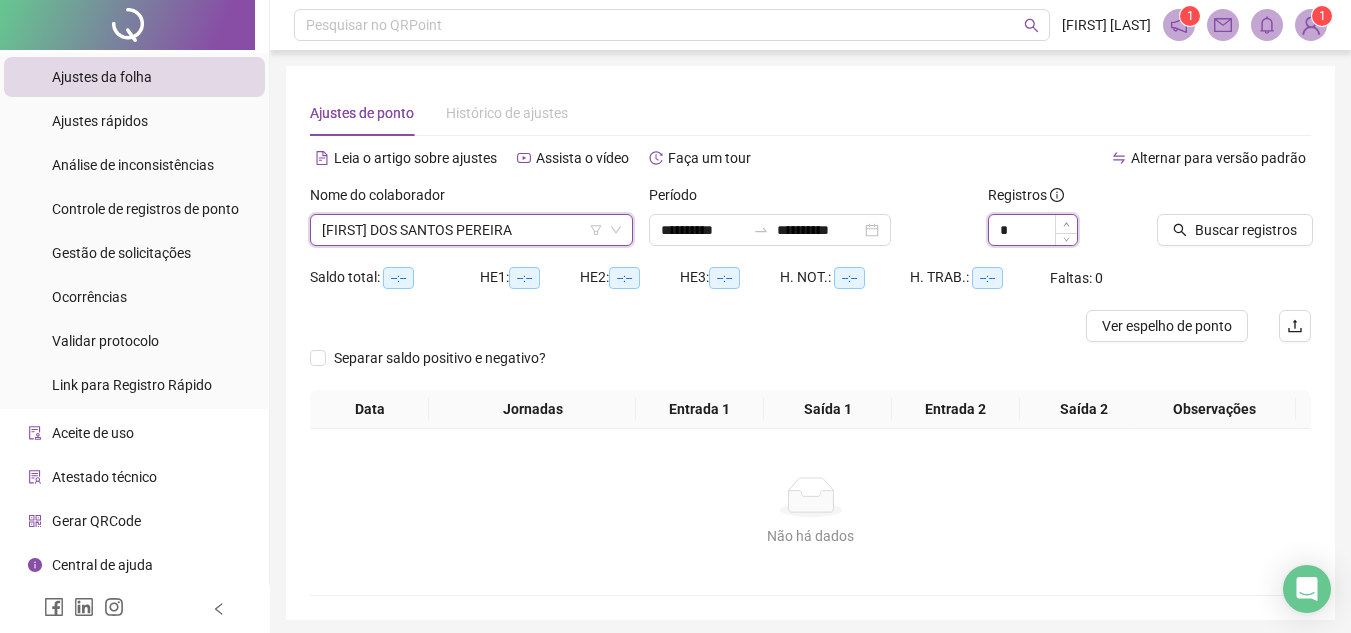 type on "*" 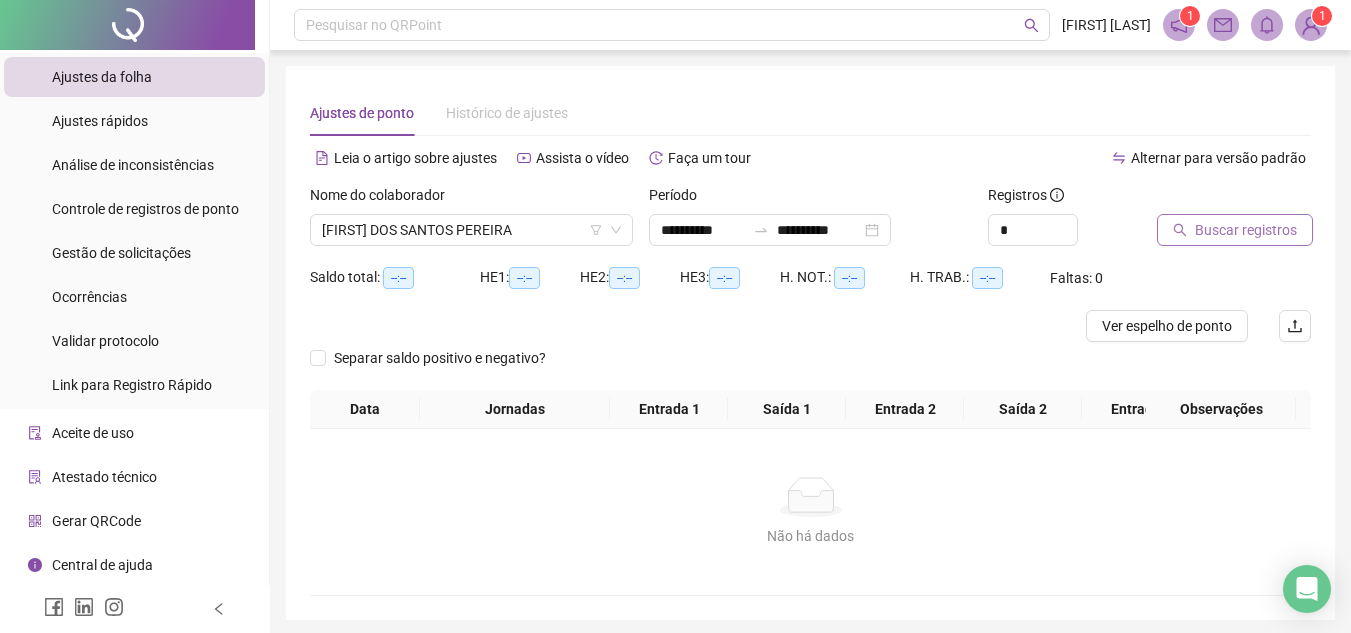 click on "Buscar registros" at bounding box center (1246, 230) 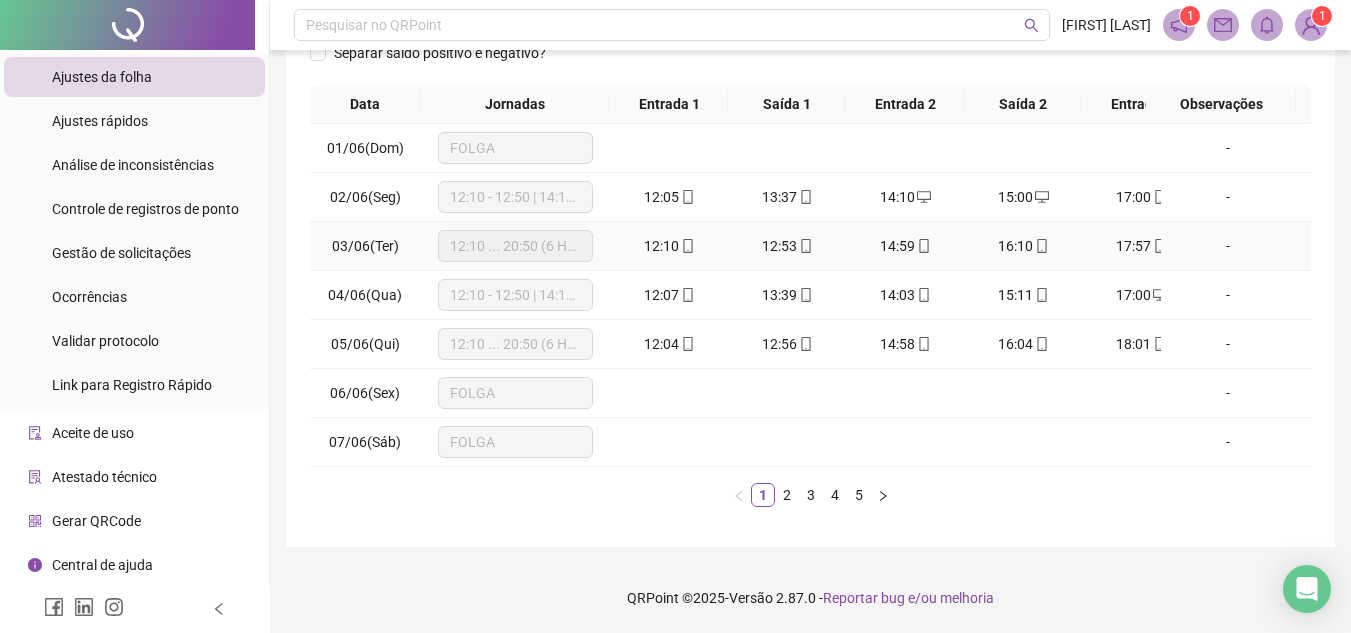 scroll, scrollTop: 0, scrollLeft: 0, axis: both 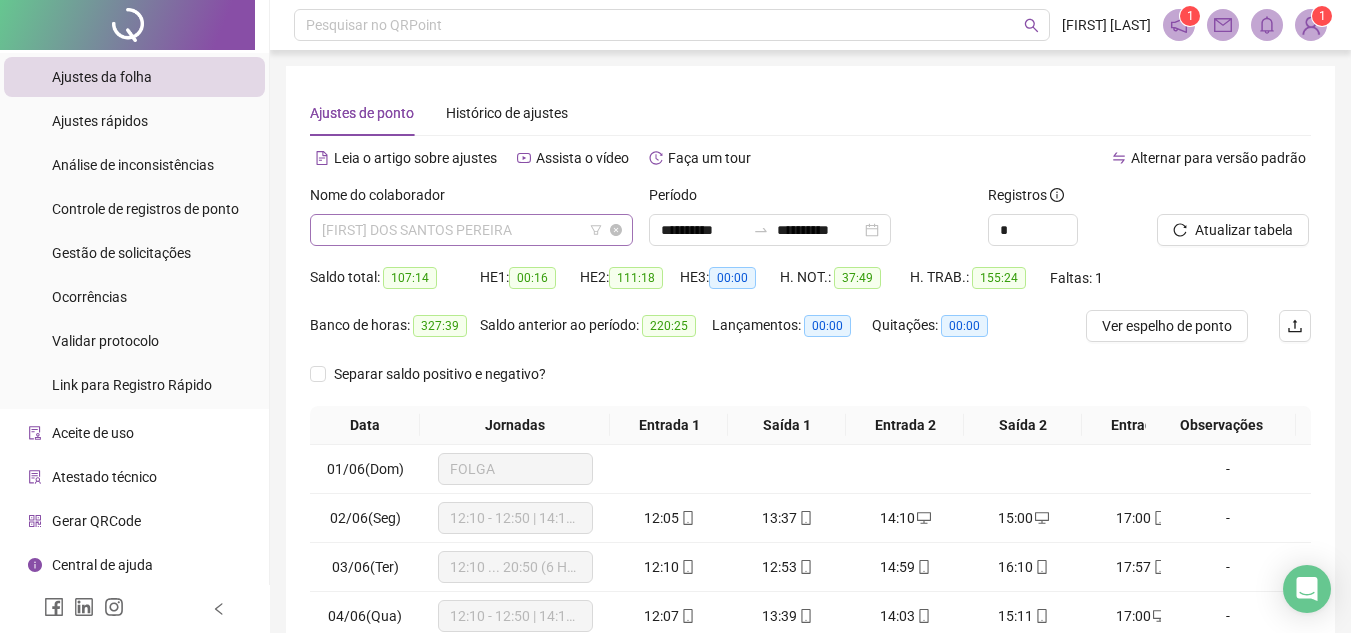 click on "[FIRST] DOS SANTOS PEREIRA" at bounding box center [471, 230] 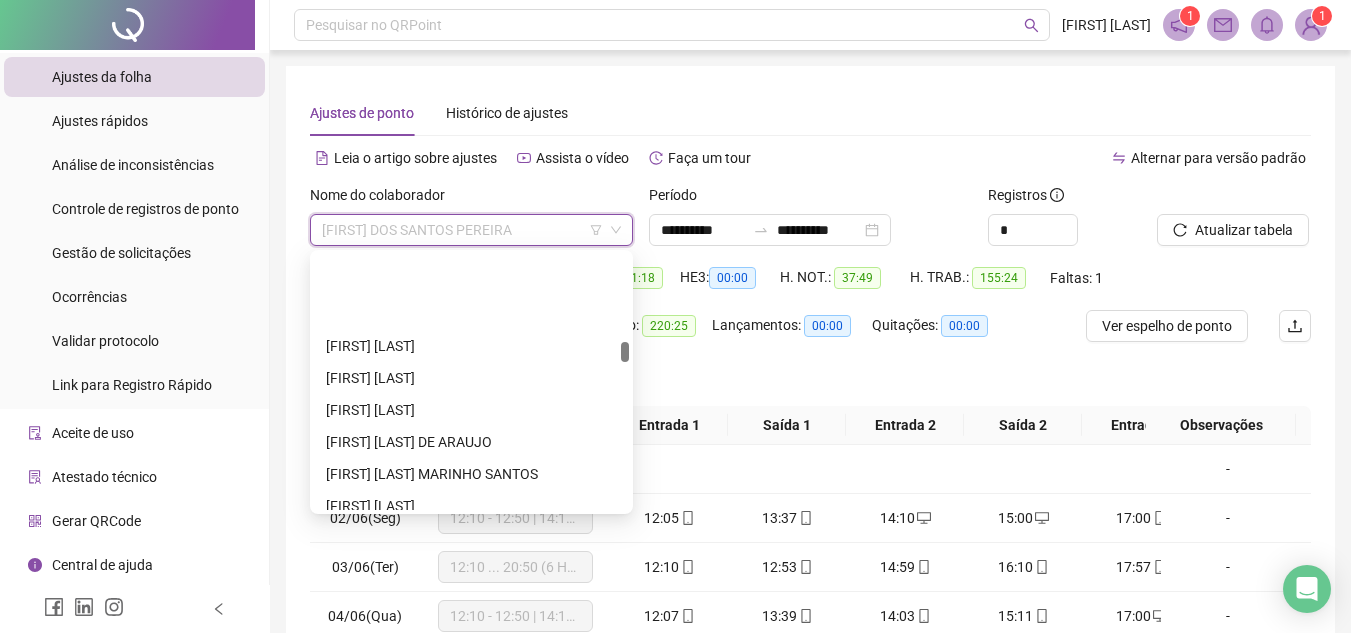 scroll, scrollTop: 1500, scrollLeft: 0, axis: vertical 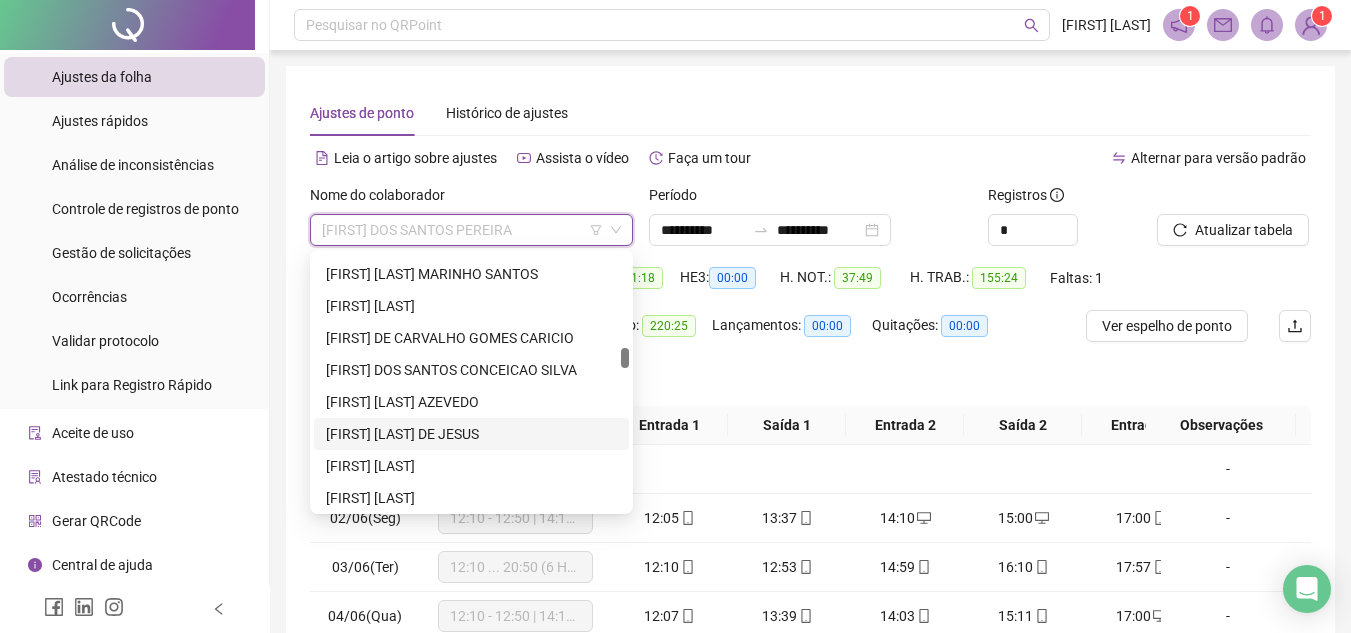 click on "[FIRST] [LAST] DE JESUS" at bounding box center [471, 434] 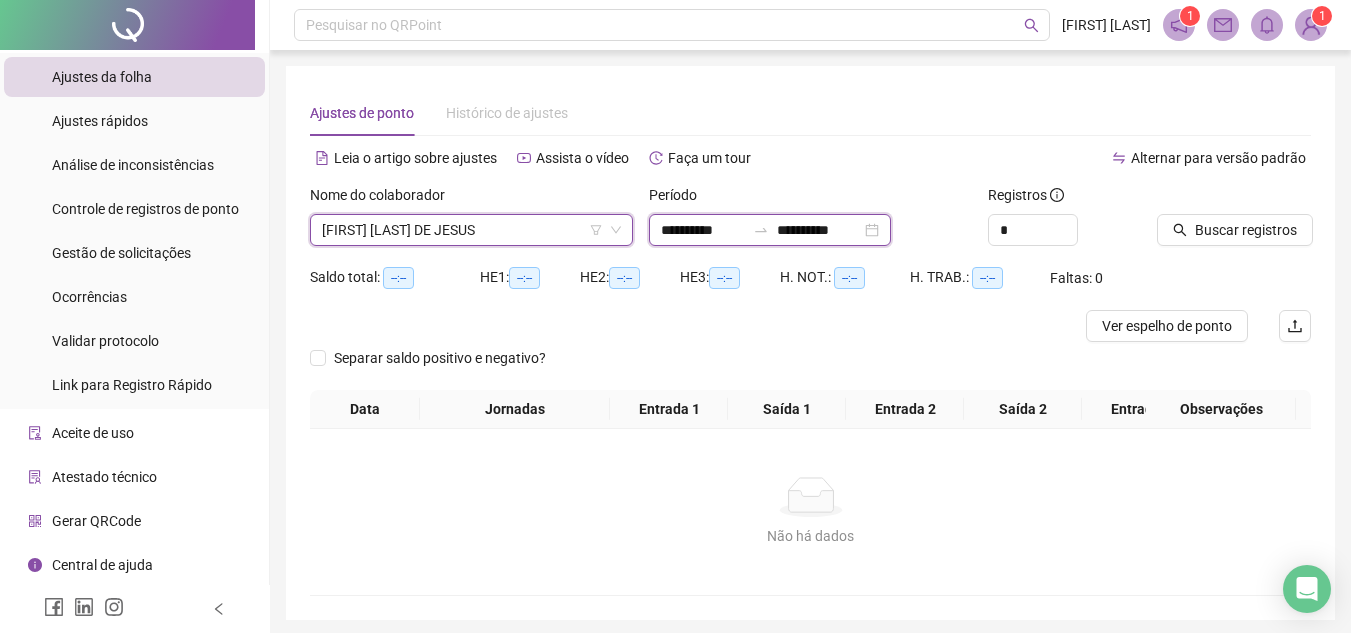click on "**********" at bounding box center (703, 230) 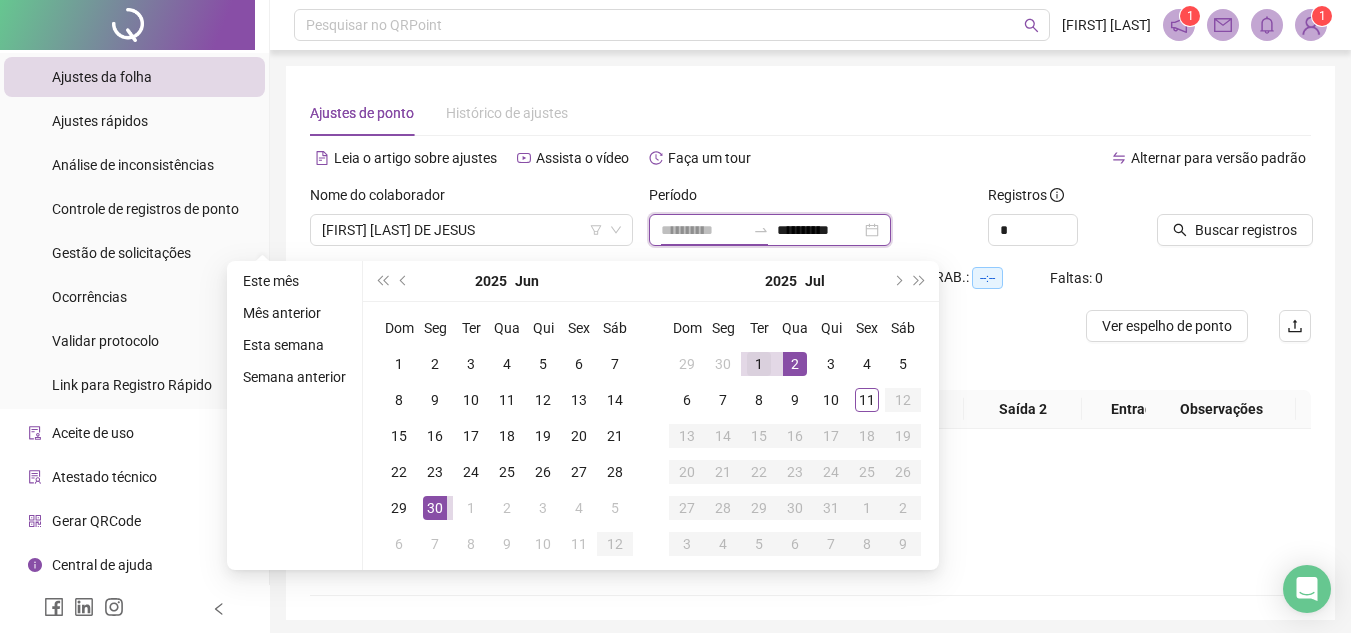 type on "**********" 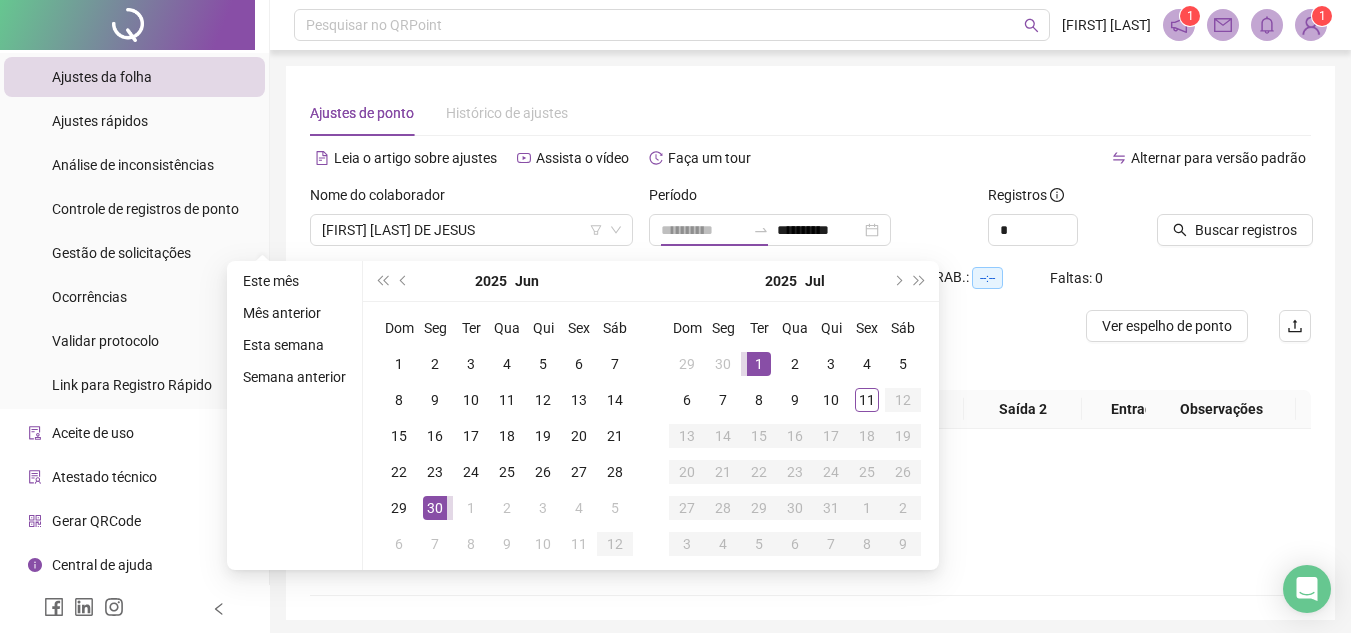 click on "1" at bounding box center [759, 364] 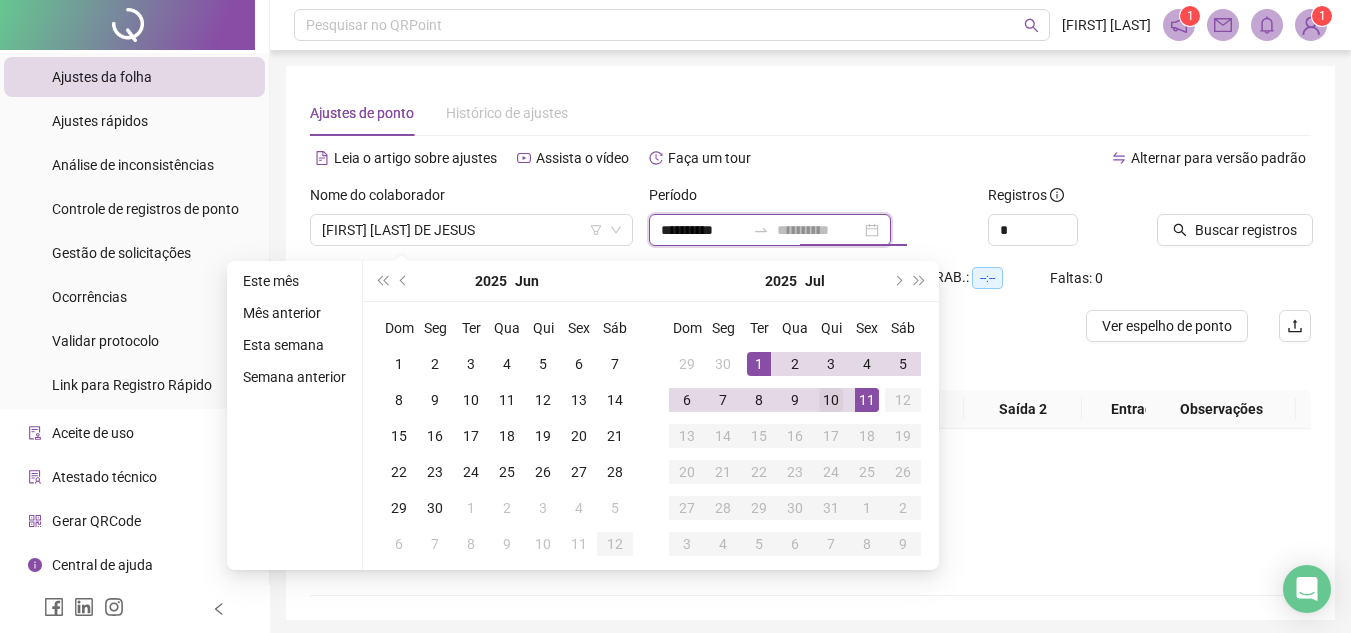 type on "**********" 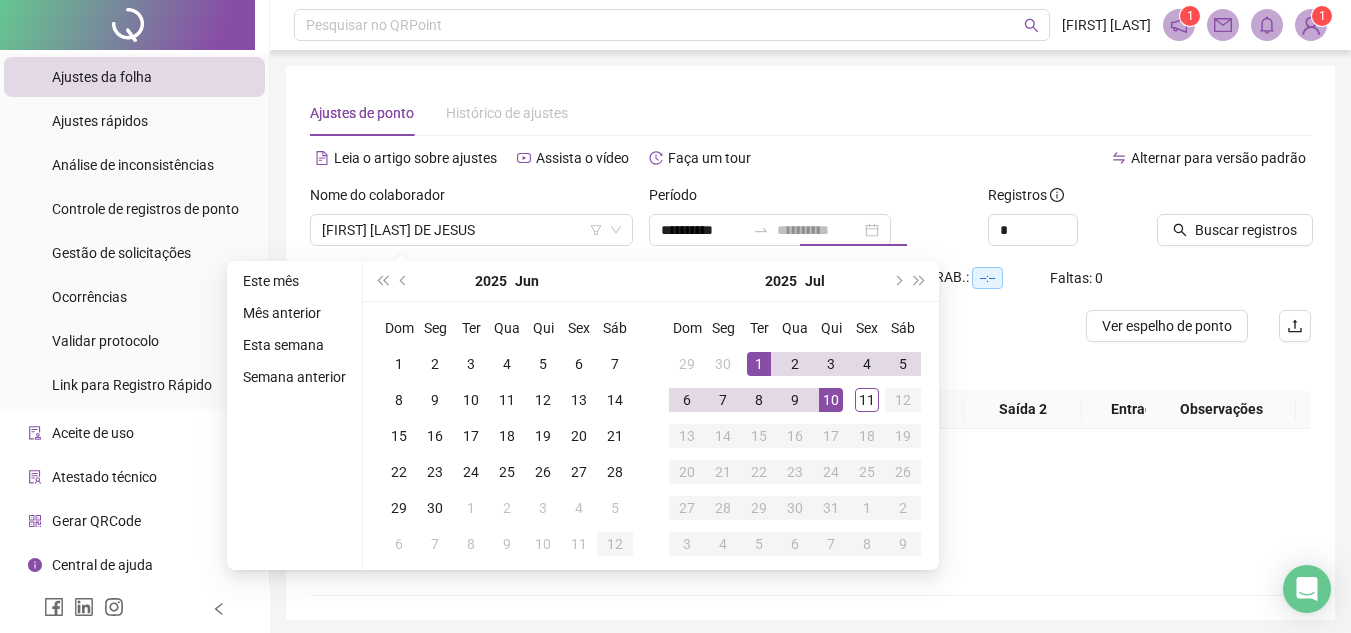 click on "10" at bounding box center (831, 400) 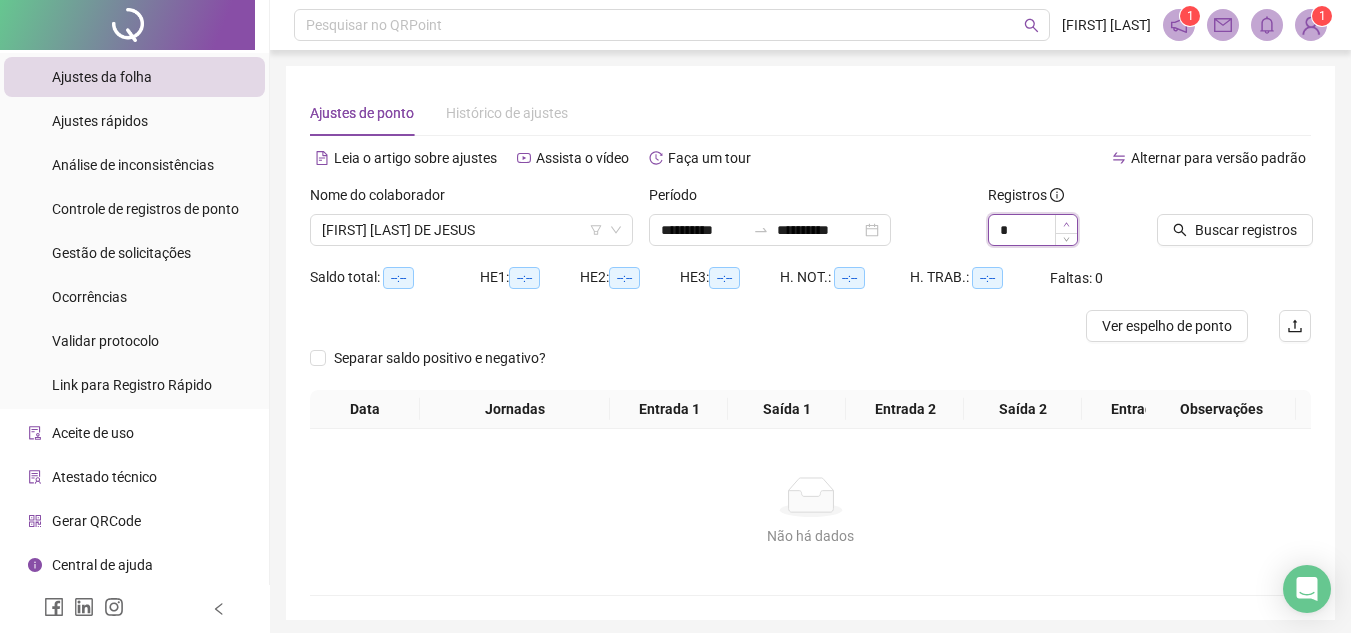 click 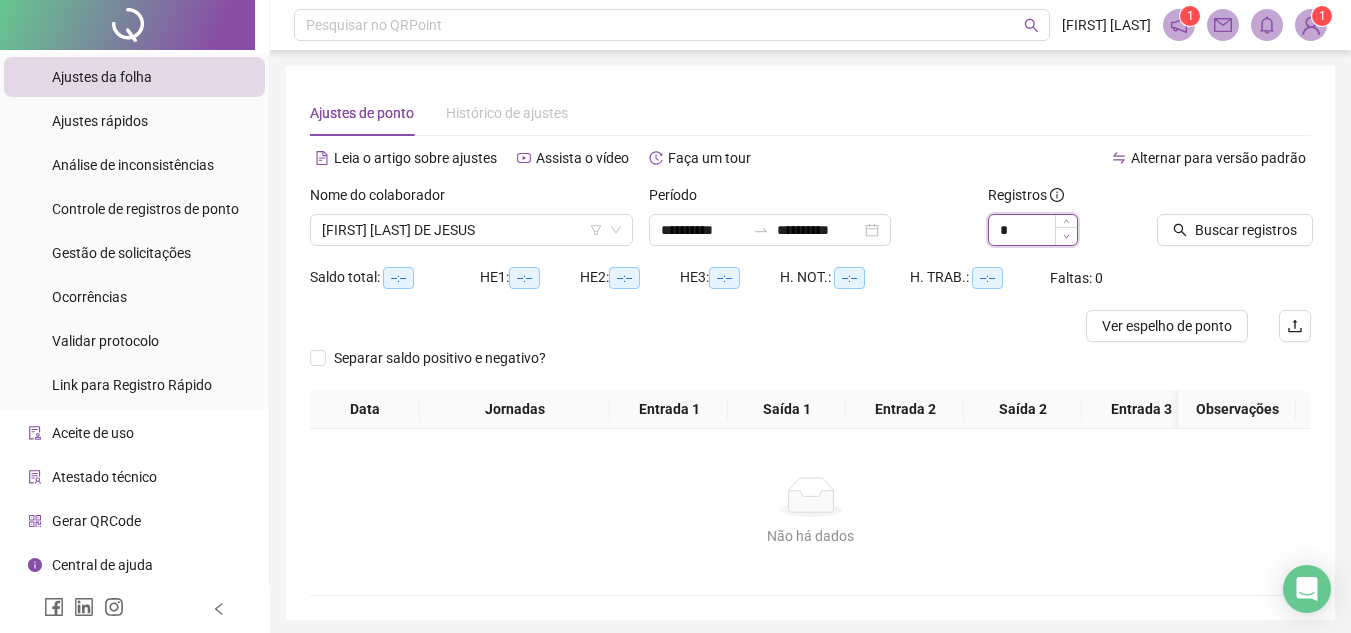 click 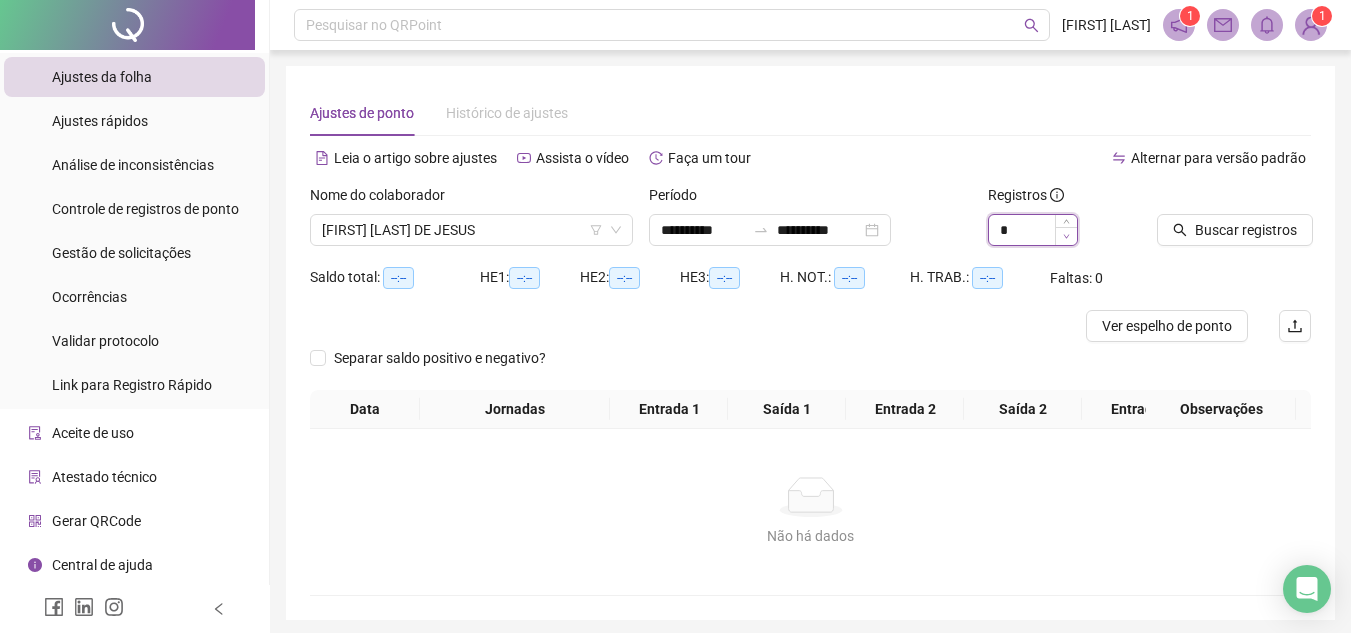 type on "*" 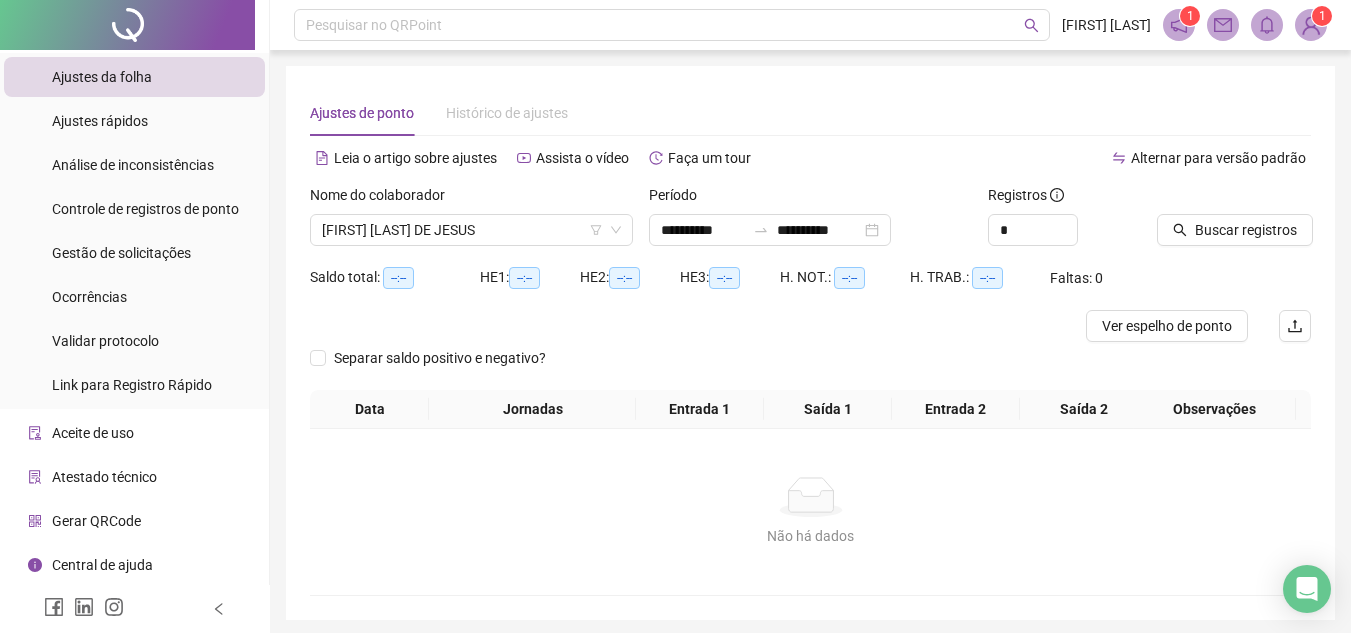 click at bounding box center (1209, 199) 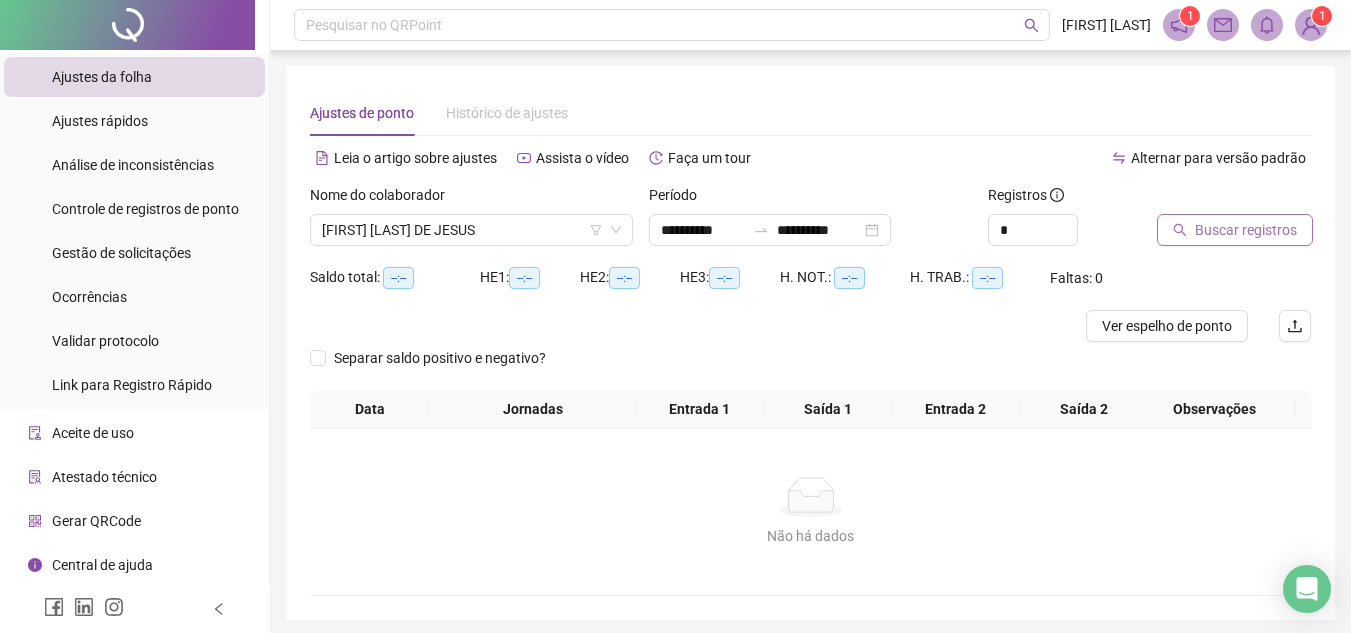 click on "Buscar registros" at bounding box center [1246, 230] 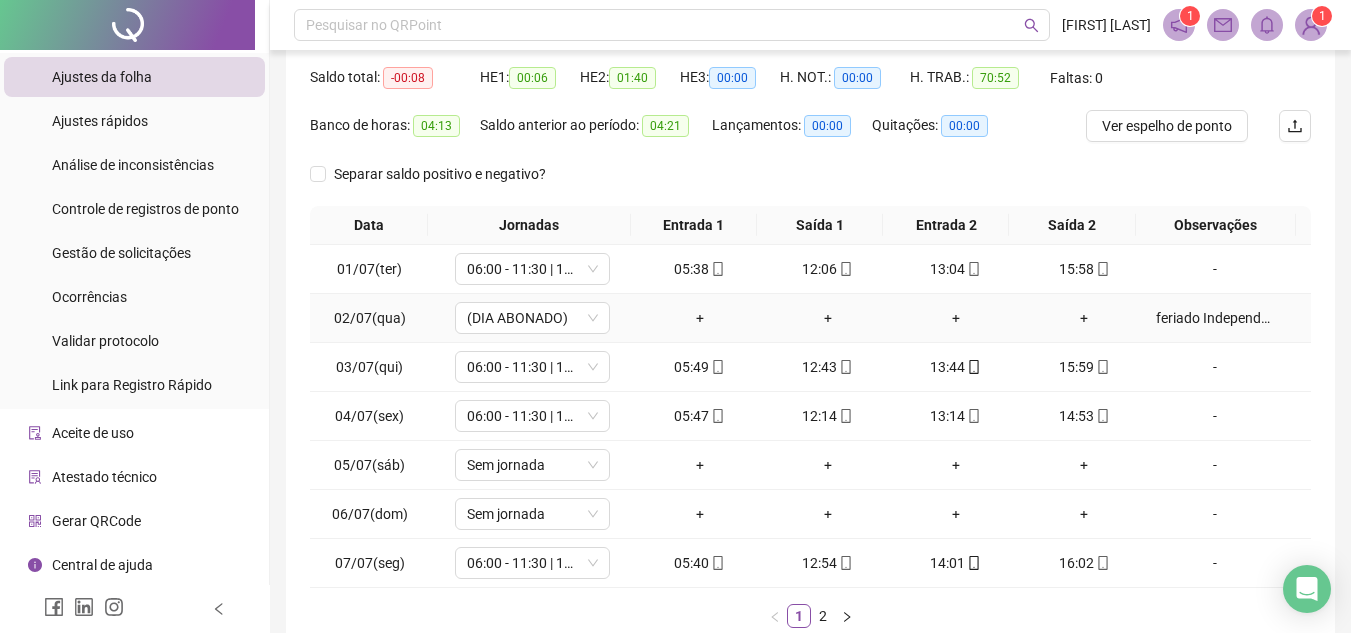 scroll, scrollTop: 300, scrollLeft: 0, axis: vertical 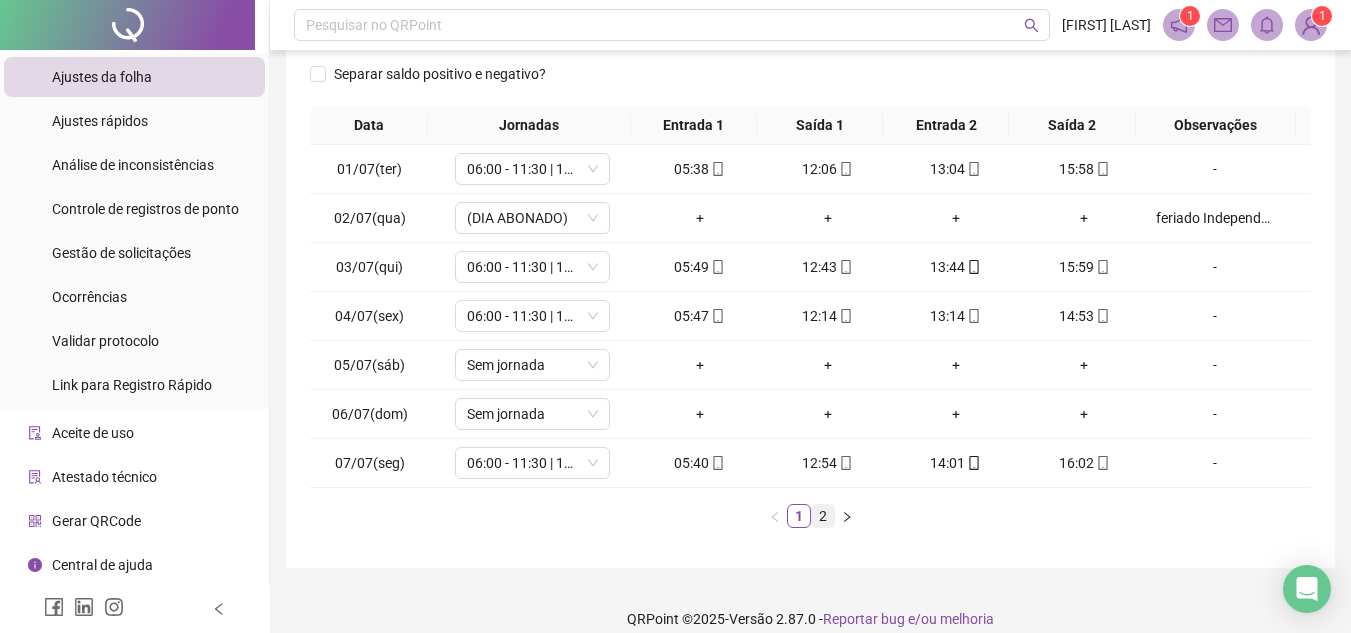 click on "2" at bounding box center [823, 516] 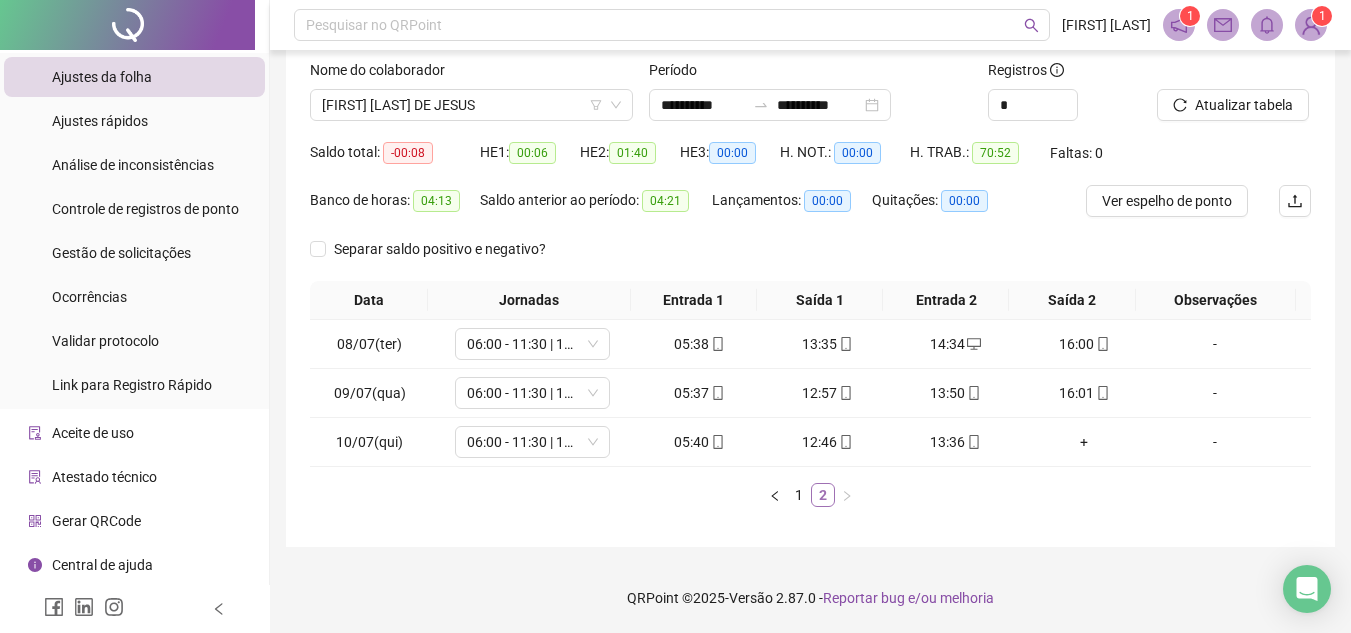 scroll, scrollTop: 125, scrollLeft: 0, axis: vertical 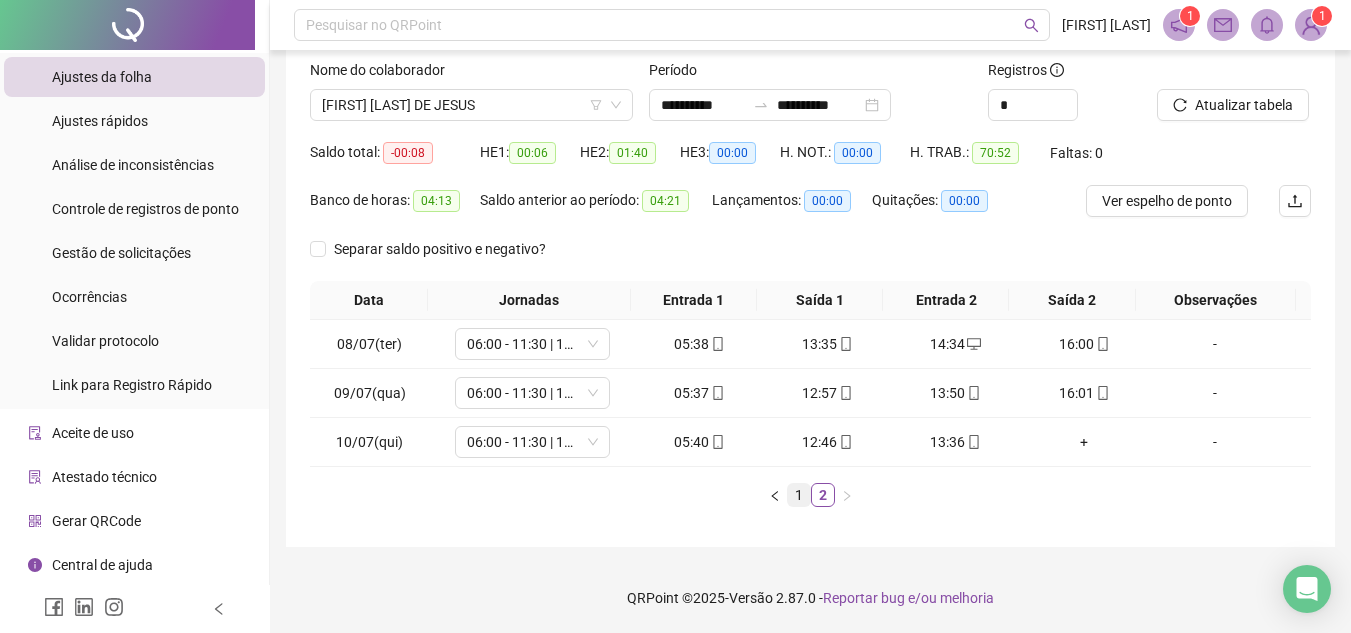 click on "1" at bounding box center (799, 495) 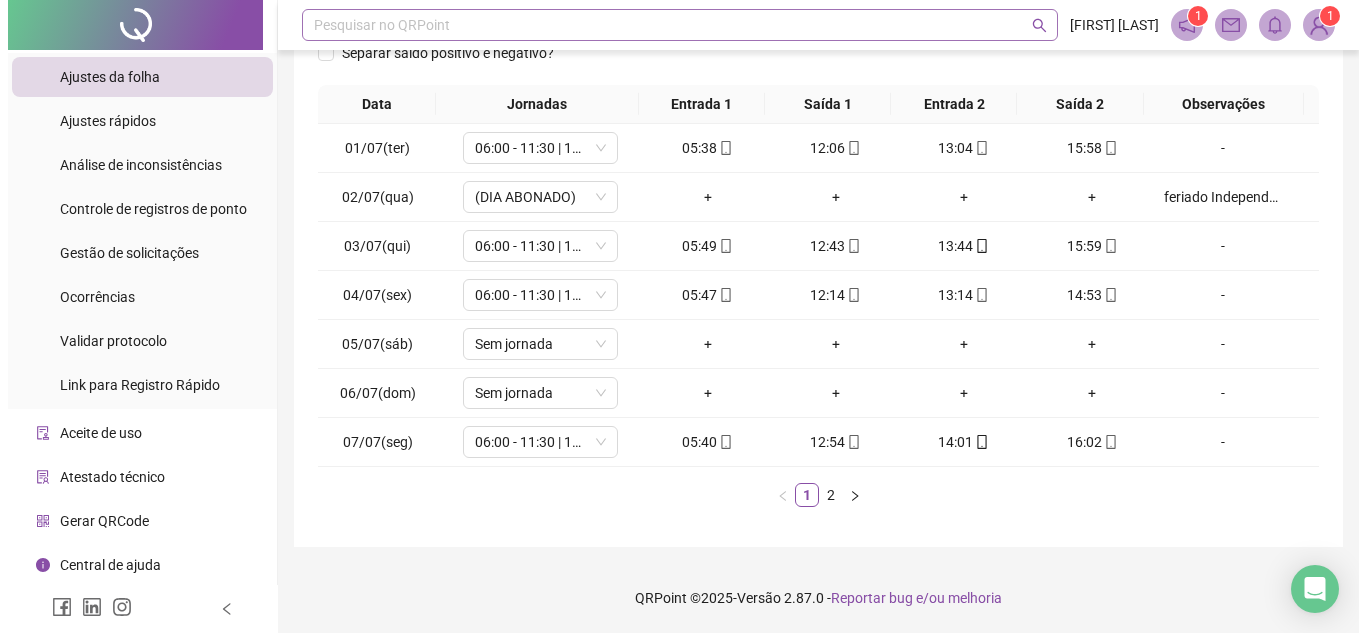scroll, scrollTop: 0, scrollLeft: 0, axis: both 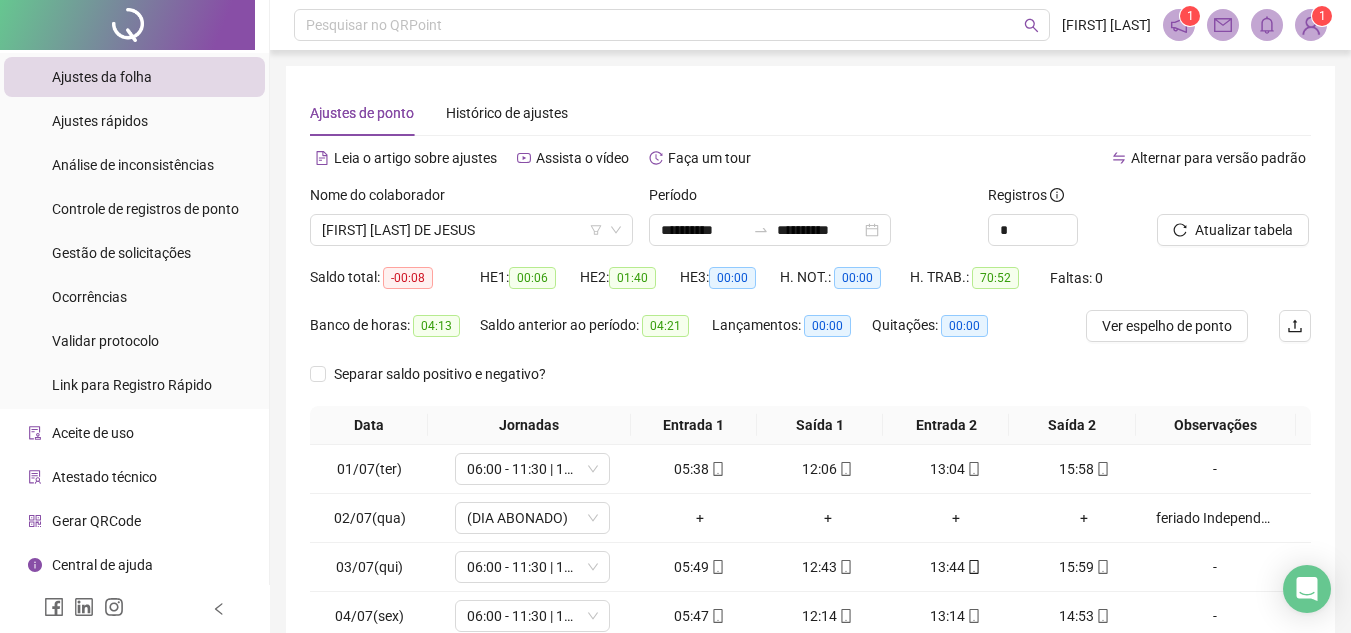 click at bounding box center [1311, 25] 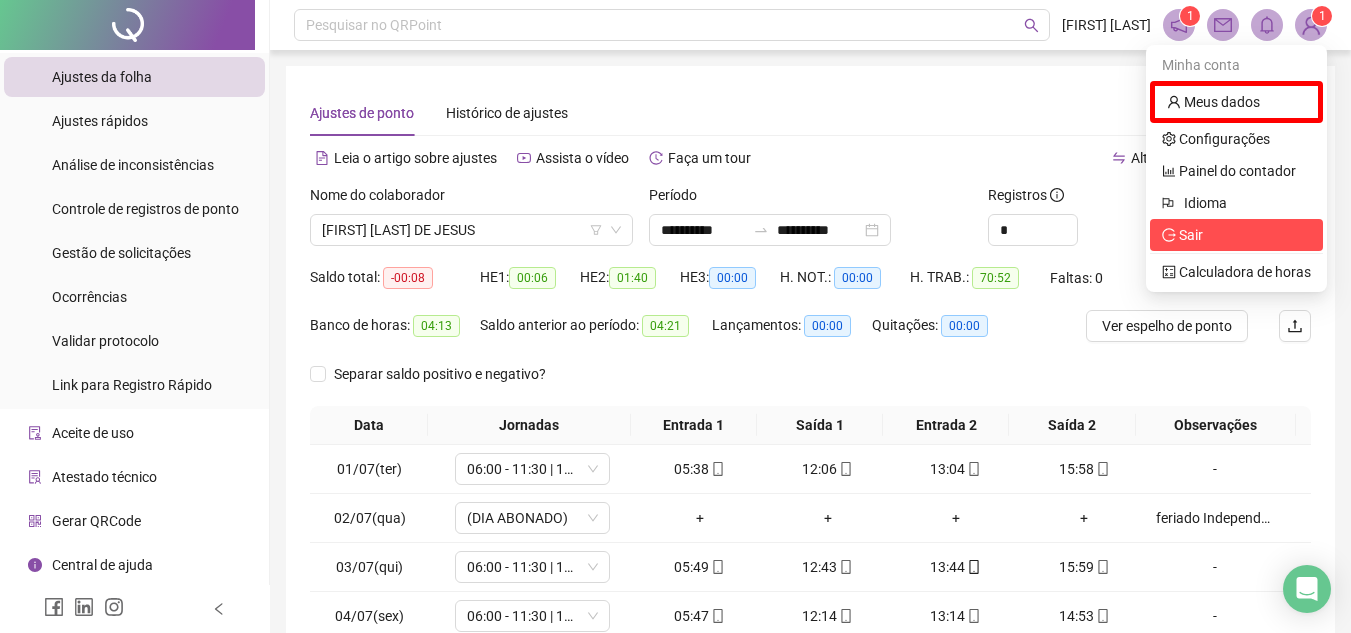 click on "Sair" at bounding box center (1191, 235) 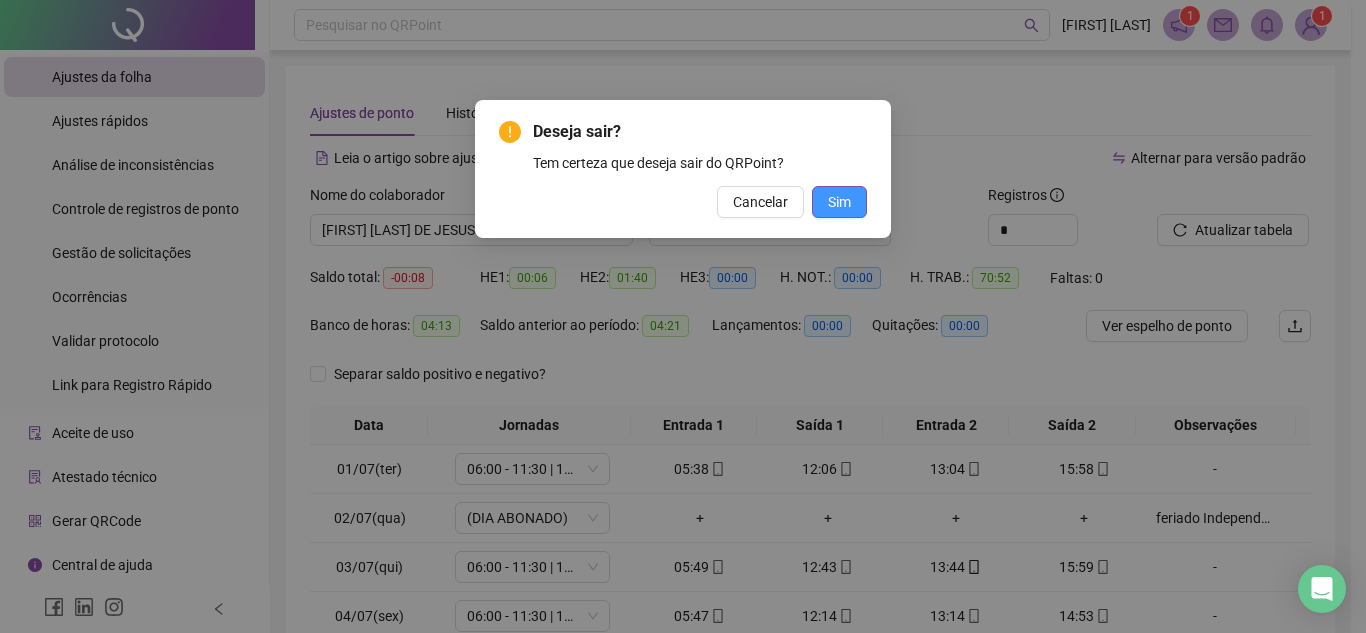 click on "Sim" at bounding box center (839, 202) 